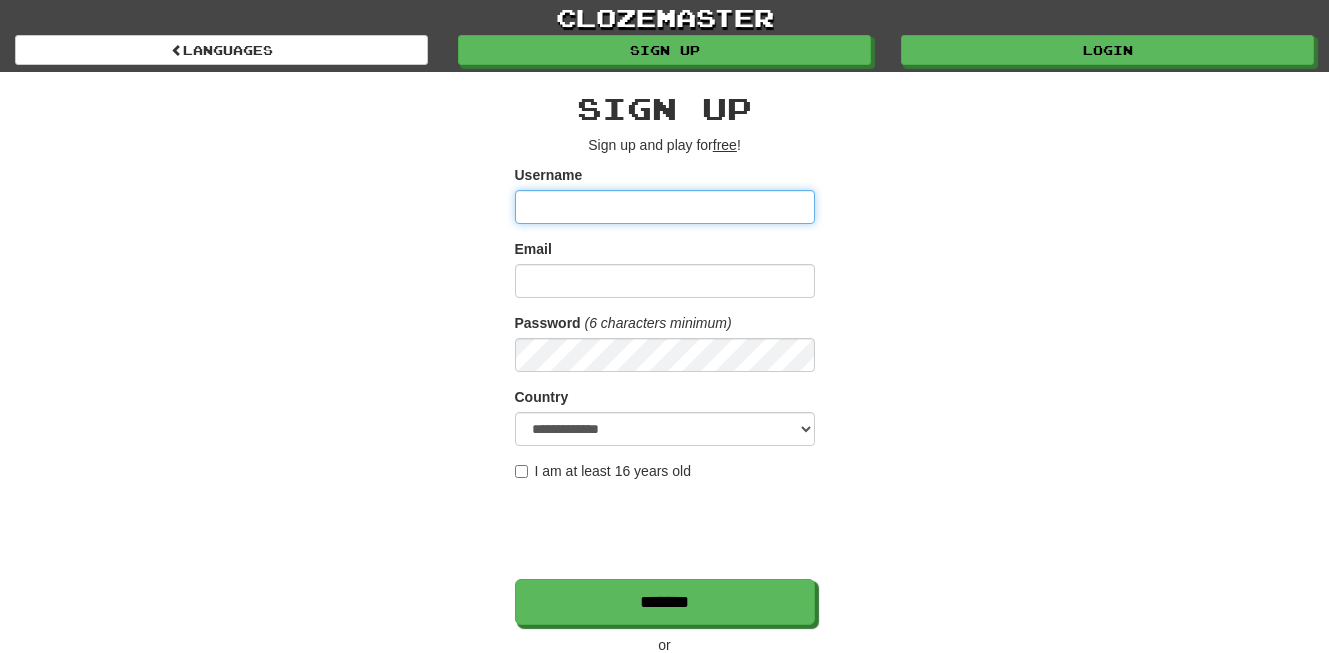 scroll, scrollTop: 0, scrollLeft: 0, axis: both 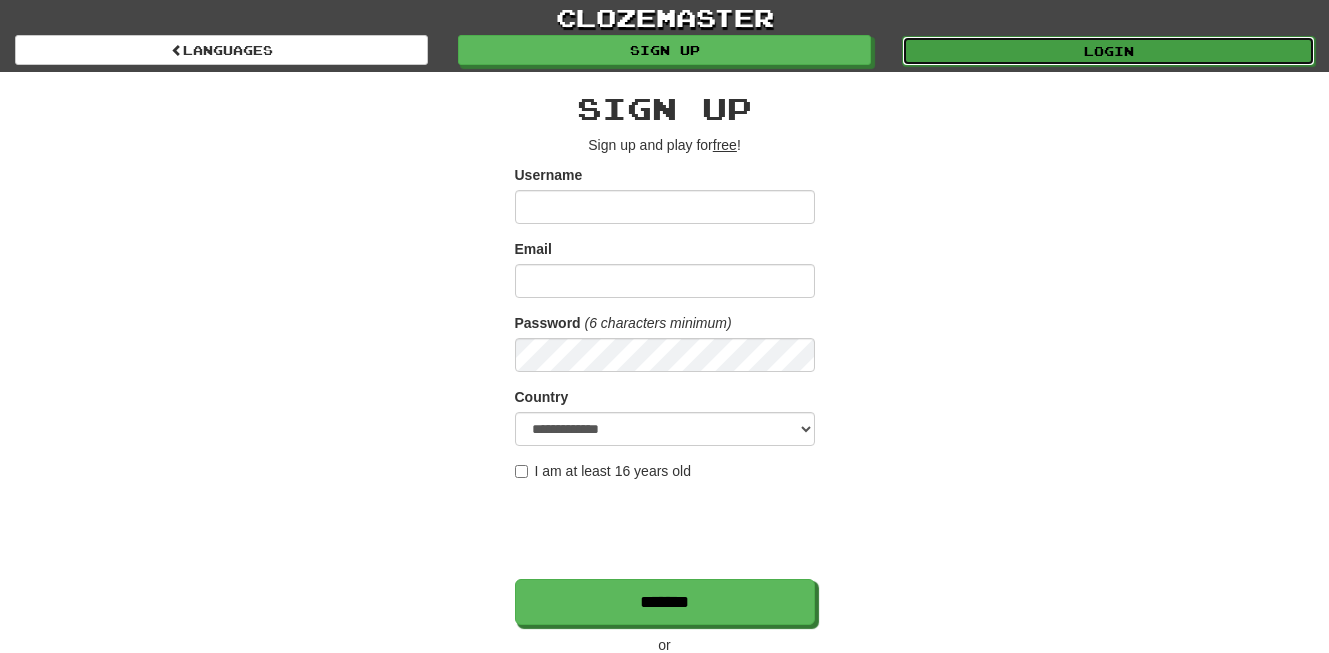 click on "Login" at bounding box center (1108, 51) 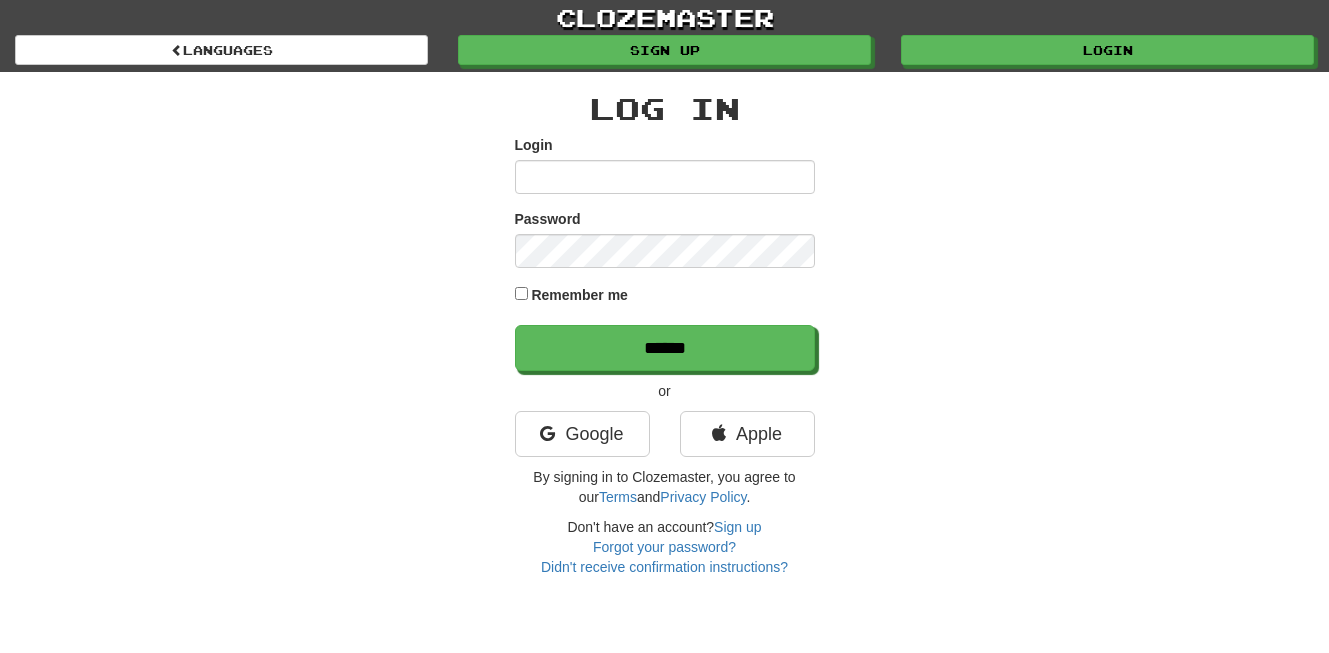scroll, scrollTop: 0, scrollLeft: 0, axis: both 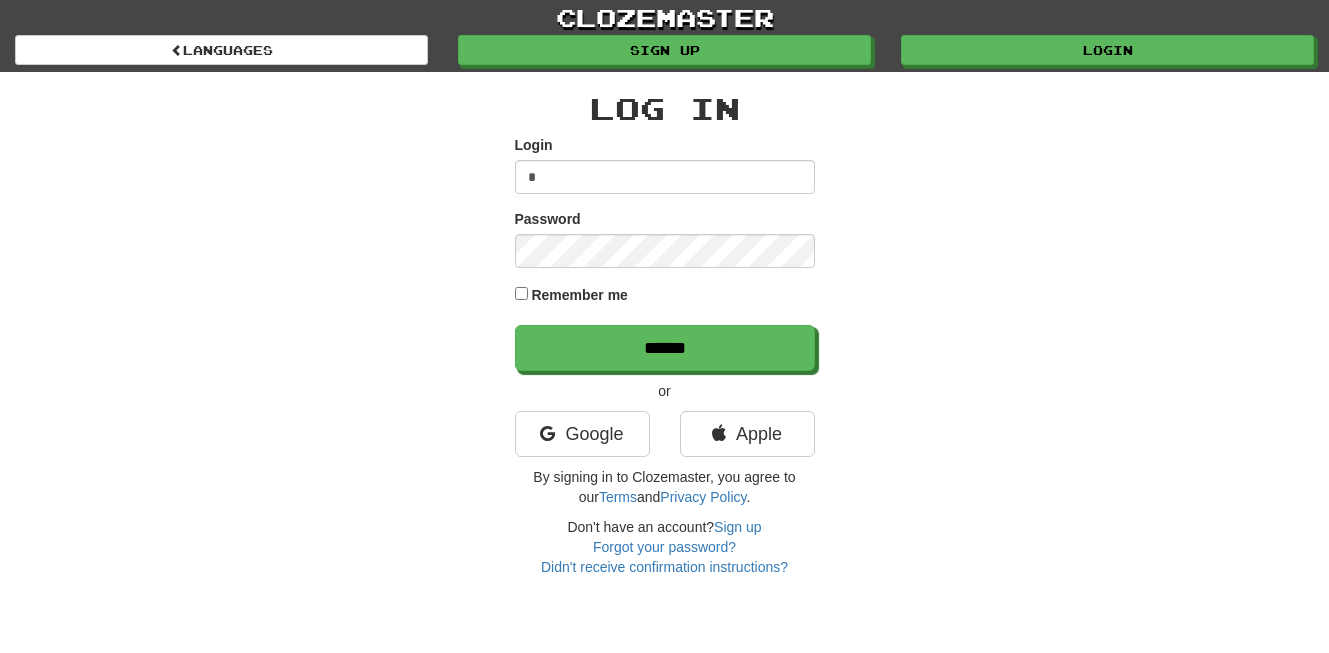 type on "**********" 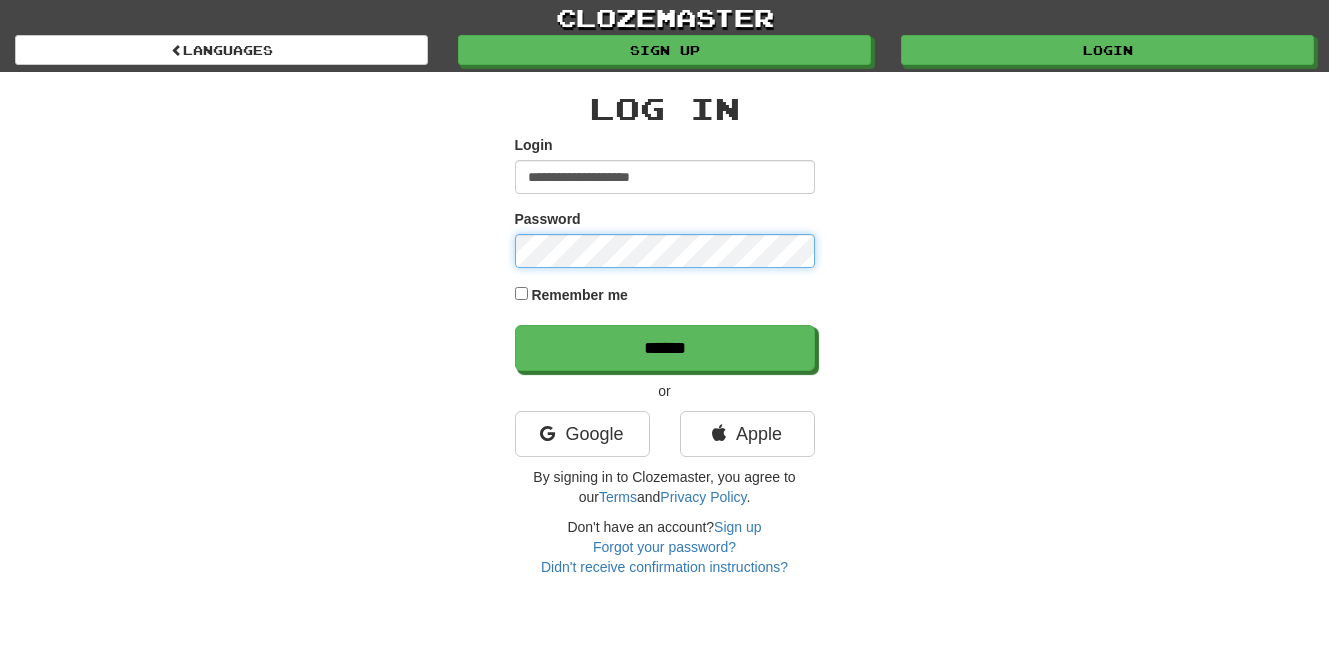 click on "******" at bounding box center [665, 348] 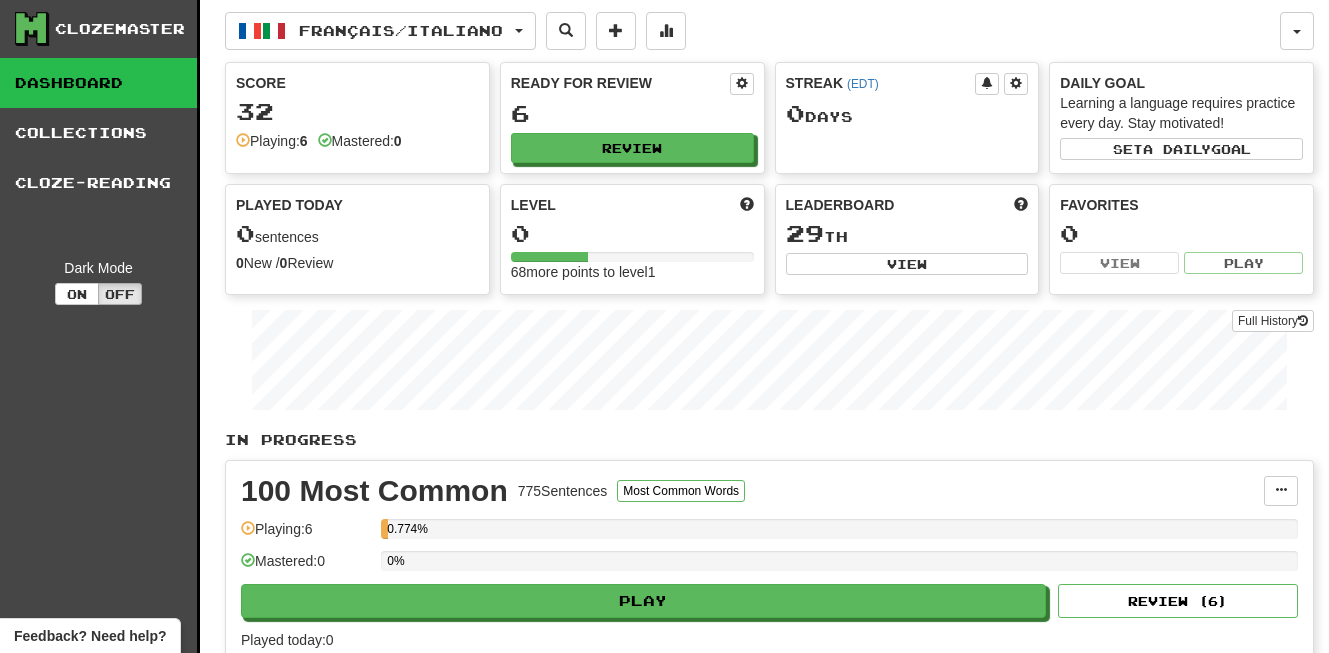 scroll, scrollTop: 0, scrollLeft: 0, axis: both 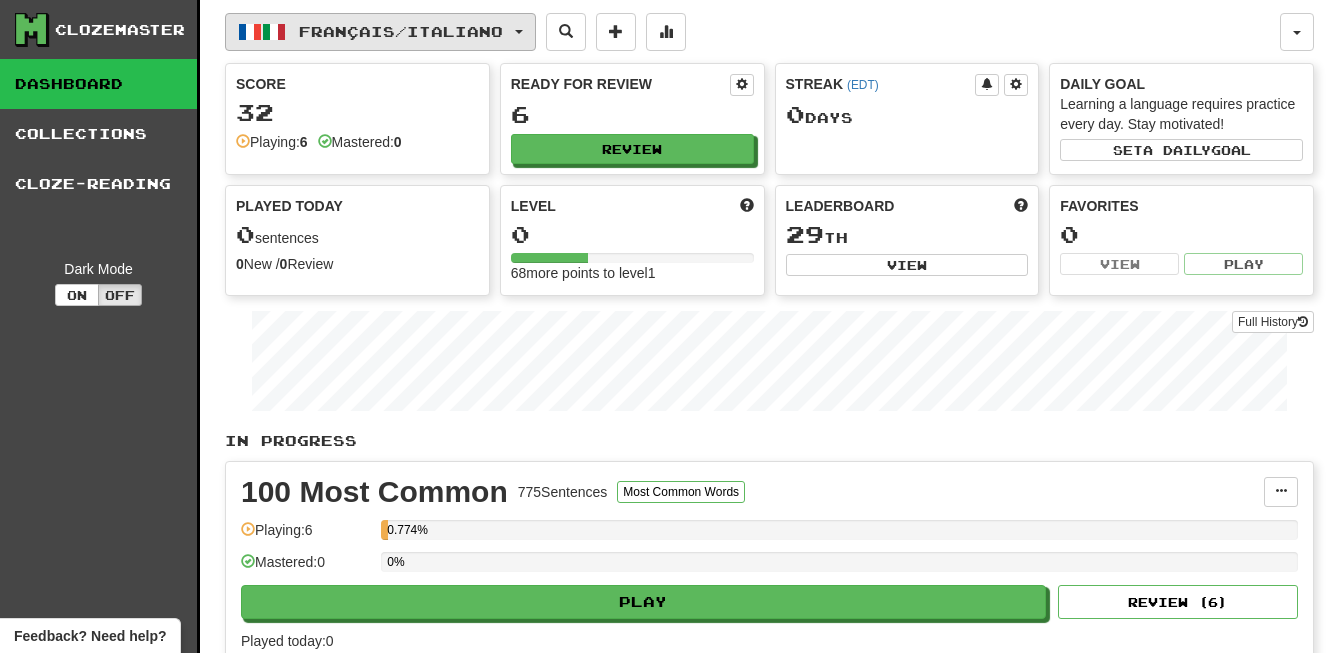 click on "Français  /  Italiano" at bounding box center [401, 31] 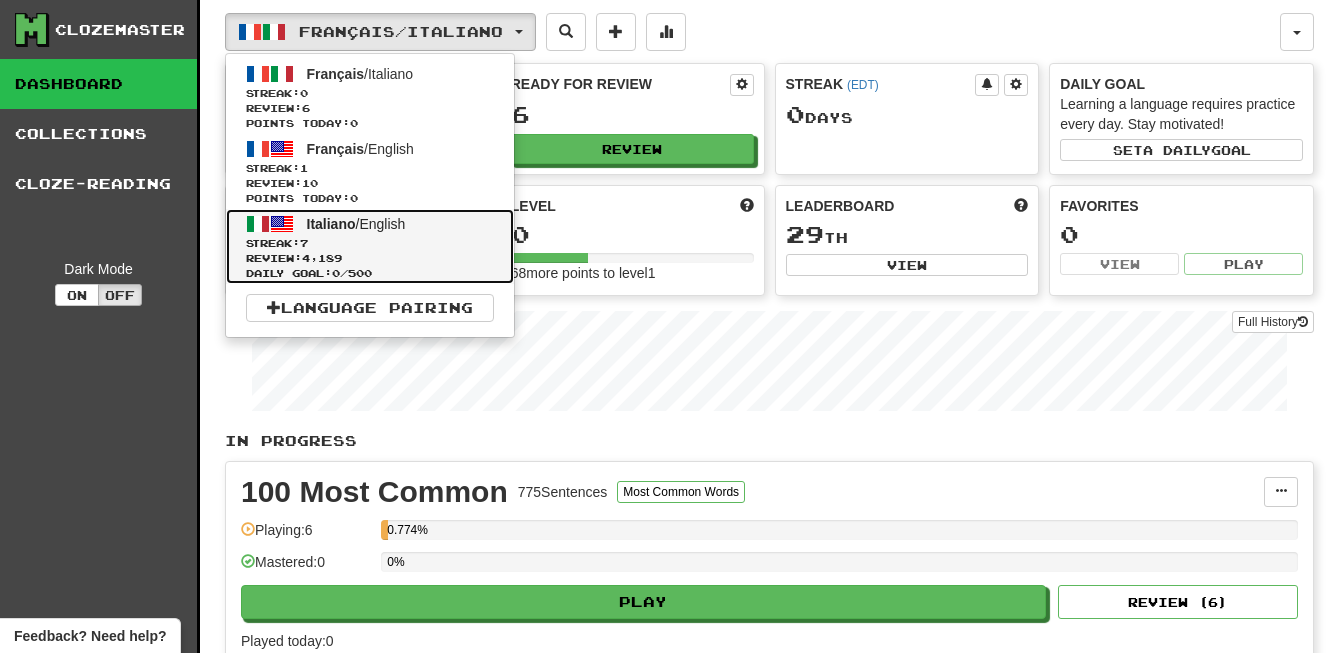 click on "Italiano  /  English" at bounding box center [356, 224] 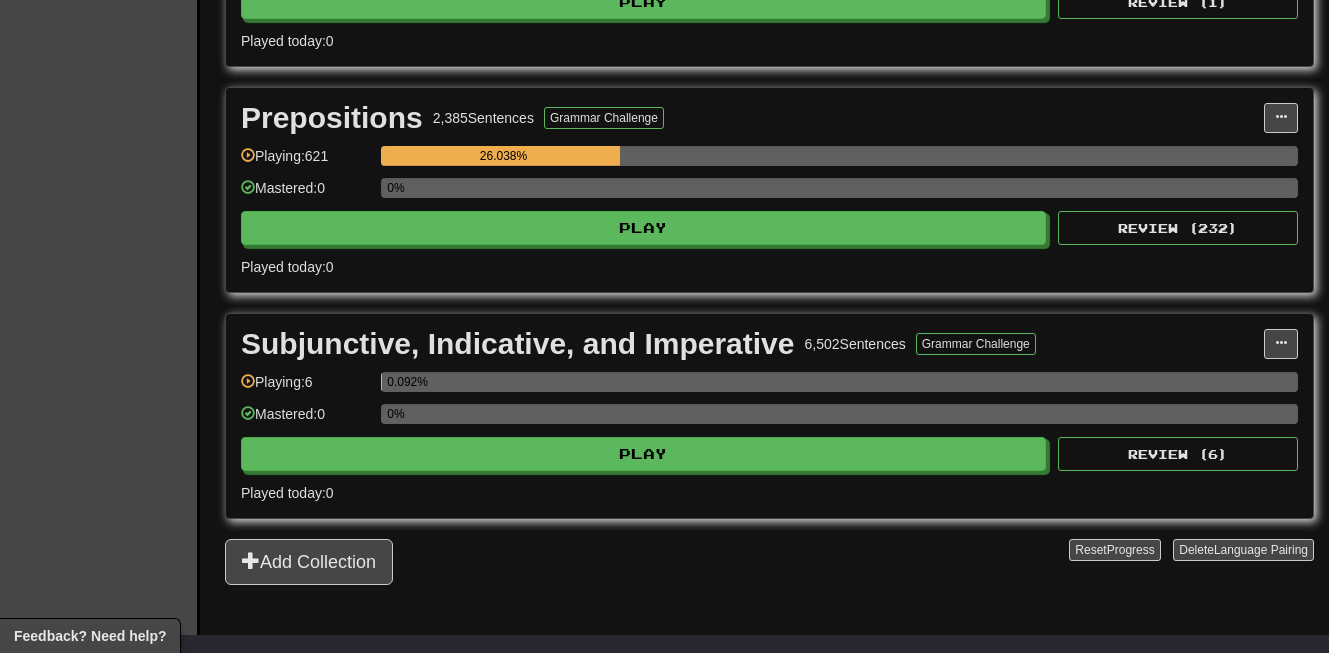 scroll, scrollTop: 640, scrollLeft: 0, axis: vertical 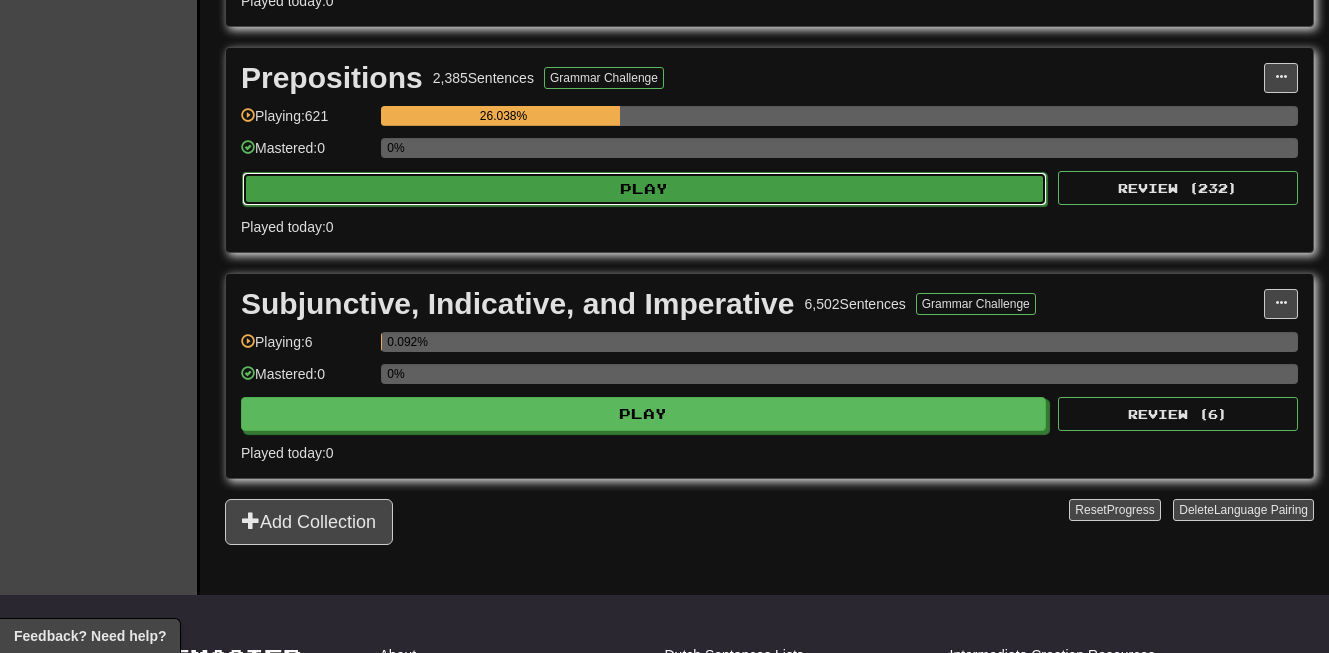 click on "Play" at bounding box center [644, 189] 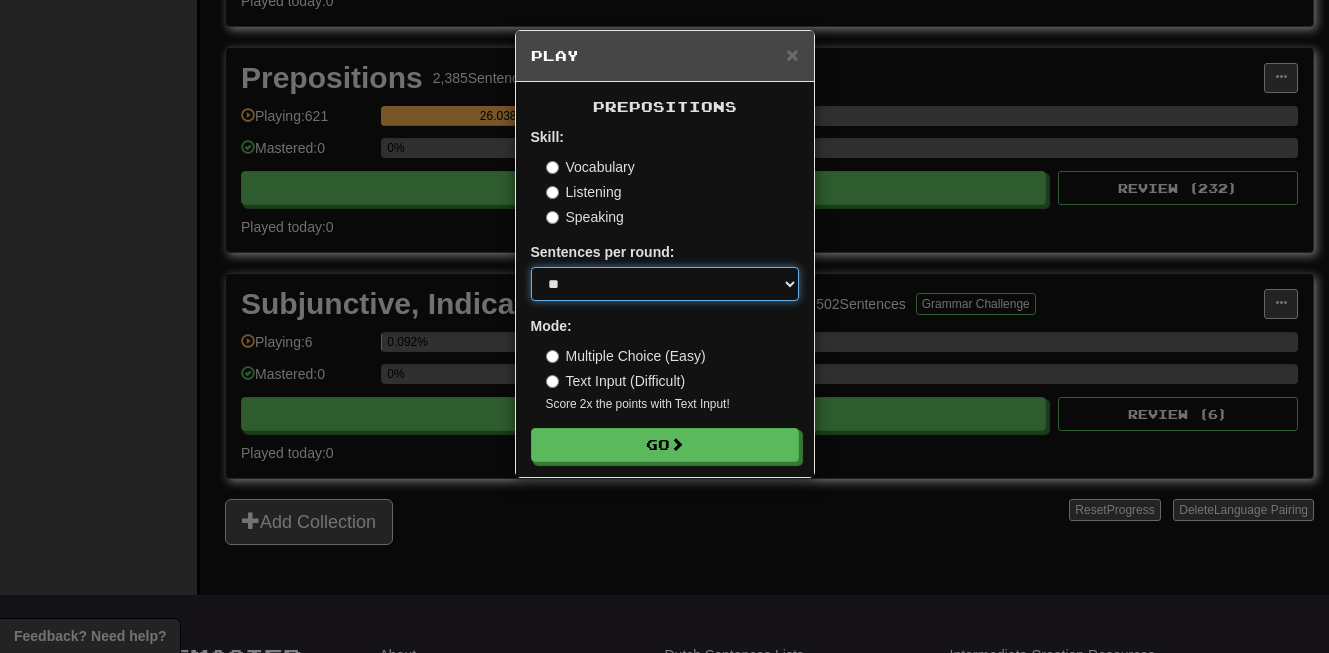 click on "* ** ** ** ** ** *** ********" at bounding box center (665, 284) 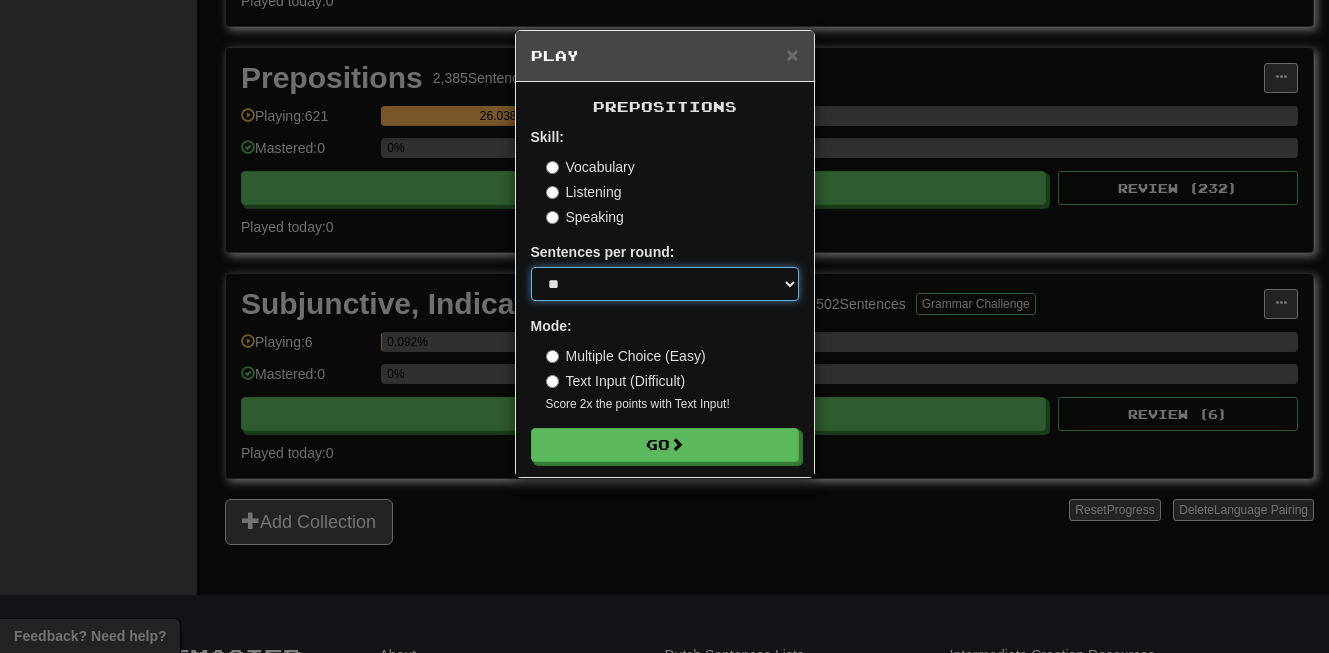 select on "***" 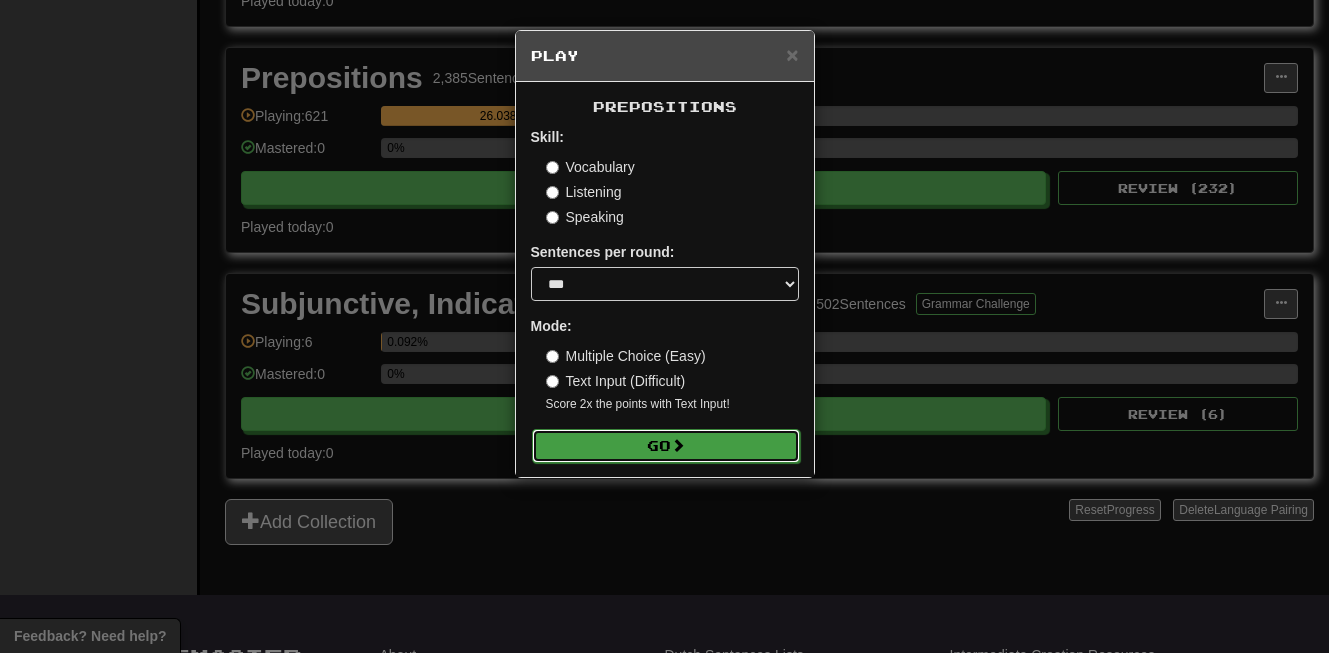 click on "Go" at bounding box center [666, 446] 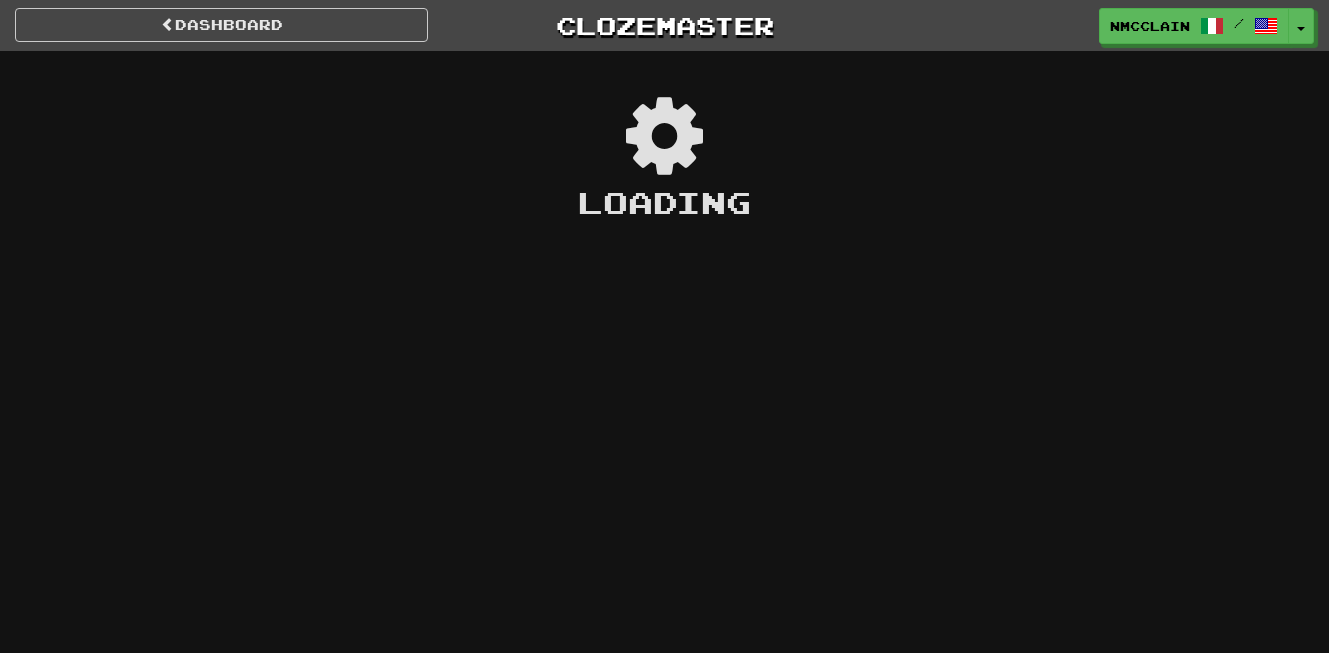 scroll, scrollTop: 0, scrollLeft: 0, axis: both 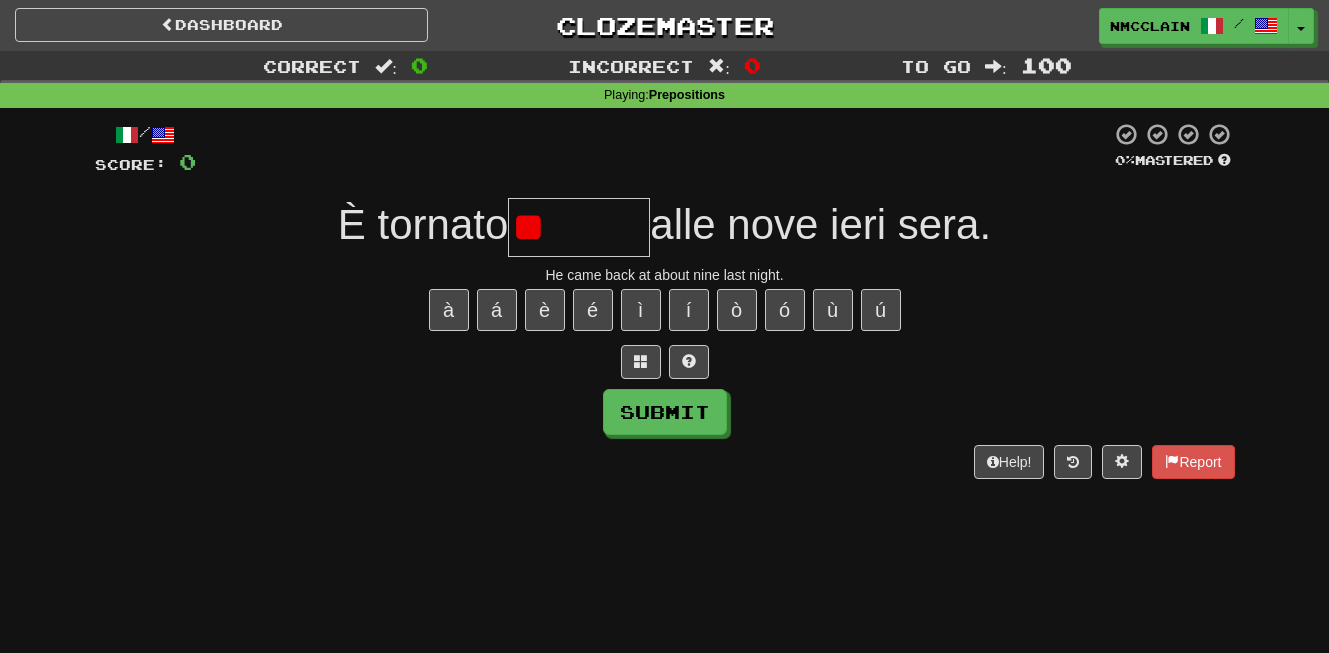 type on "*" 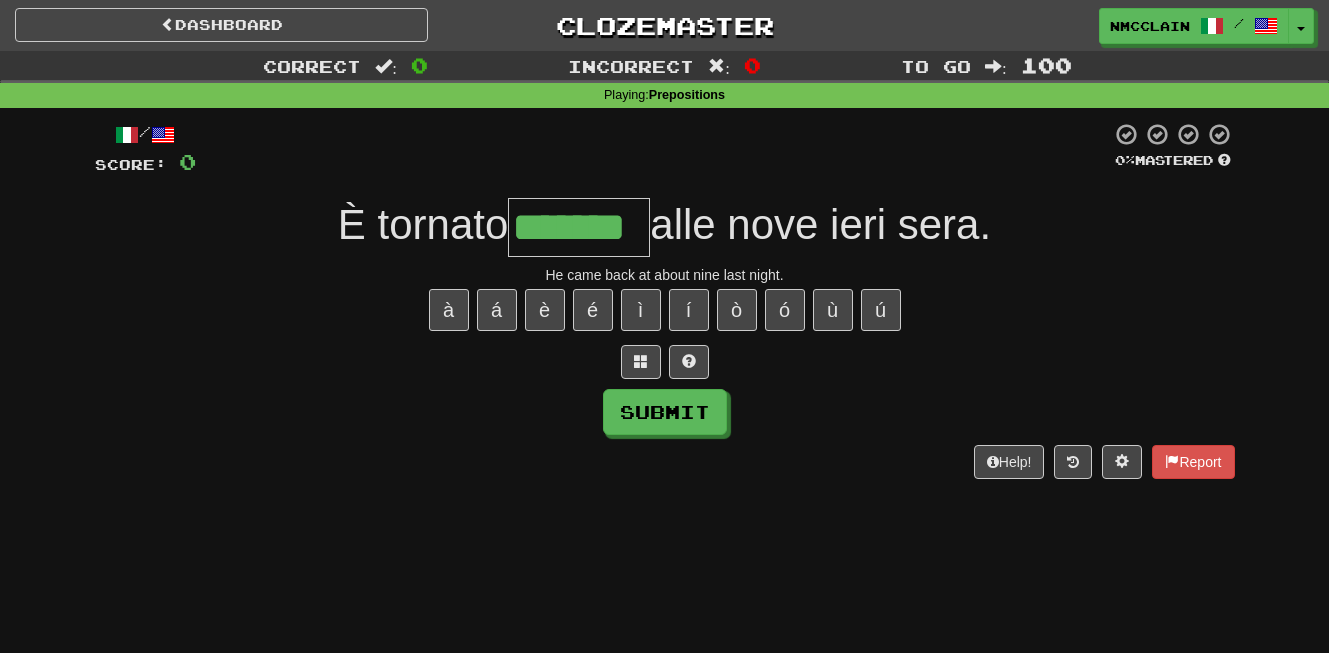 type on "*******" 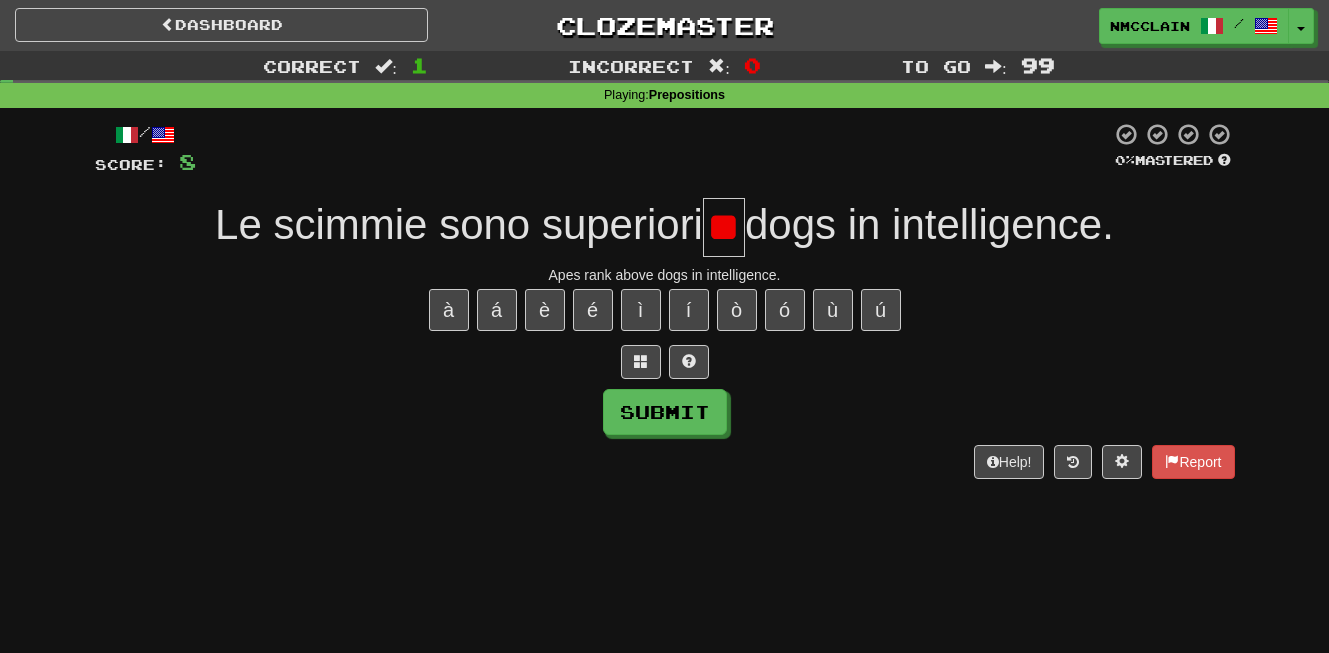 scroll, scrollTop: 0, scrollLeft: 10, axis: horizontal 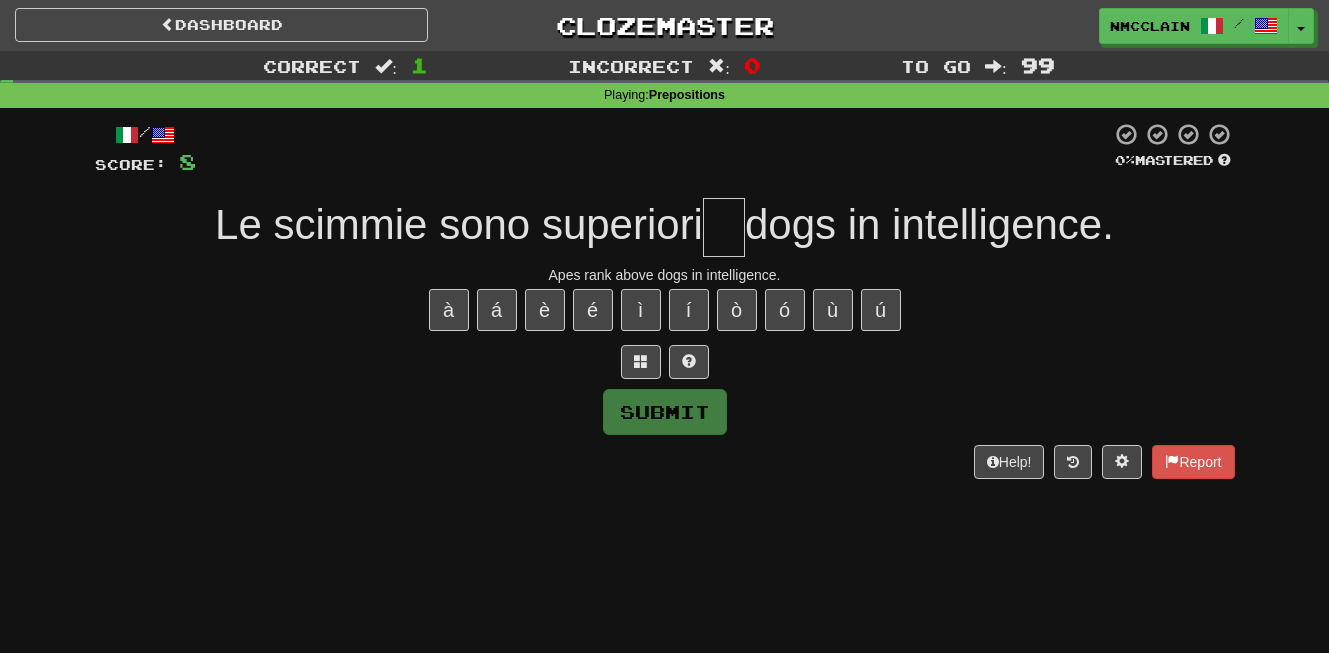 type on "*" 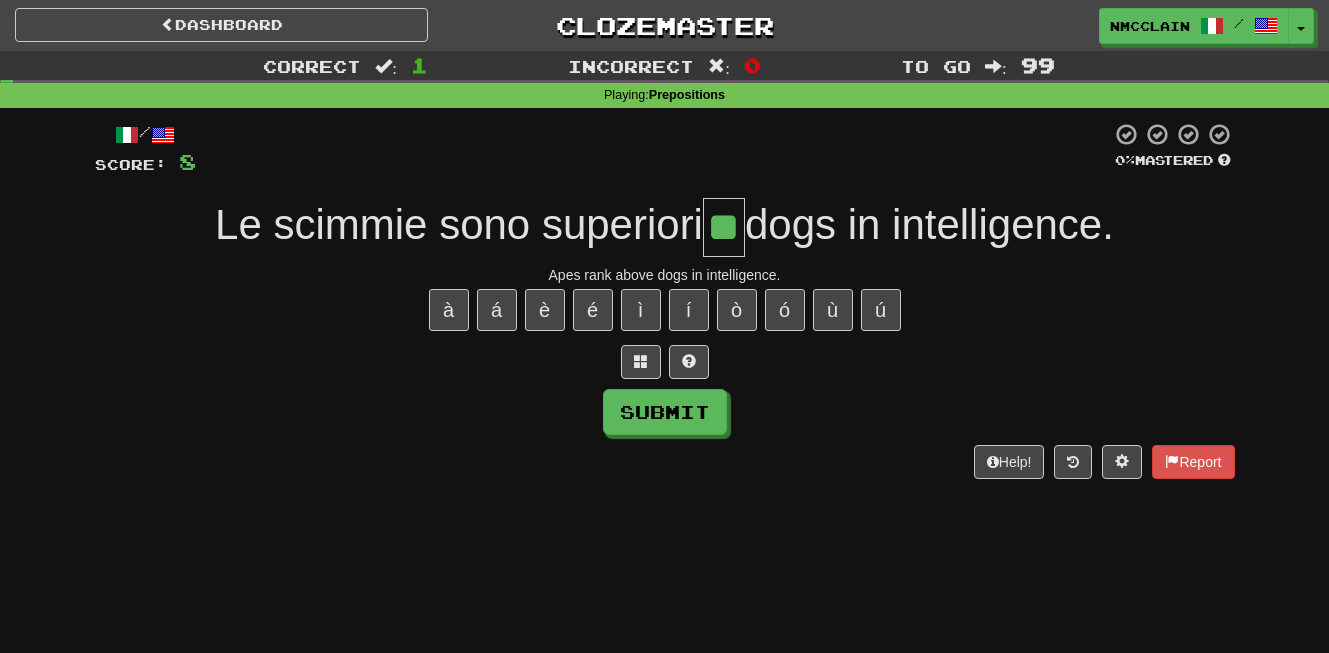 type on "**" 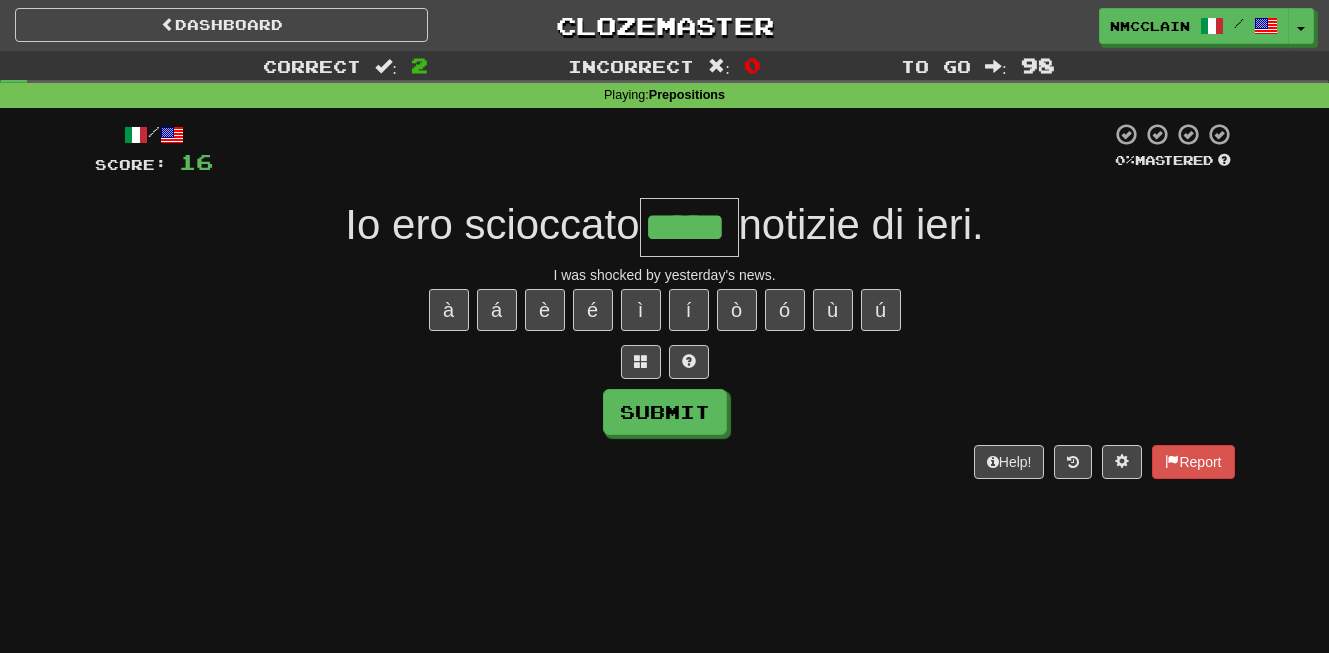 type on "*****" 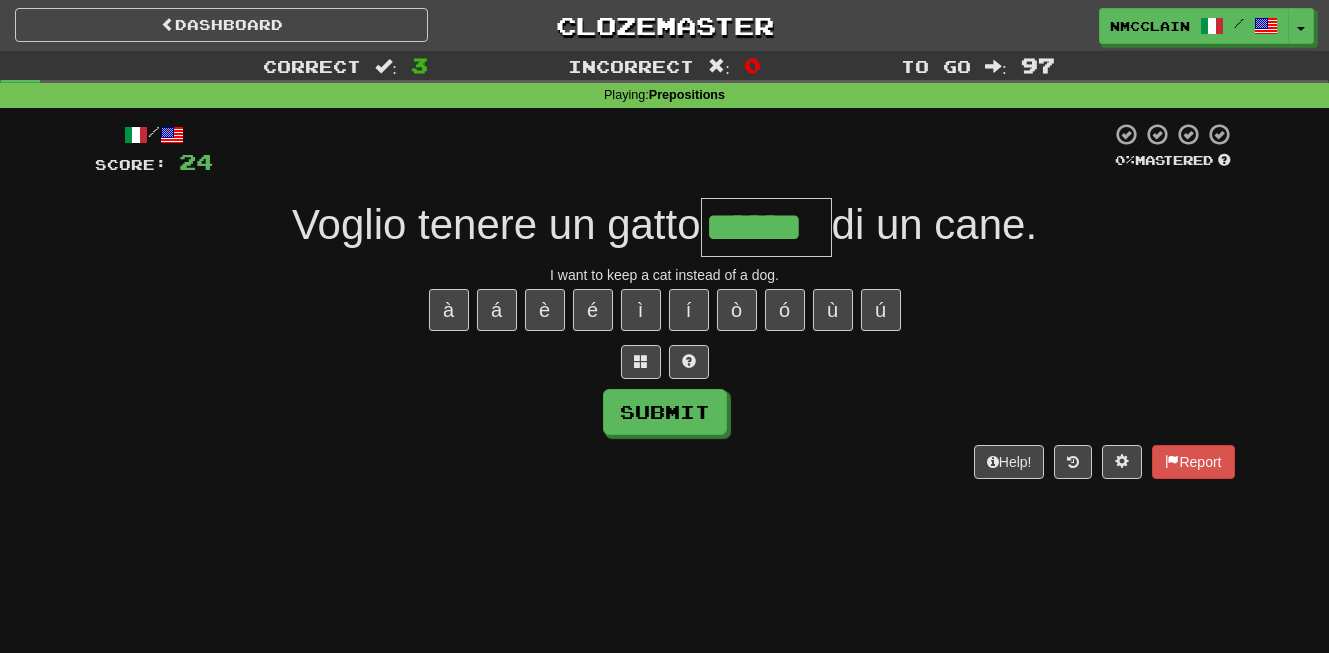 scroll, scrollTop: 0, scrollLeft: 0, axis: both 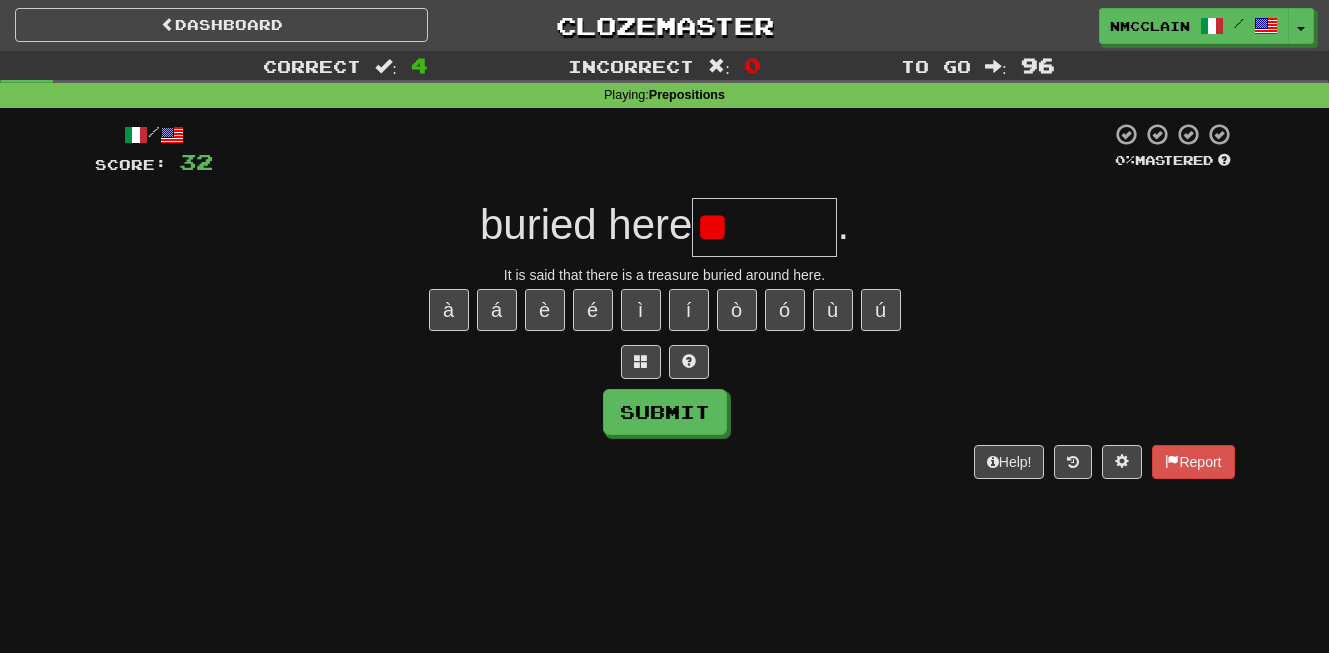 type on "*" 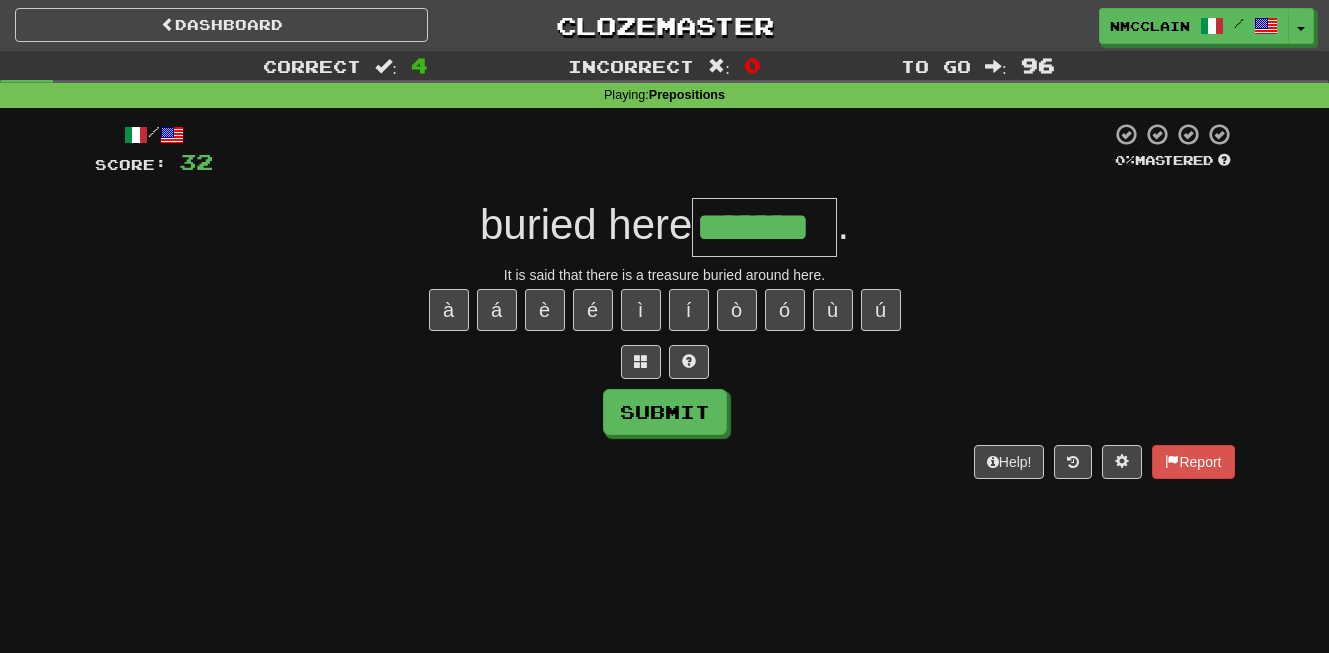 type on "*******" 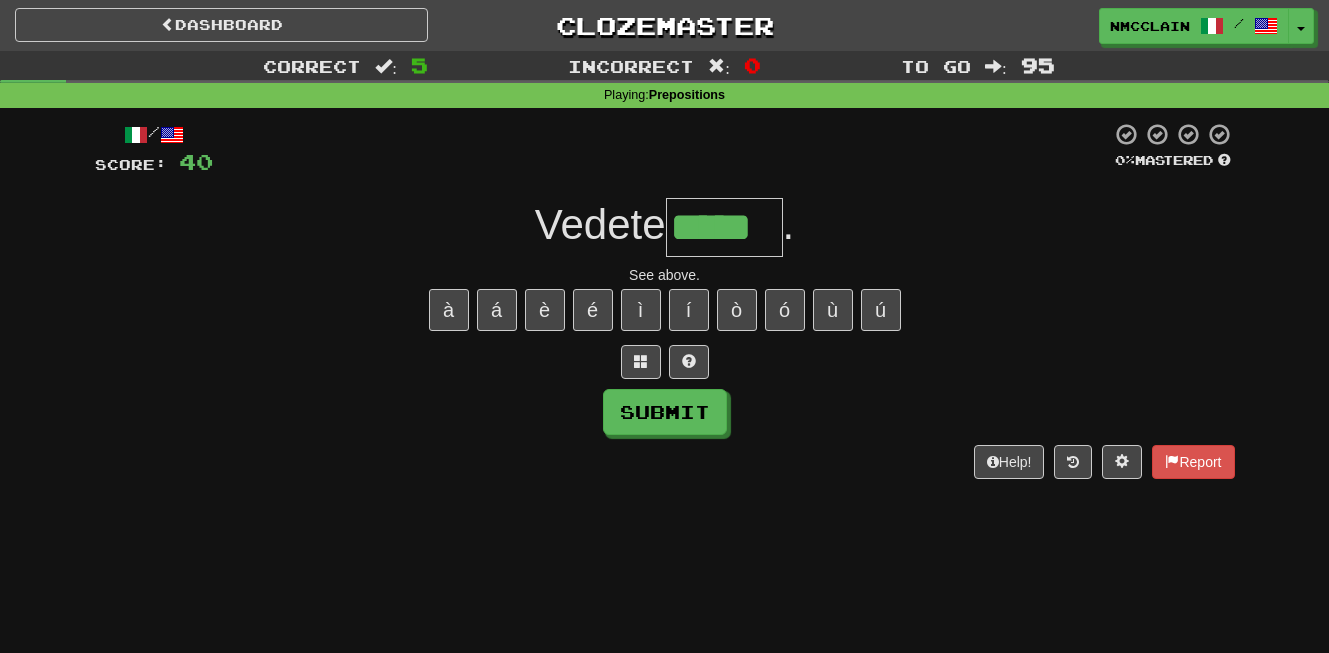 type on "*****" 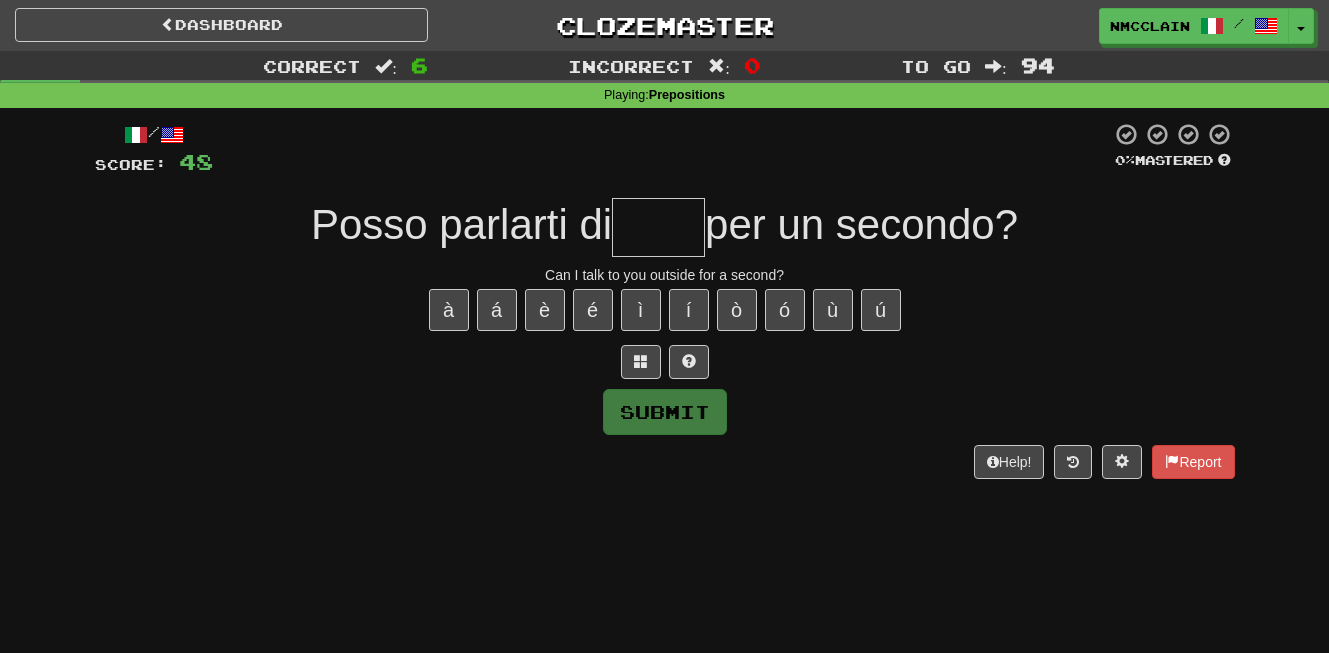 type on "*" 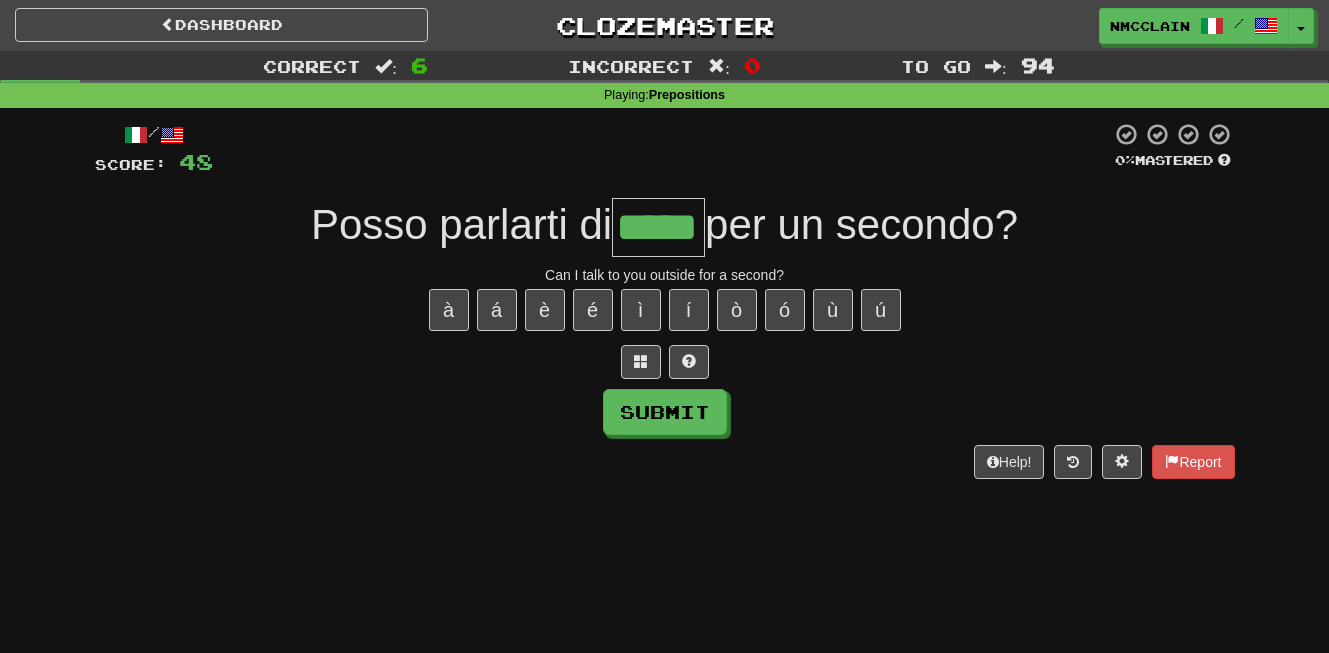 type on "*****" 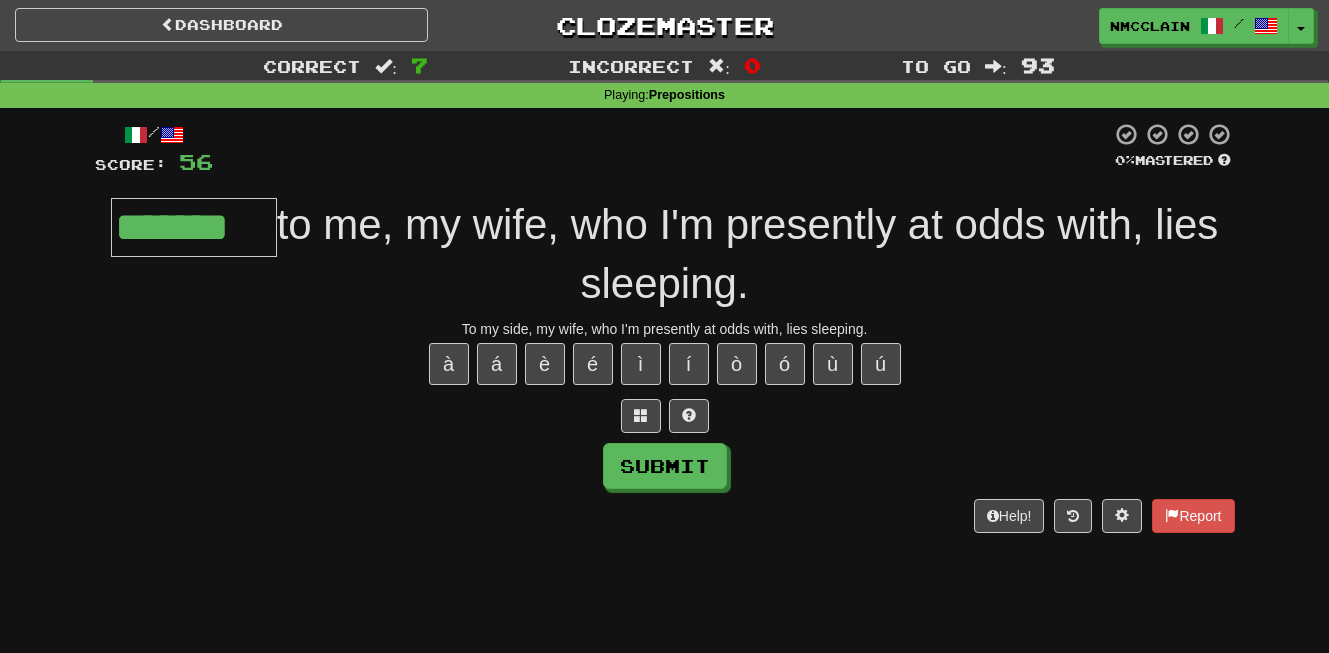 type on "*******" 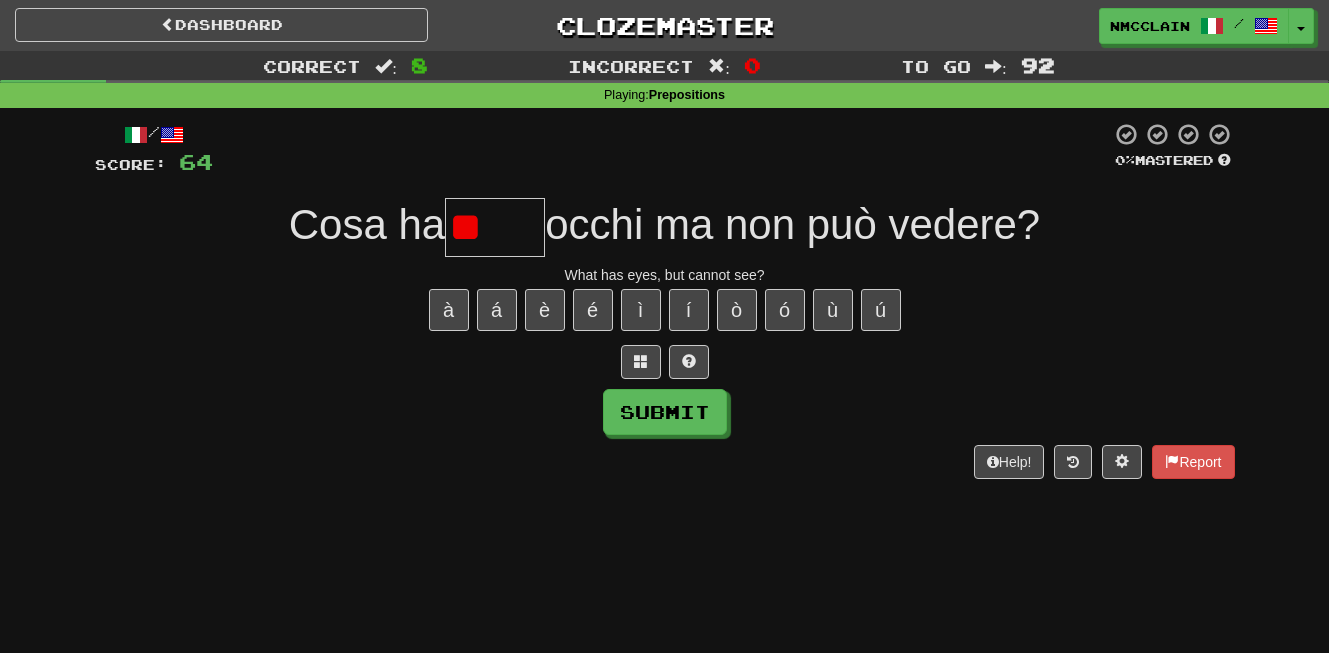type on "*" 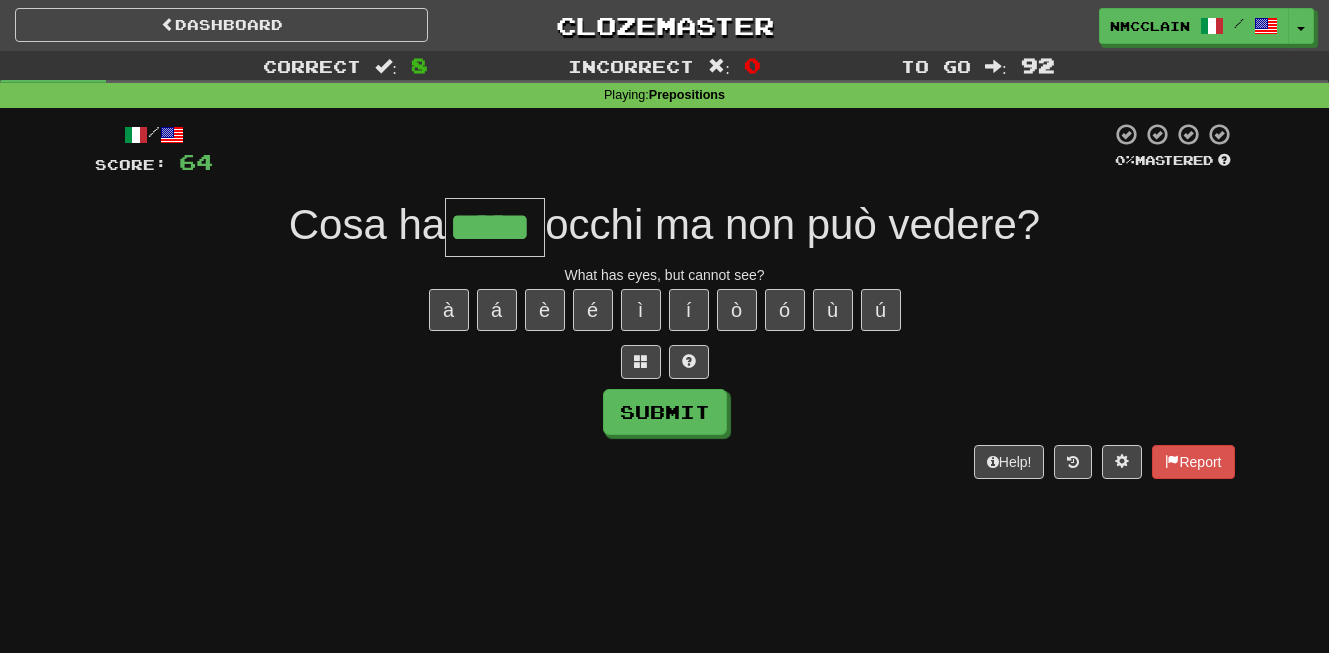 type on "*****" 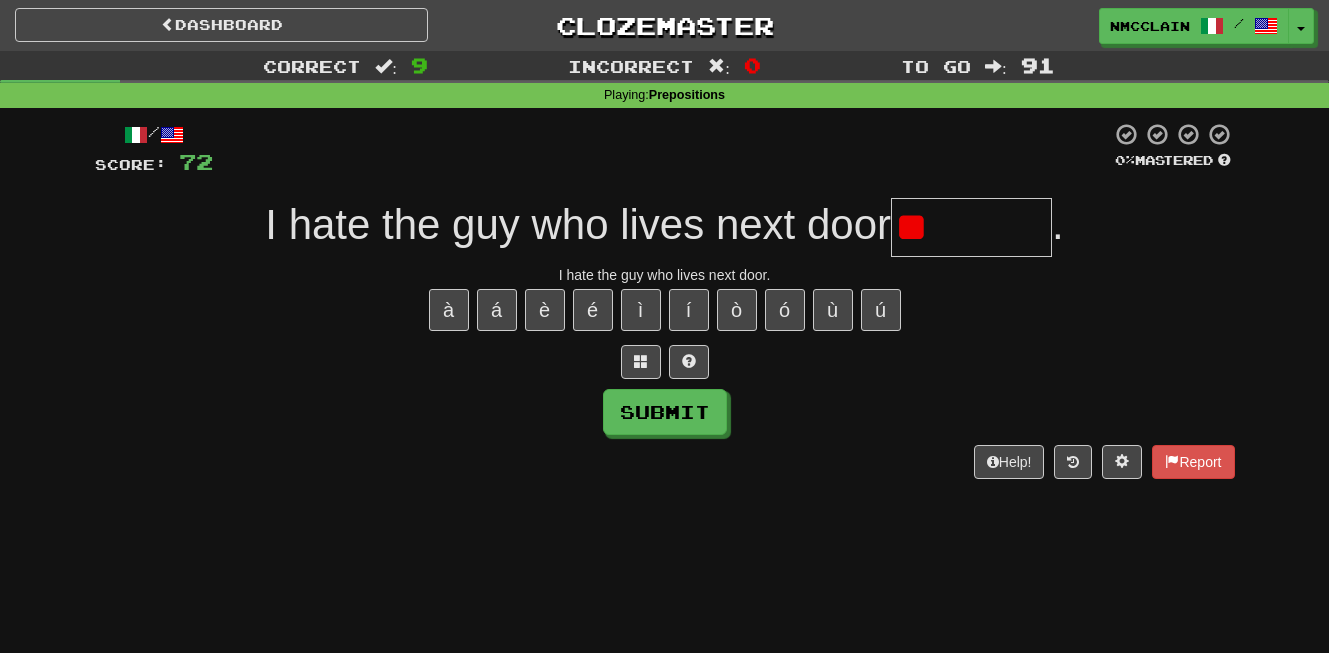 type on "*" 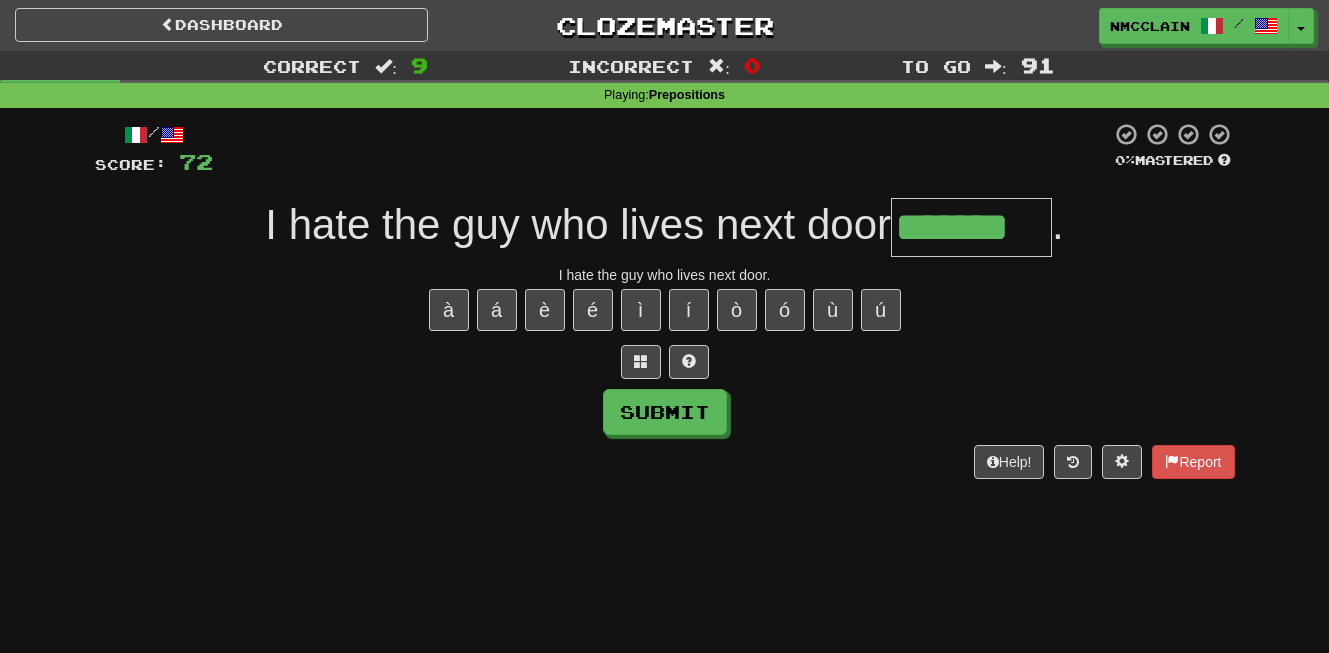 type on "*******" 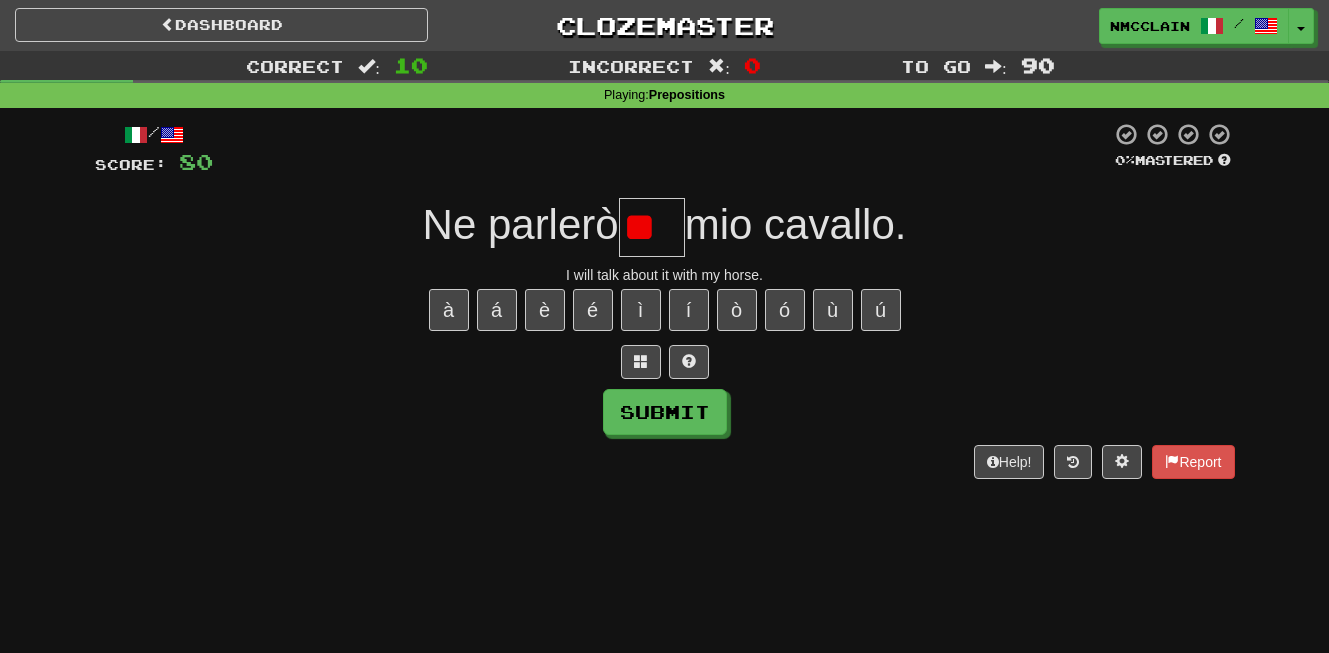 type on "*" 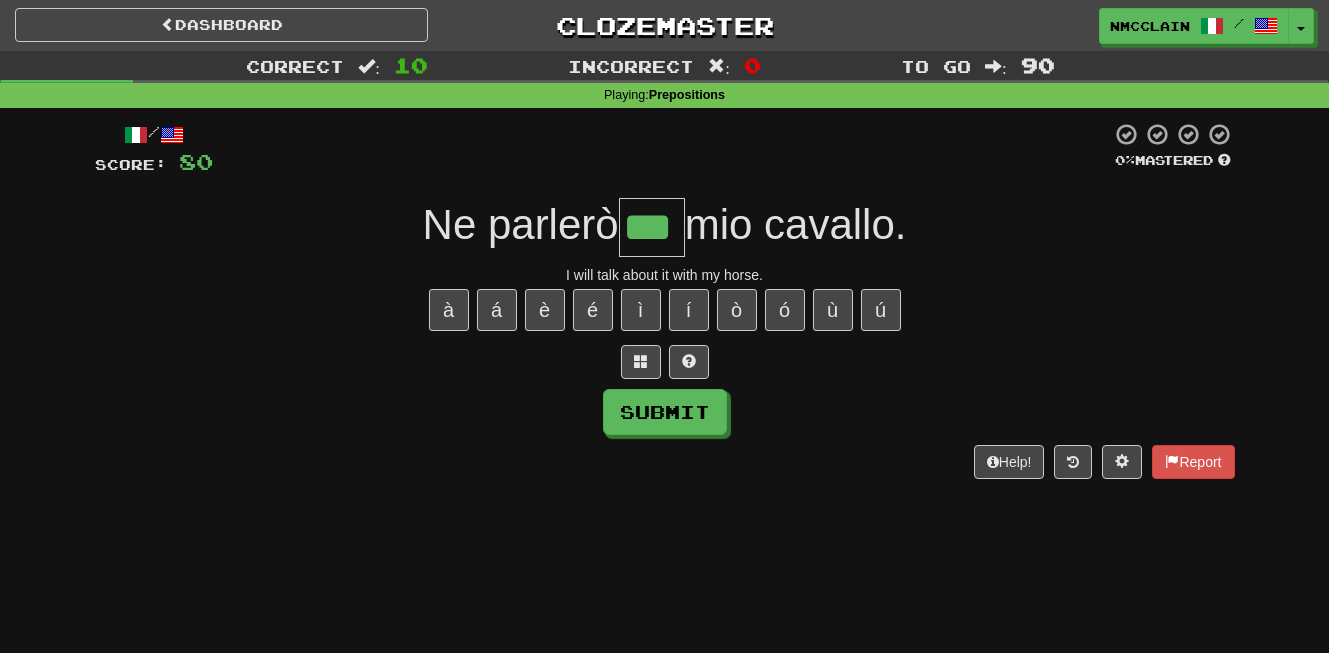 type on "***" 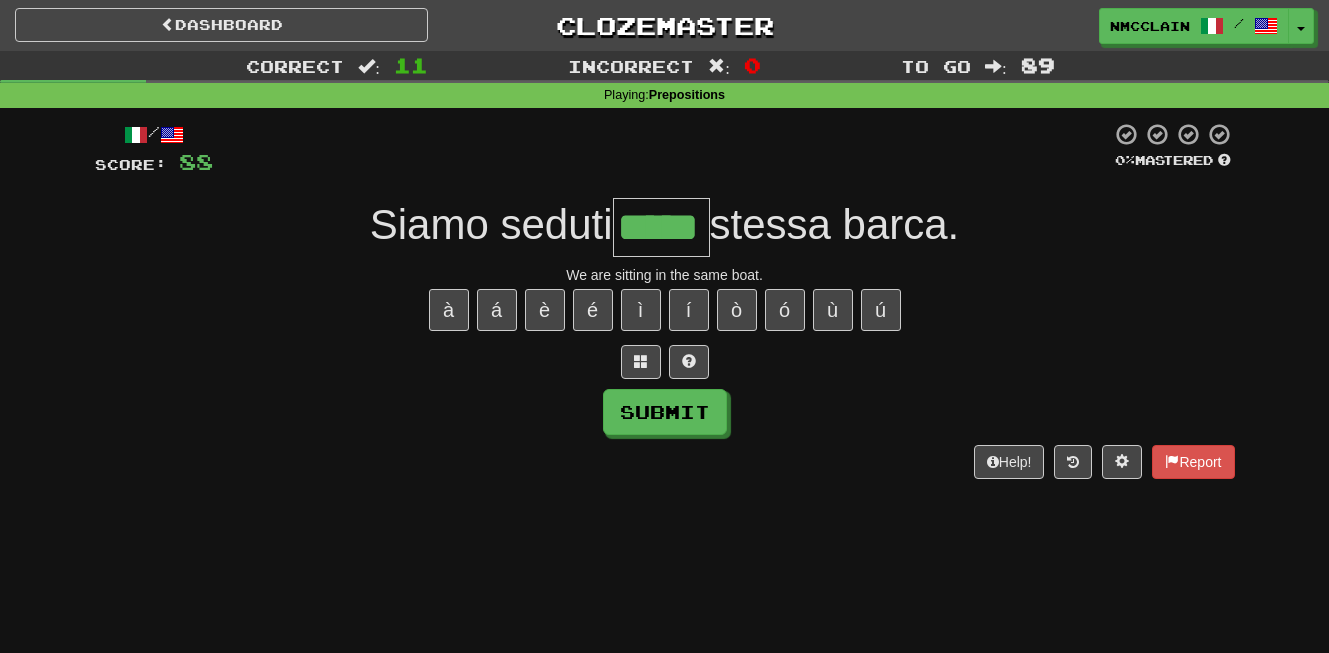 type on "*****" 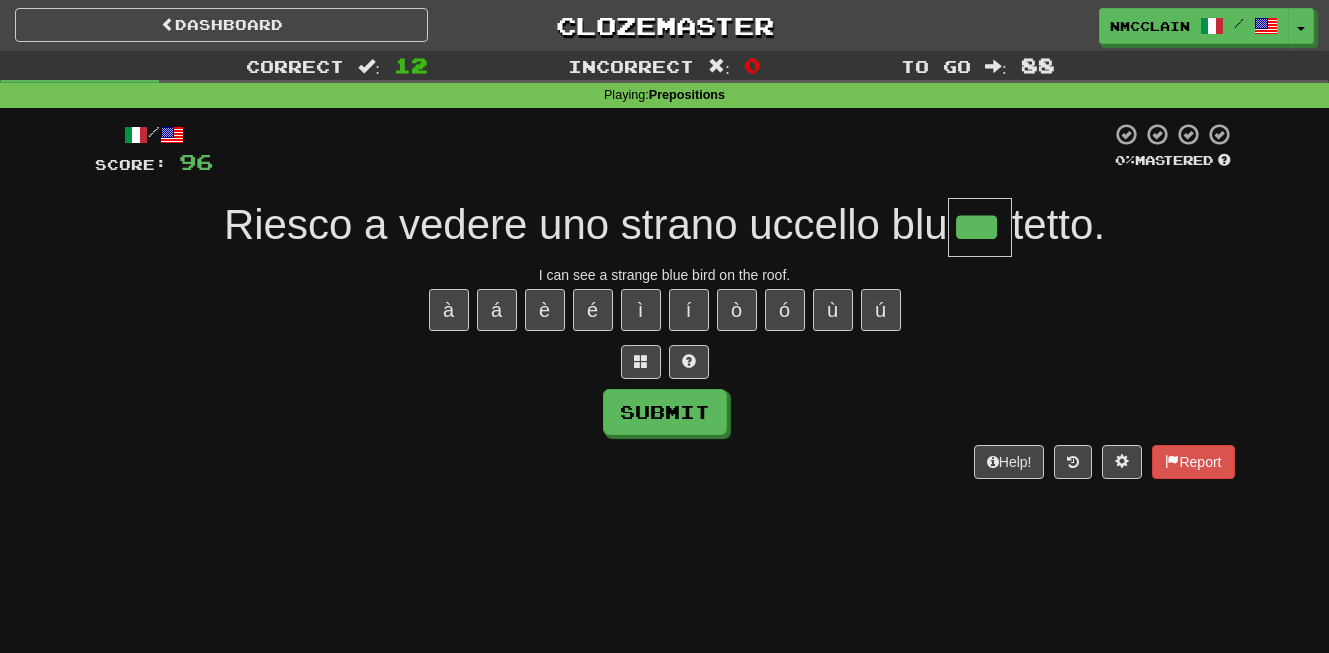 type on "***" 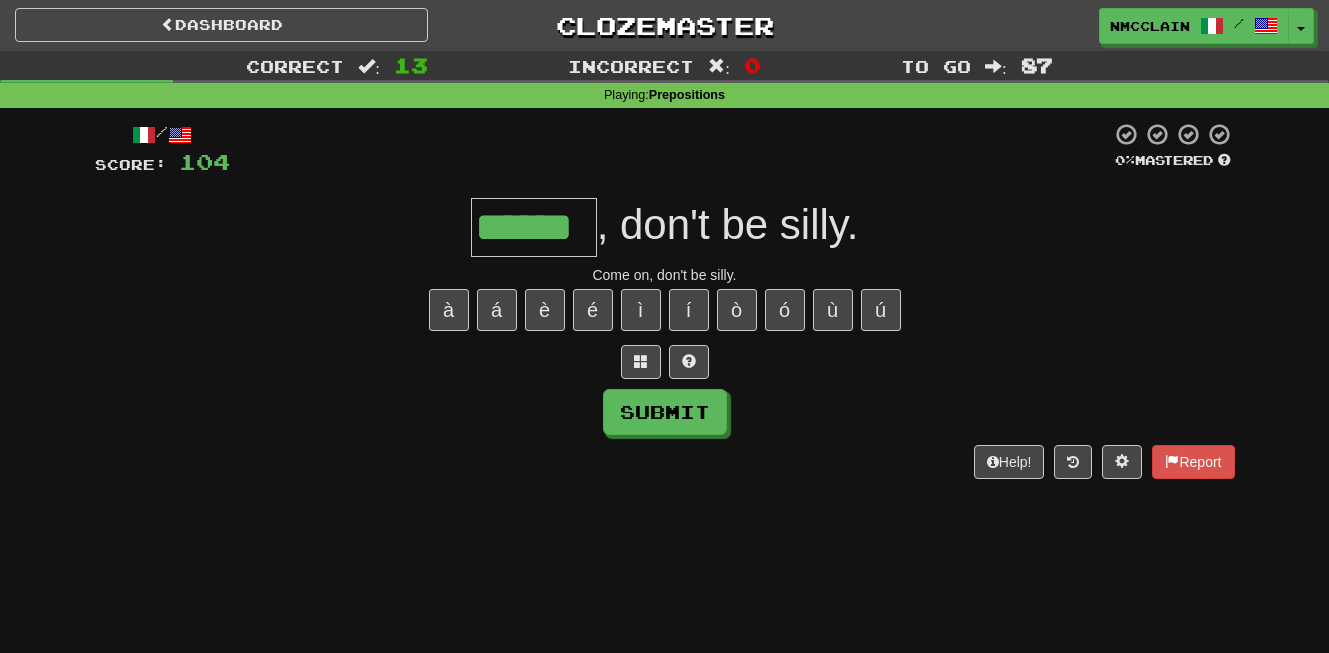 type on "******" 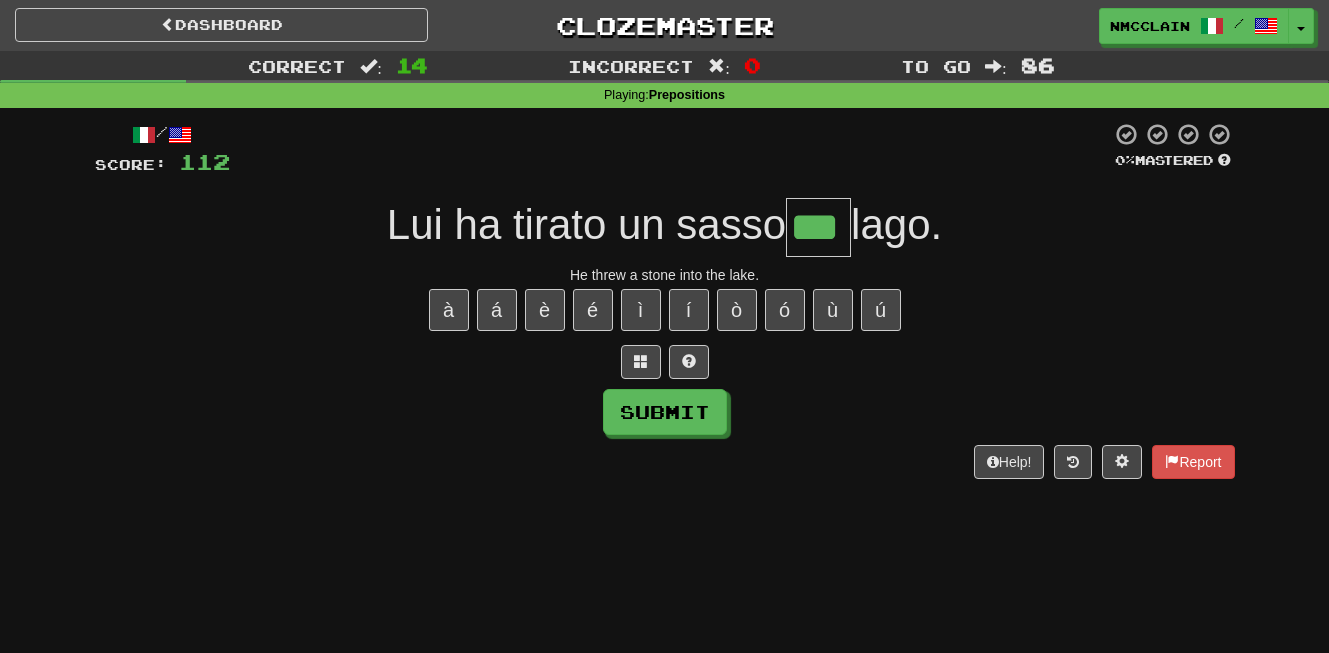 type on "***" 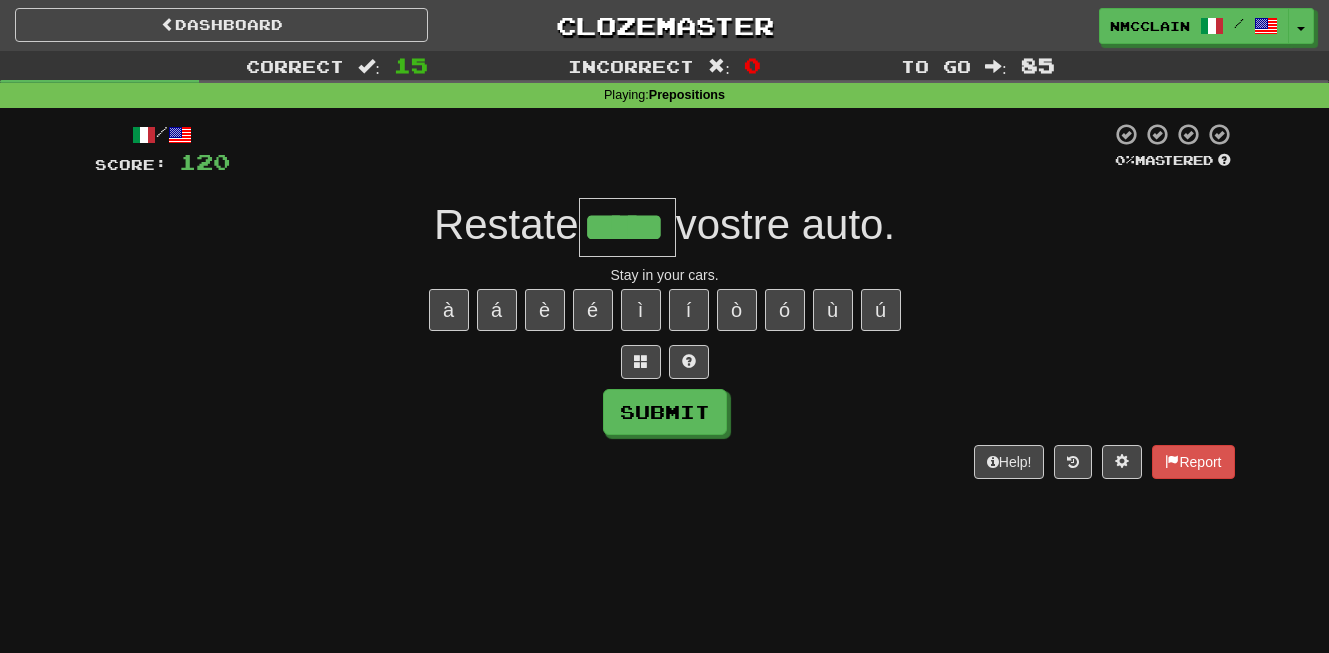 type on "*****" 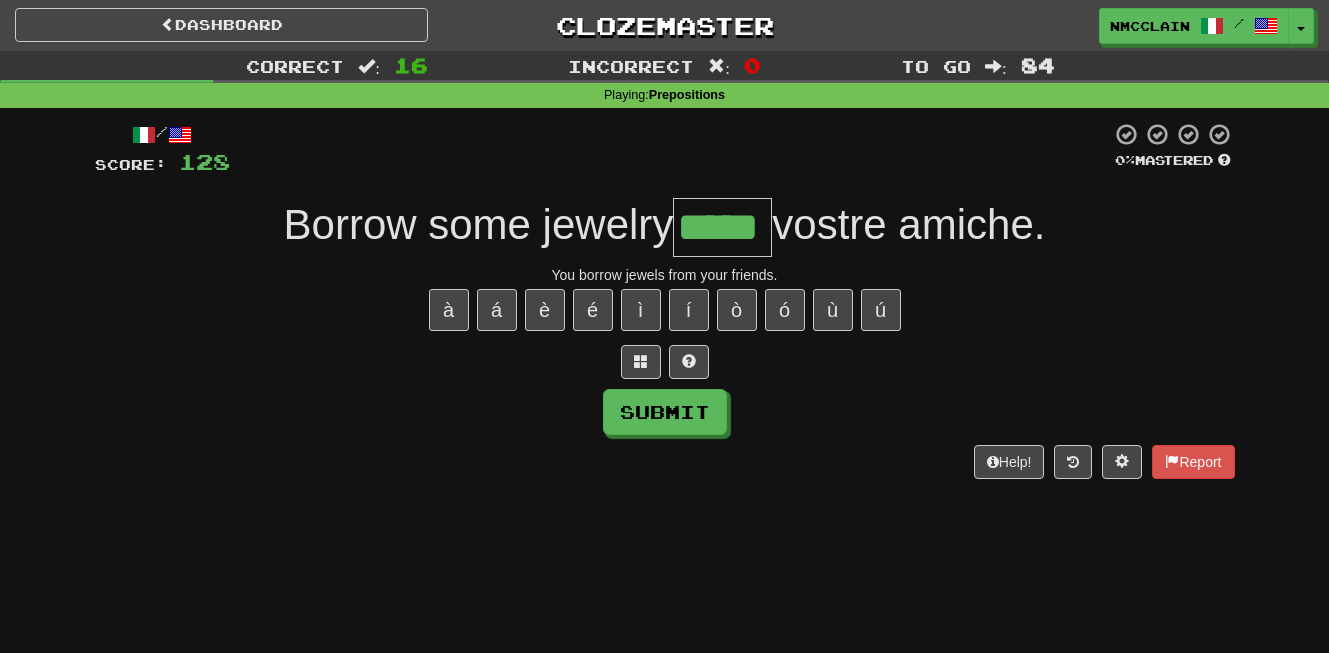 type on "*****" 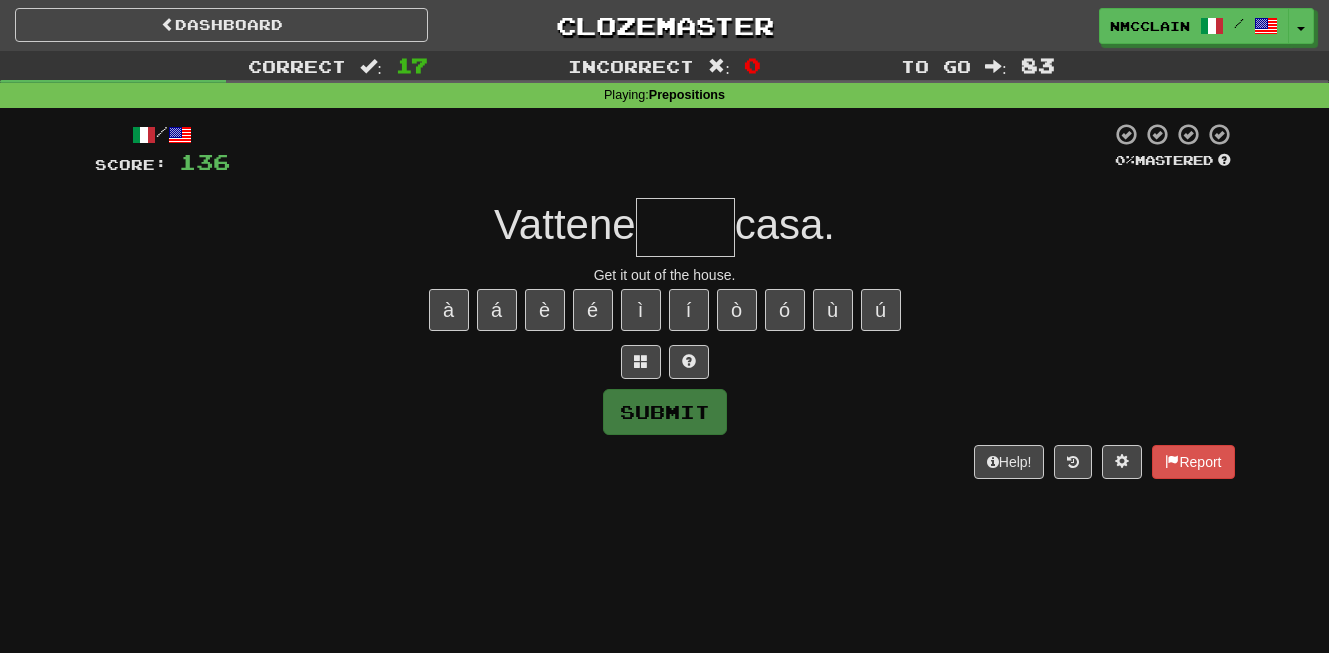 type on "*" 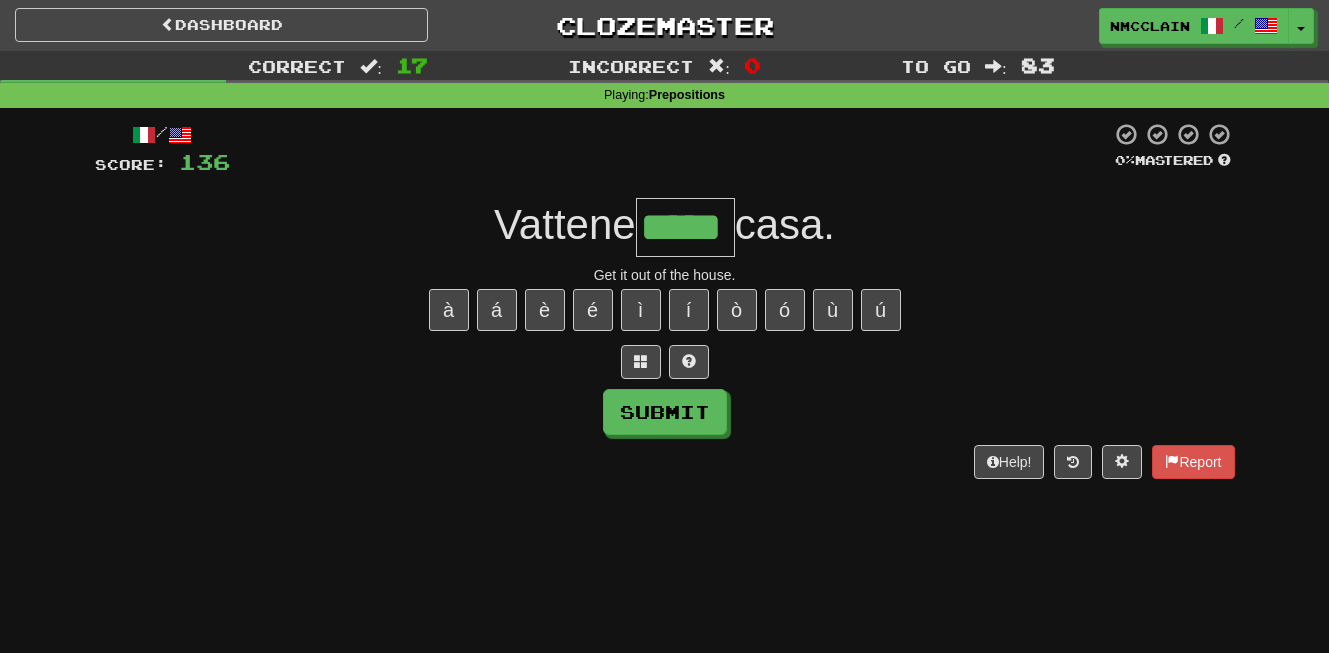 type on "*****" 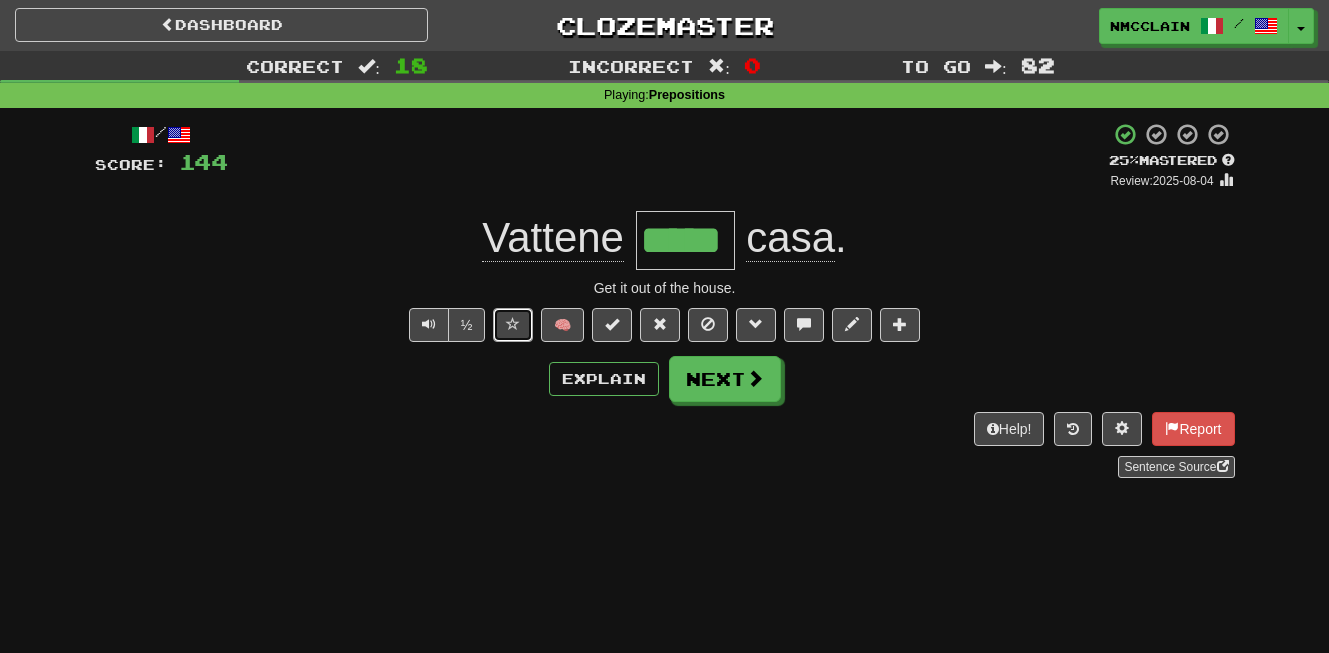 click at bounding box center (513, 324) 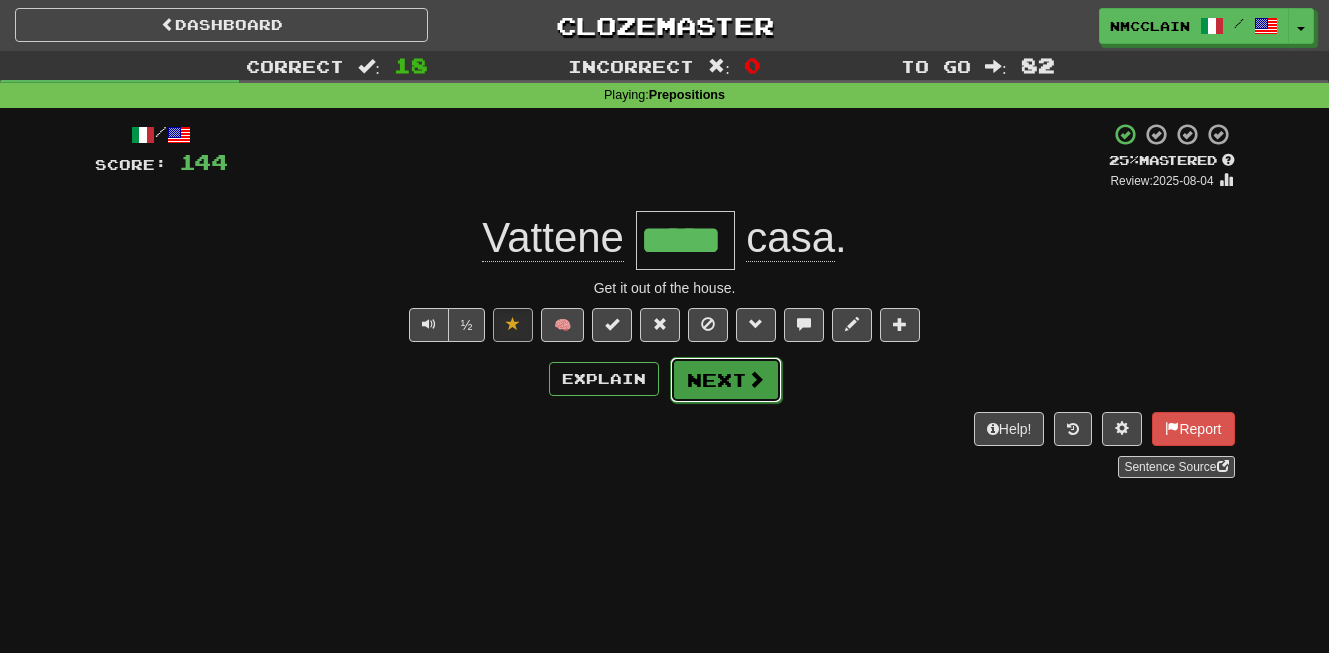 click on "Next" at bounding box center (726, 380) 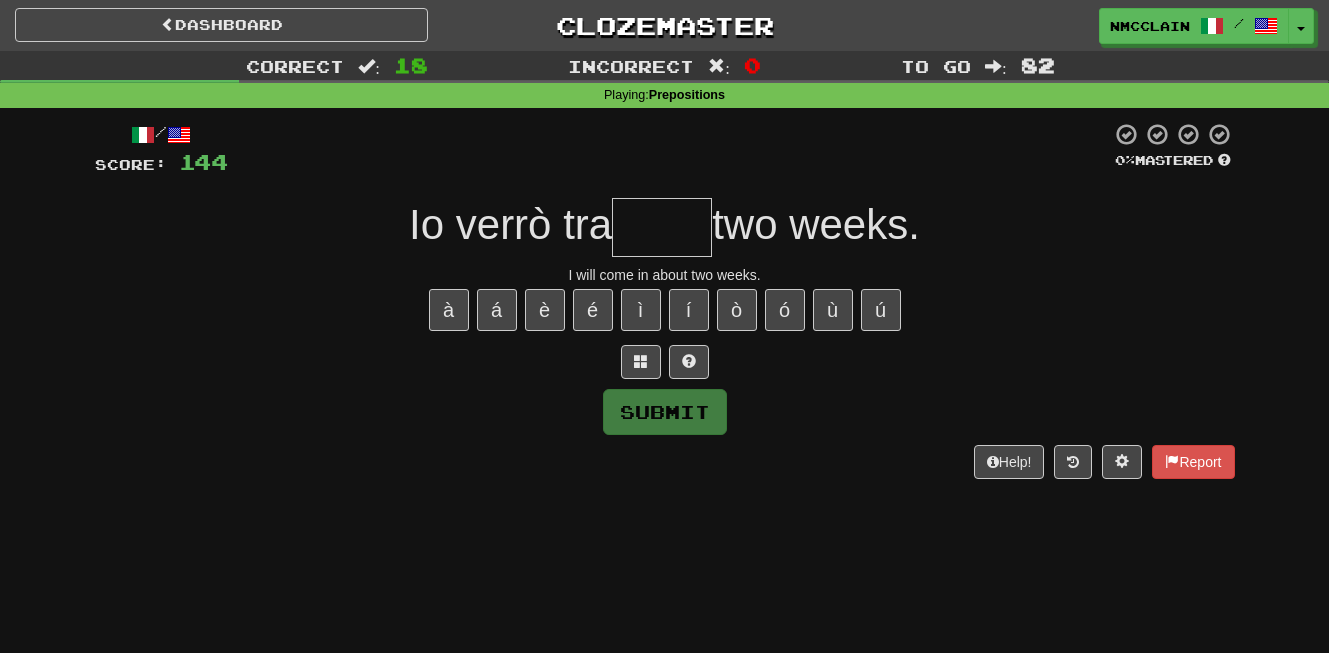 type on "*" 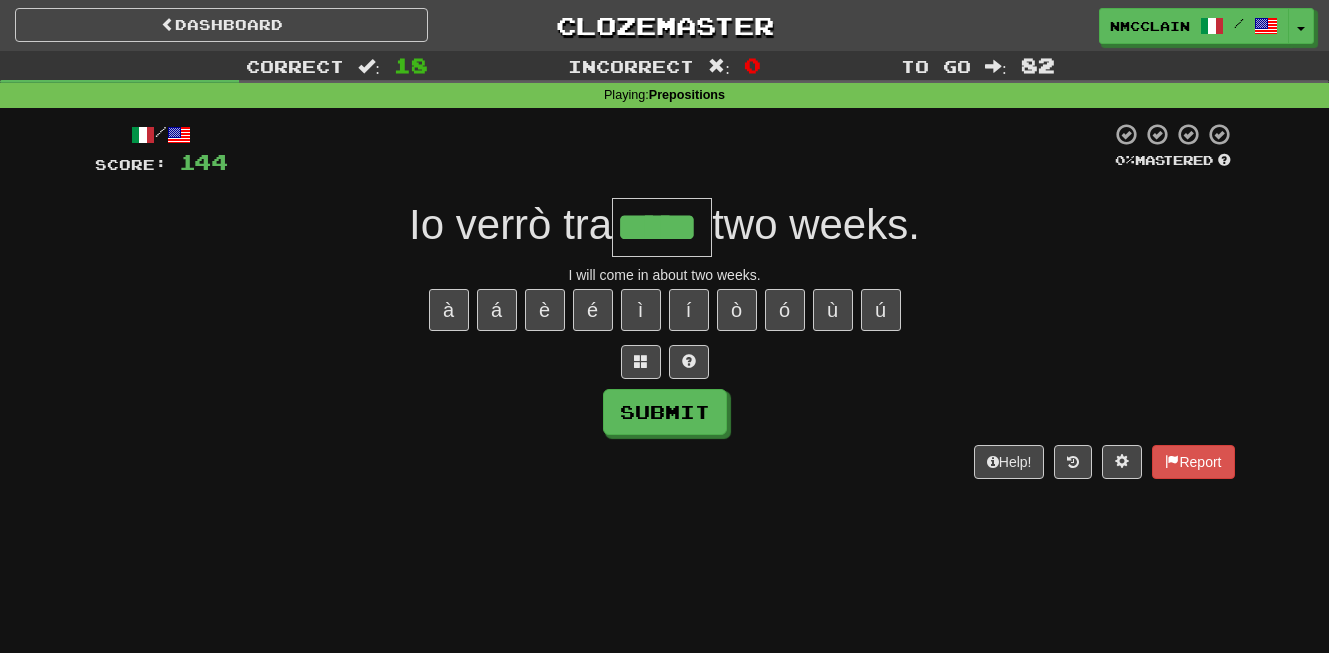 type on "*****" 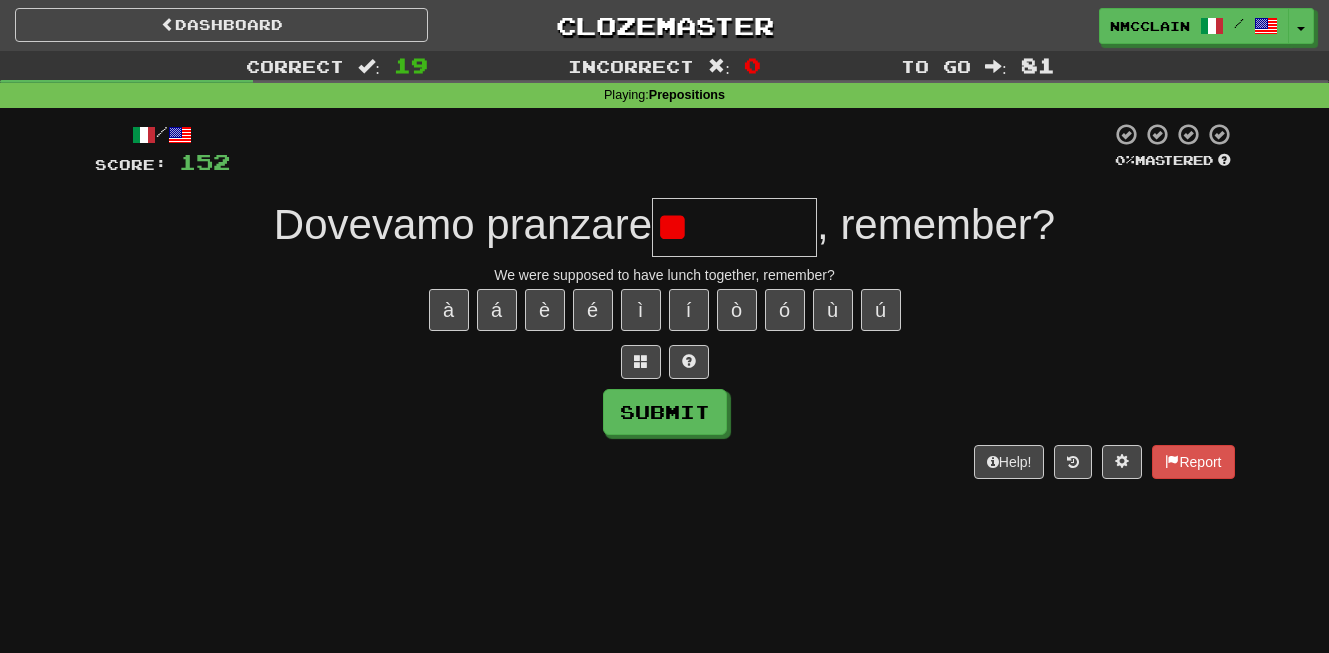 type on "*" 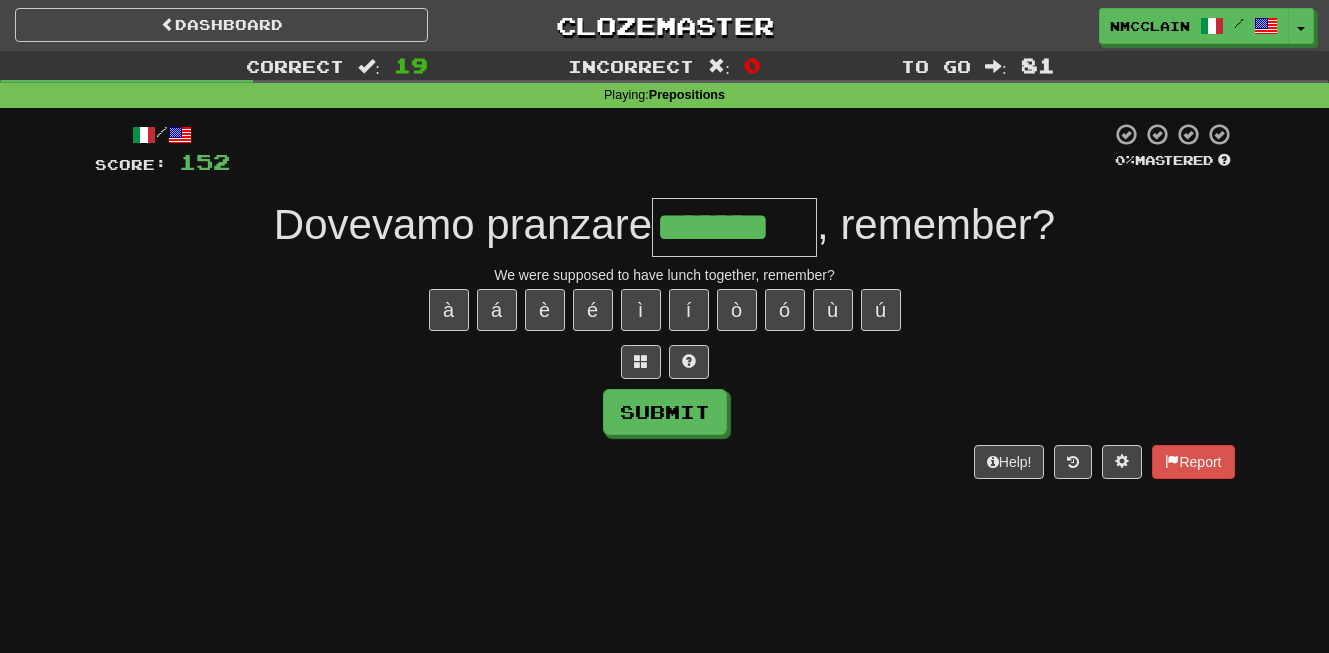 type on "*******" 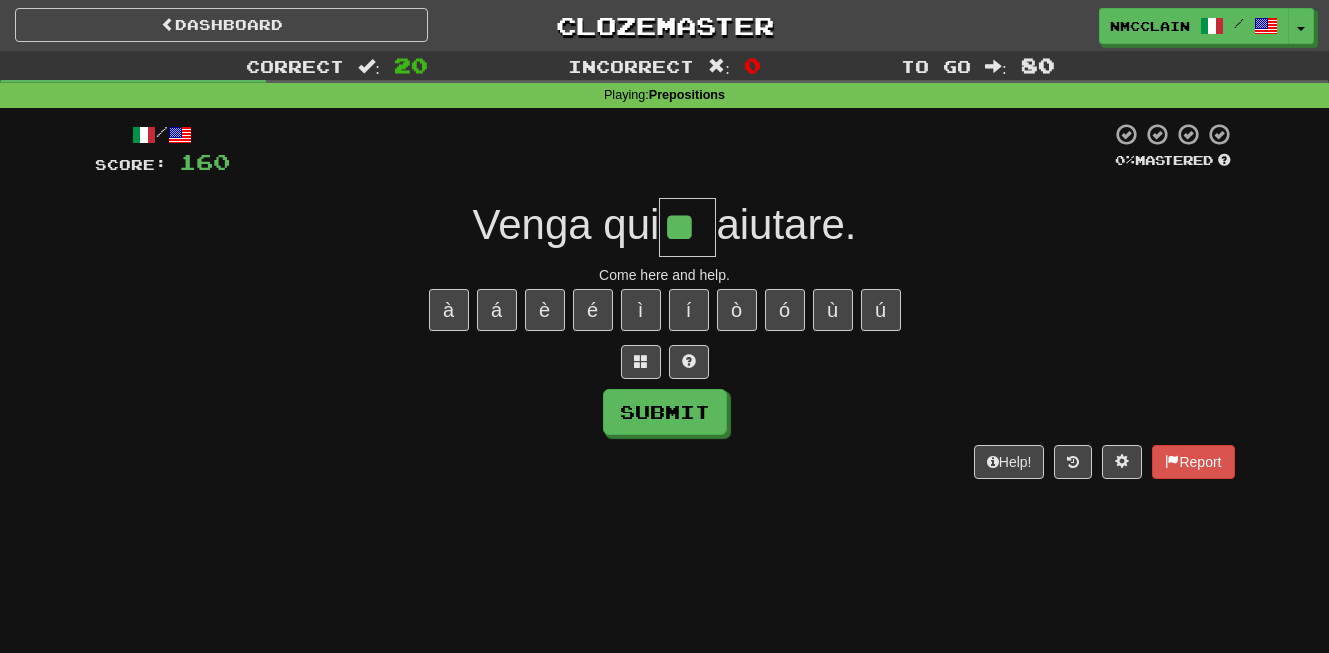 type on "**" 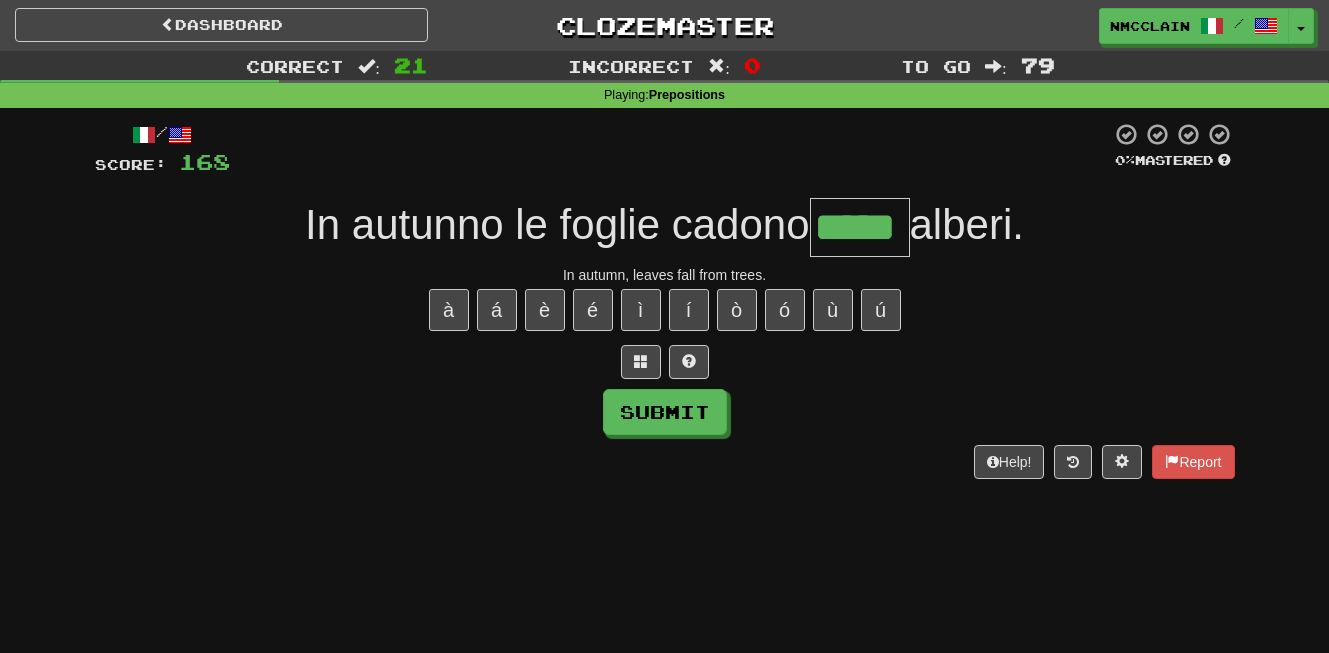 type on "*****" 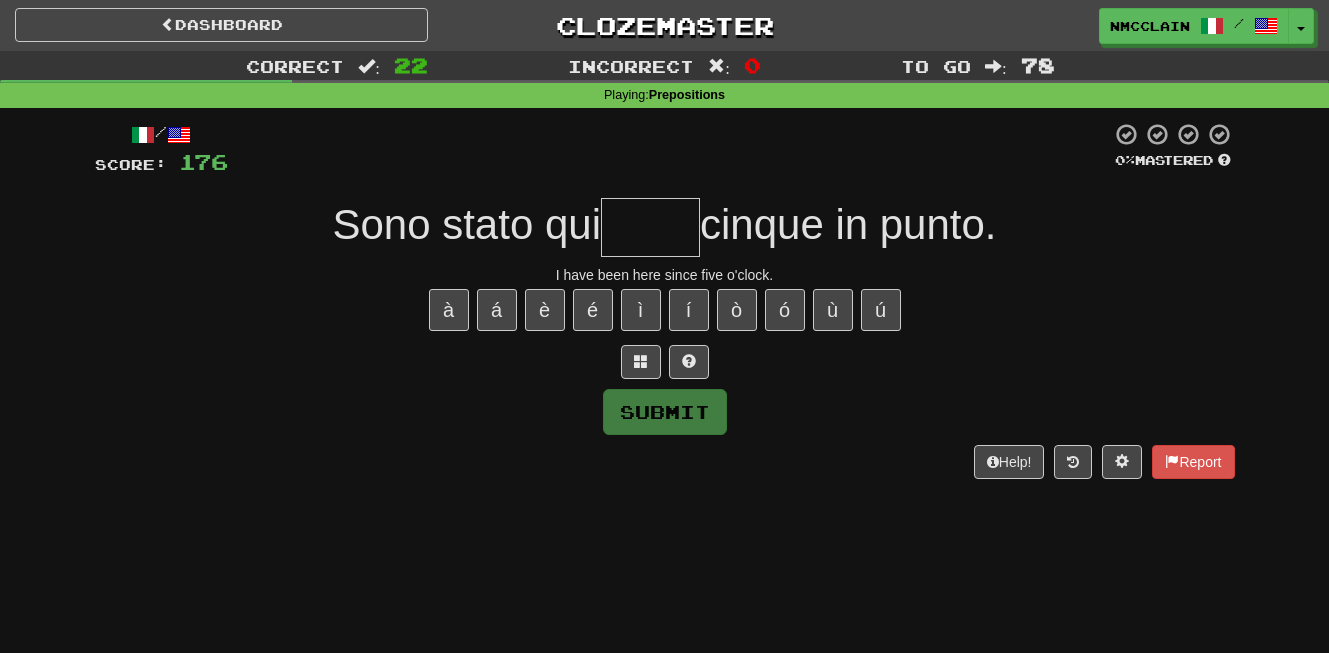 type on "*" 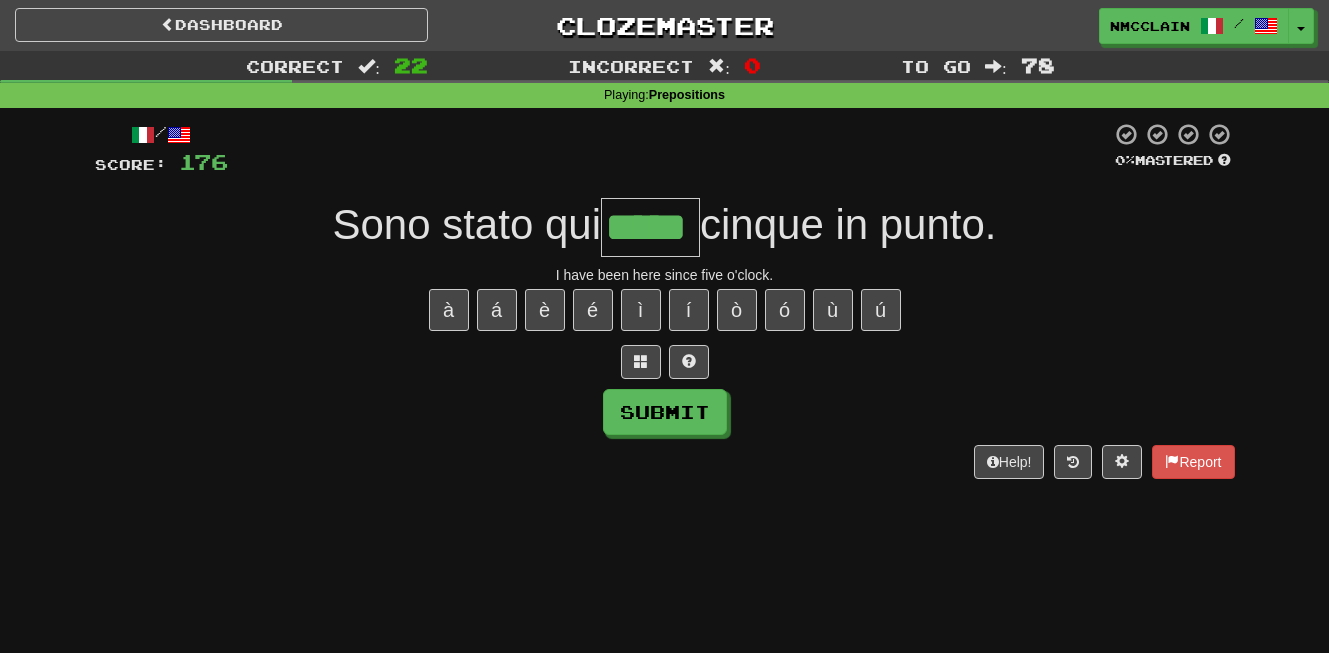 type on "*****" 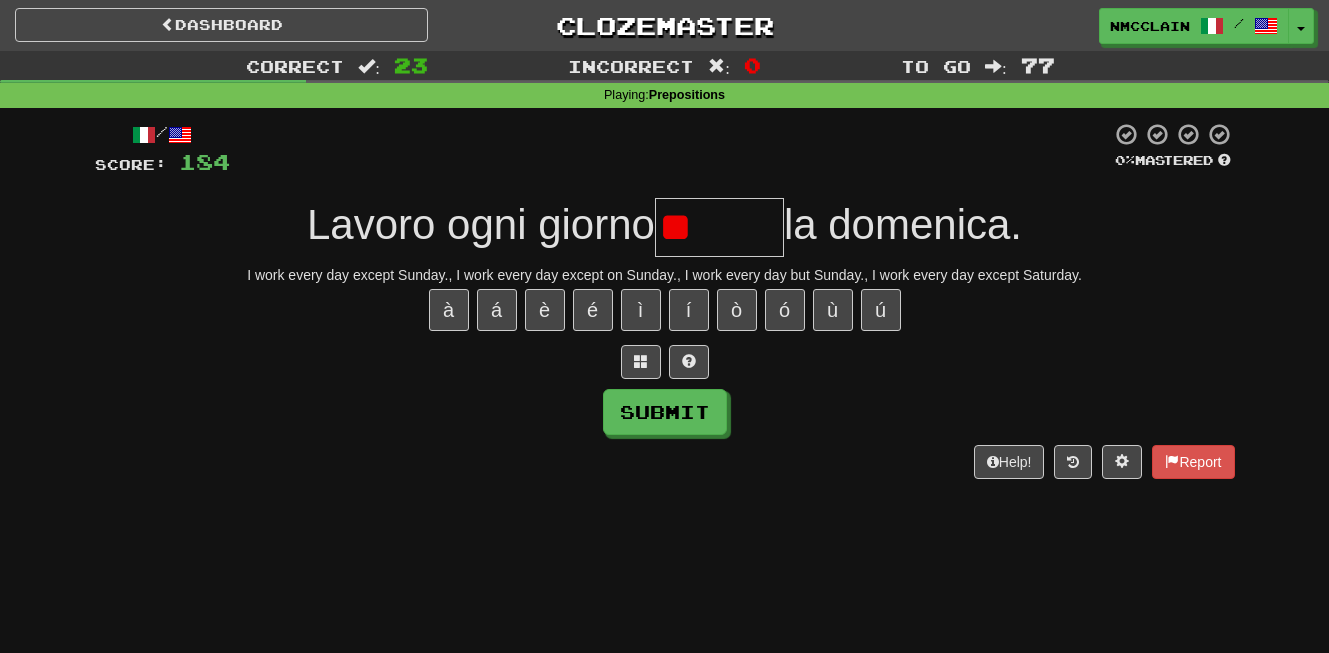 type on "*" 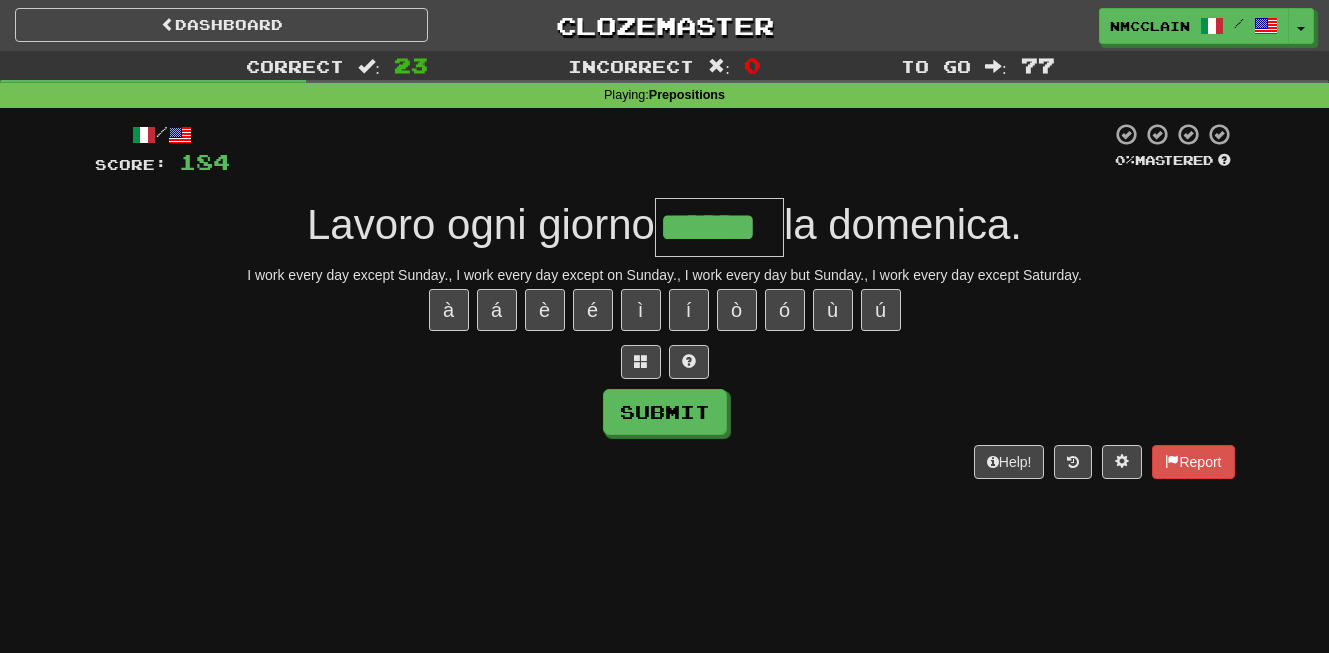 type on "******" 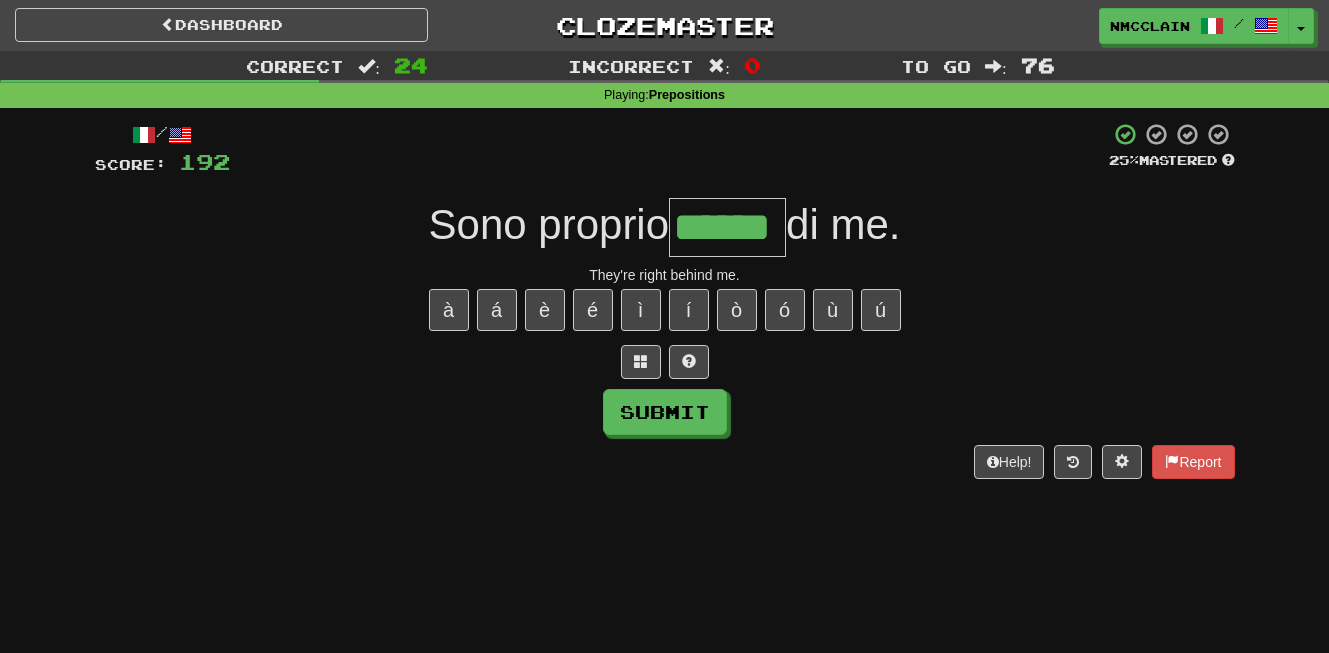 type on "******" 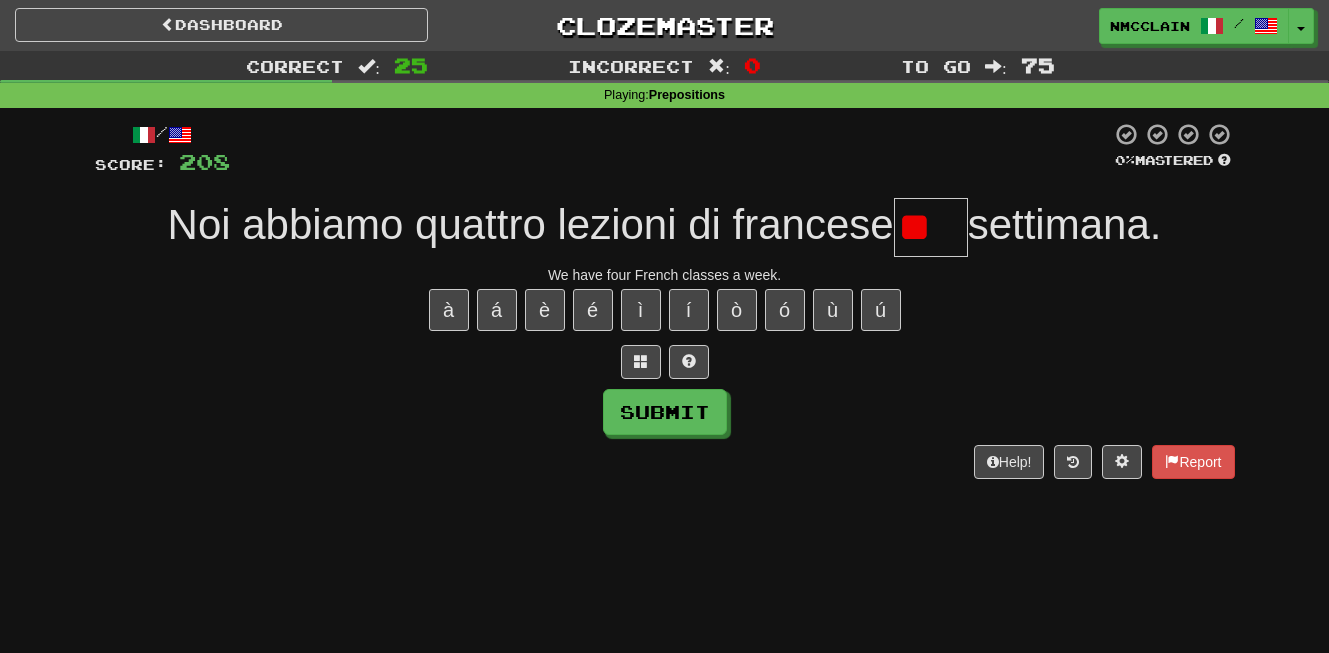 type on "*" 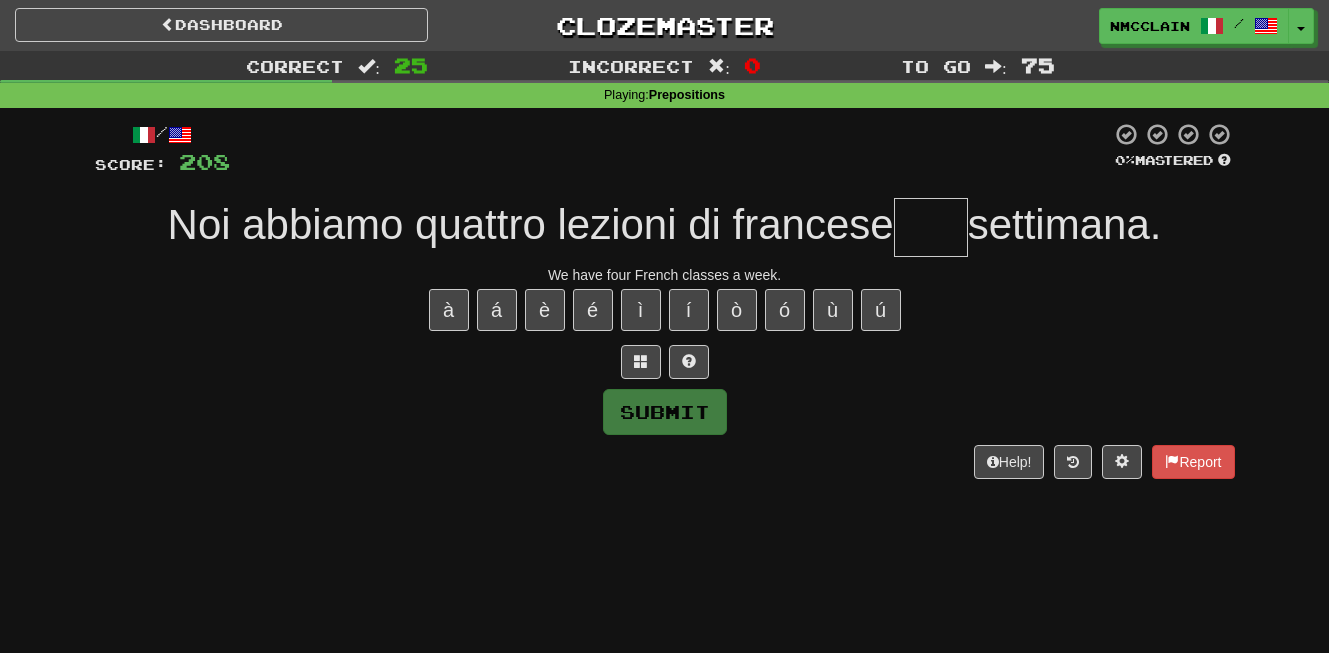 type on "*" 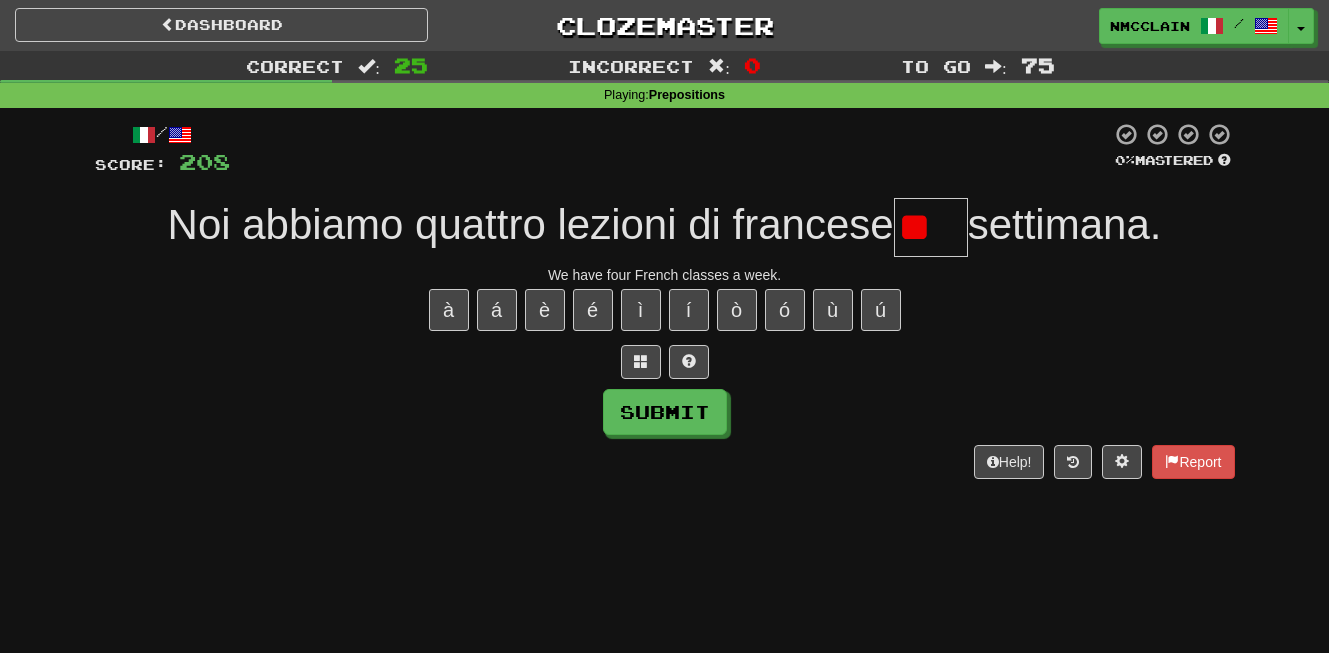 type on "*" 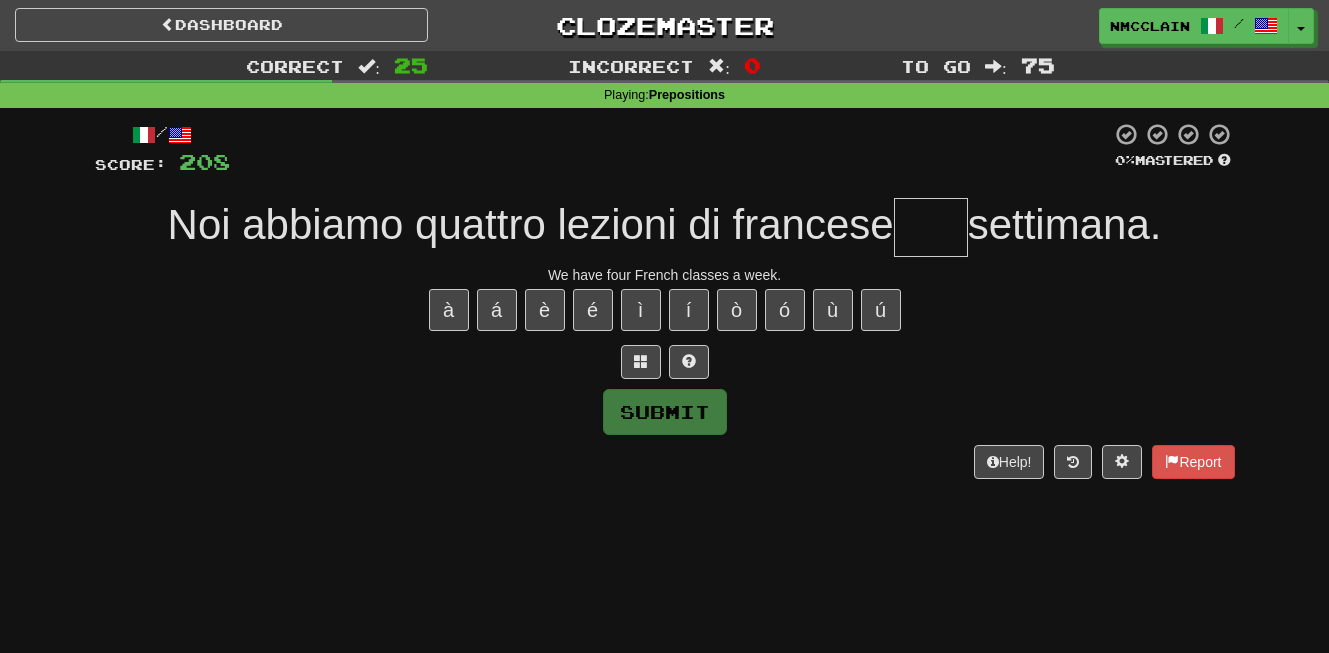 type on "*" 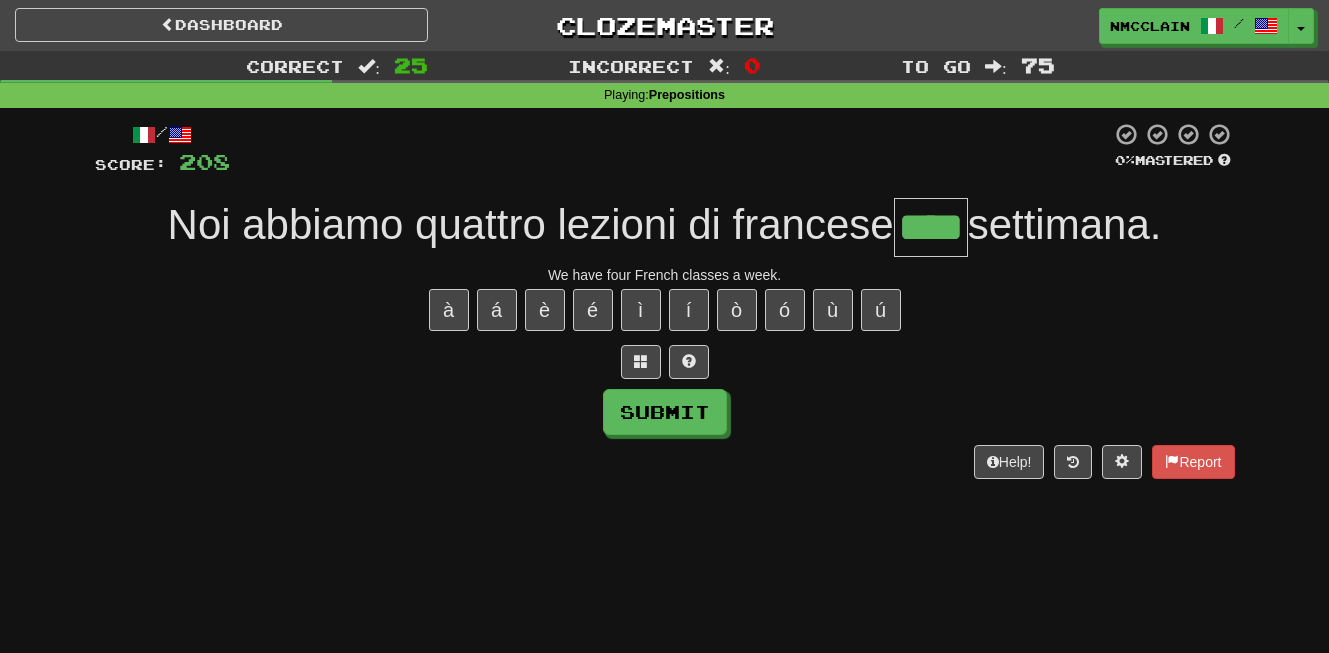 type on "****" 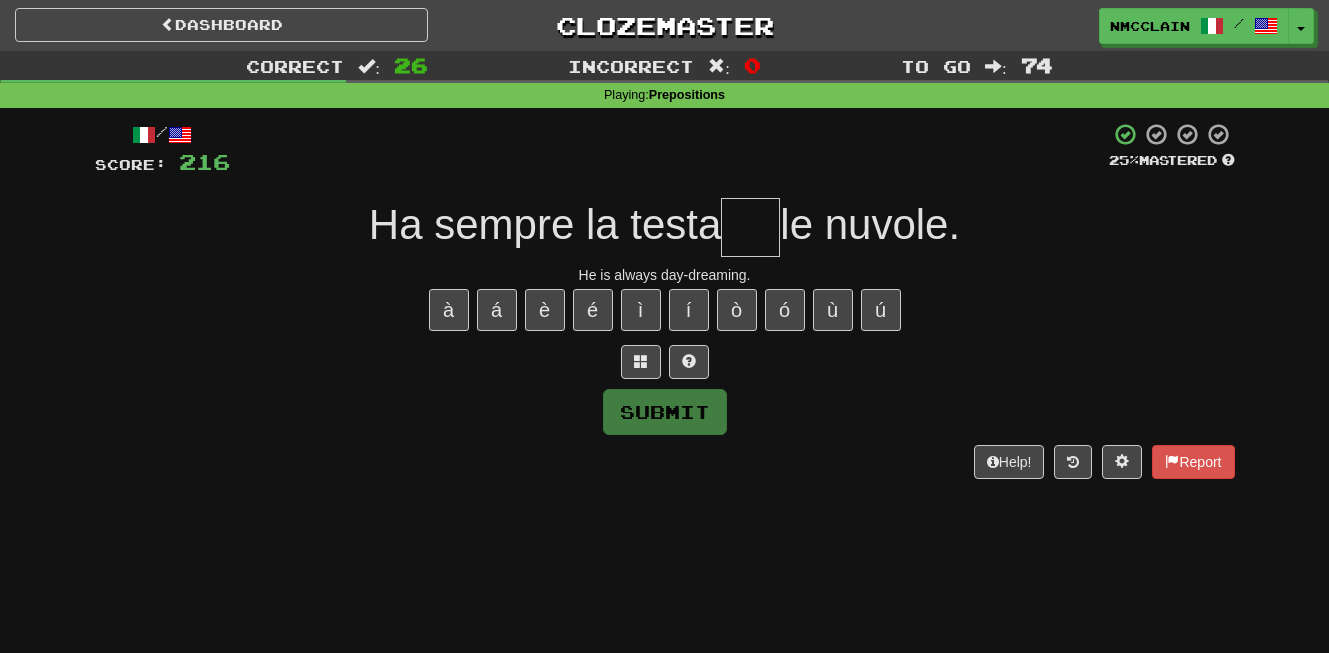 type on "*" 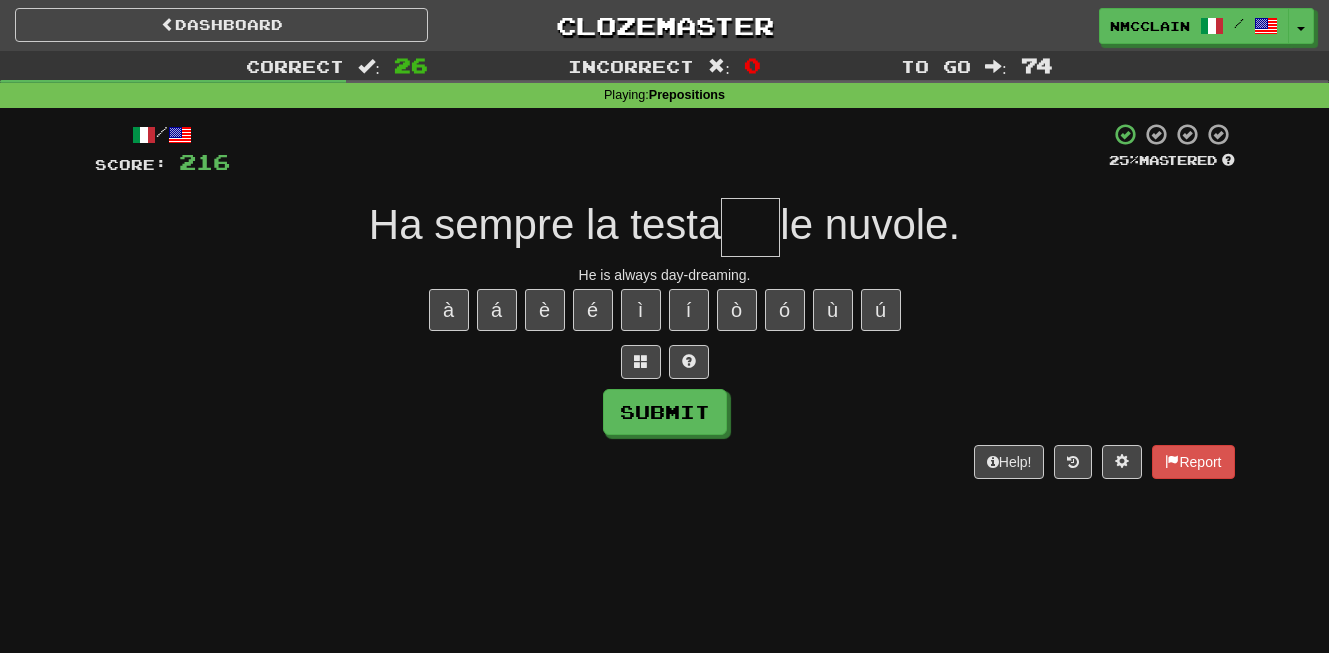 type on "*" 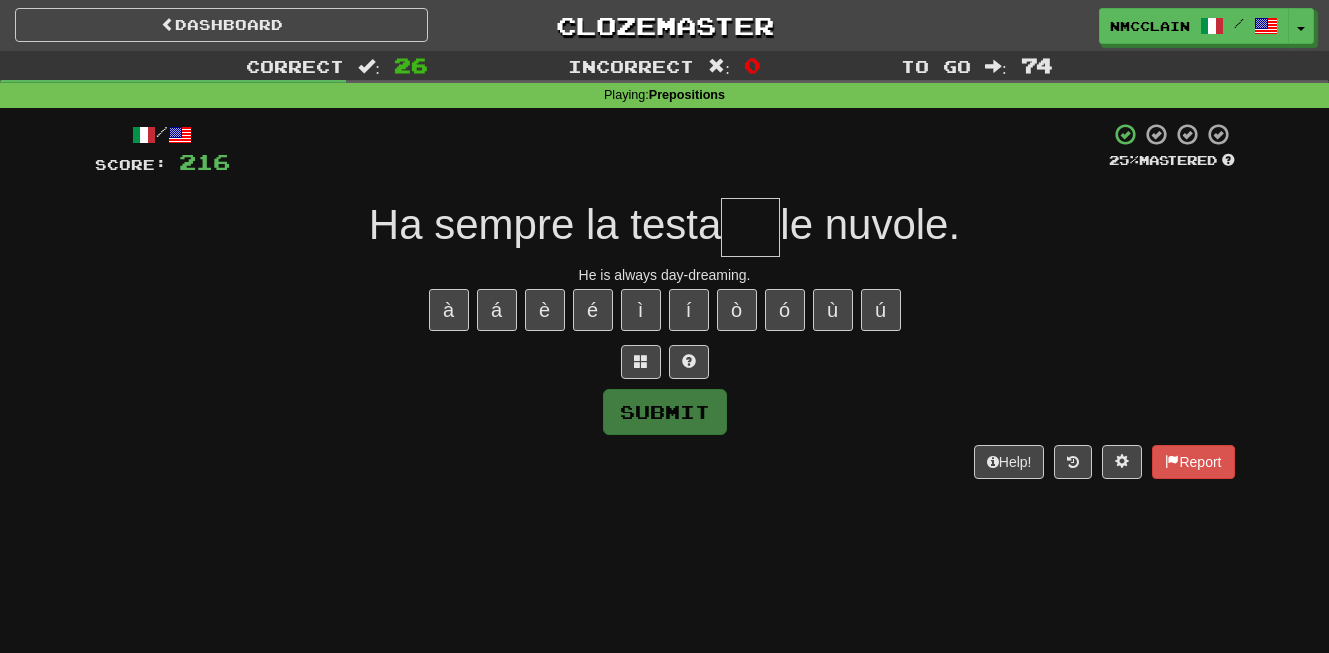 type on "*" 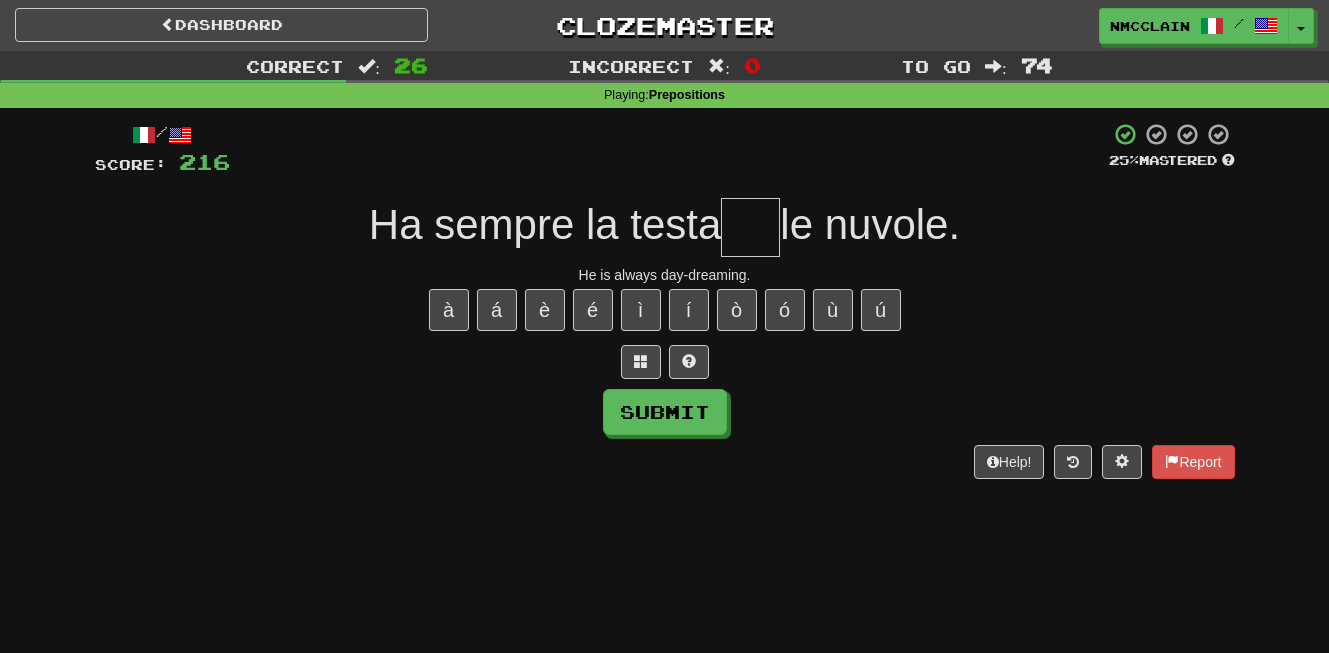 type on "*" 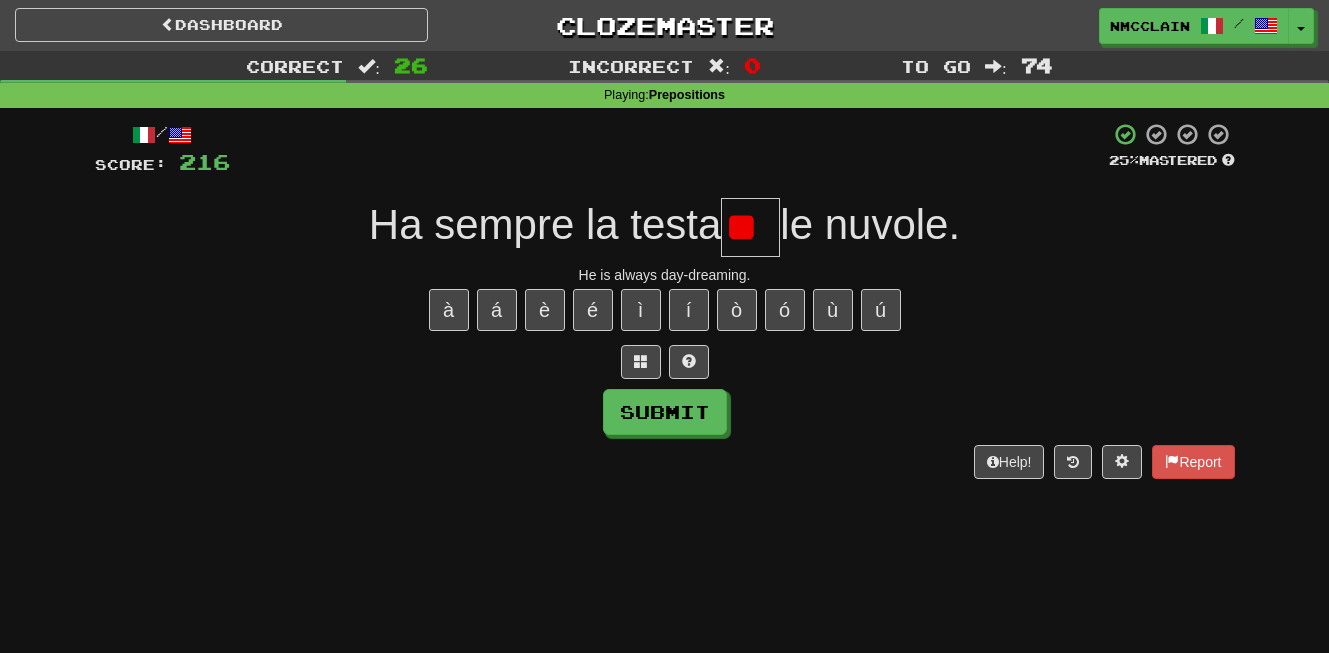 type on "*" 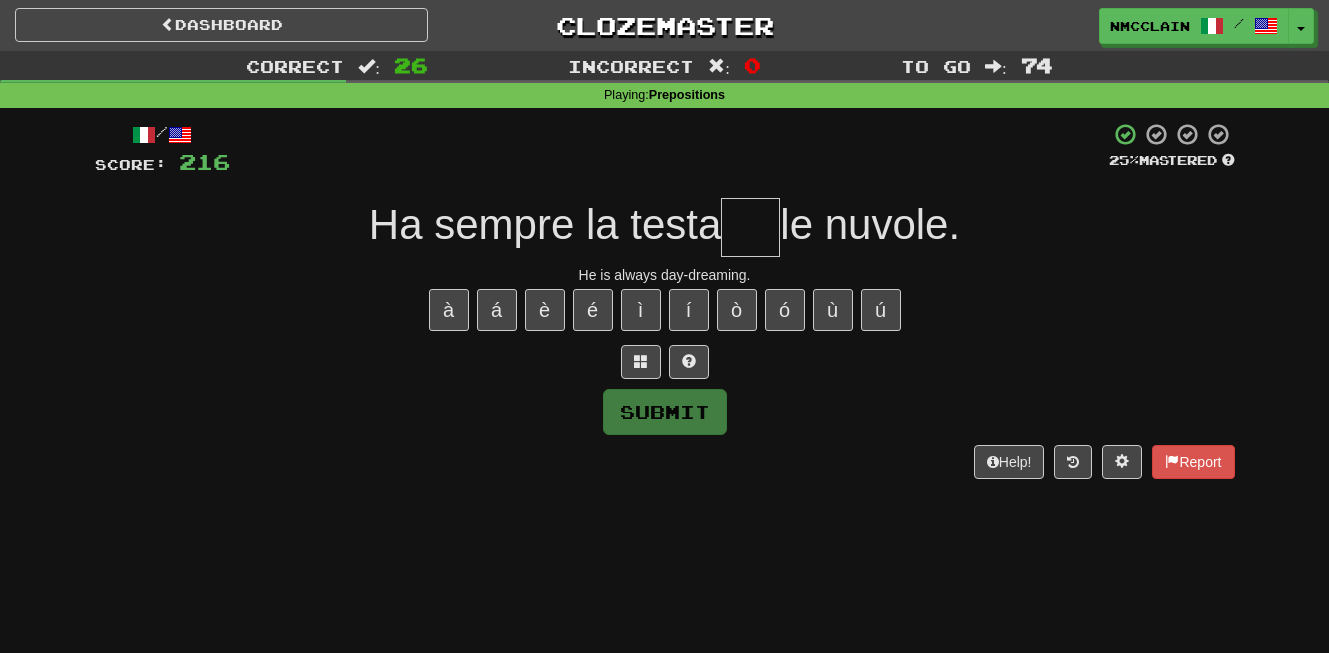 type on "*" 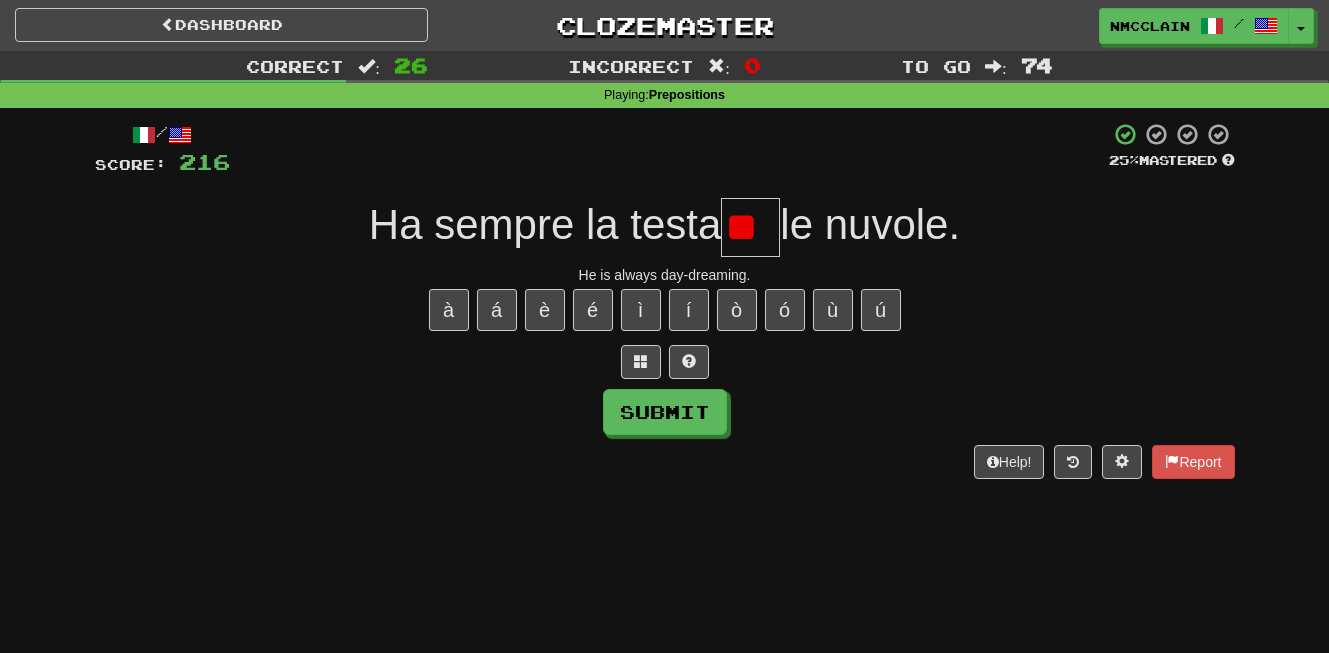 type on "*" 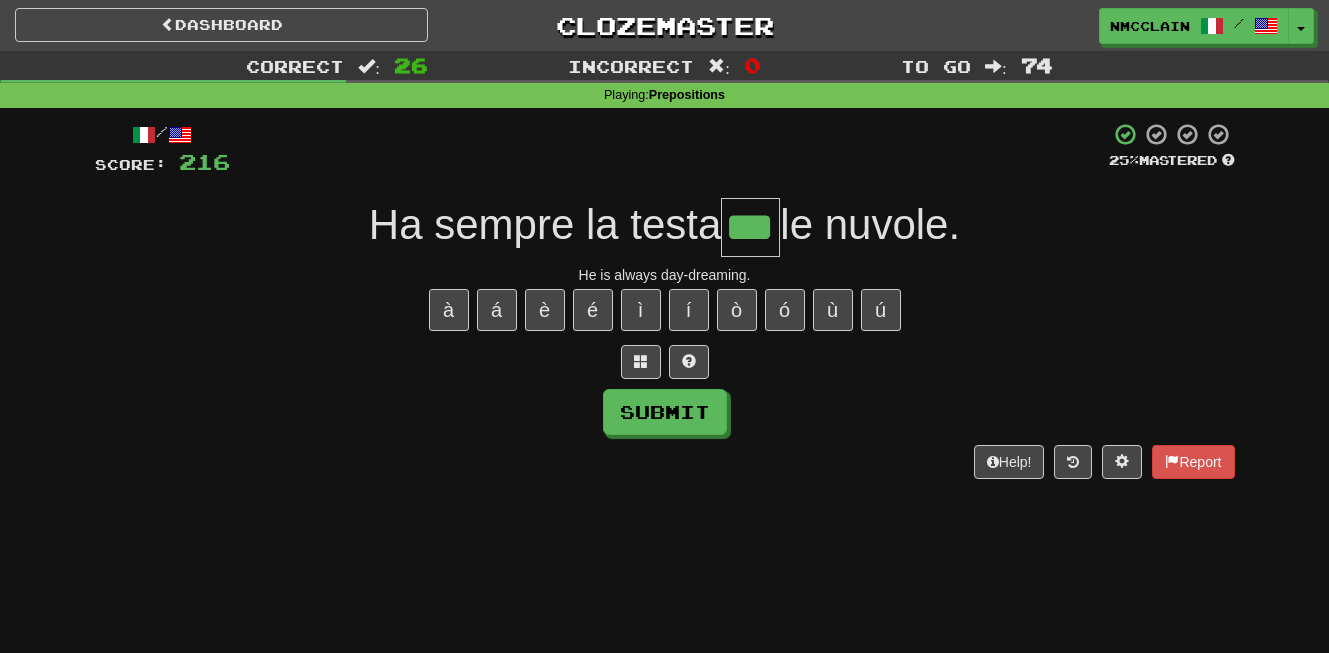 type on "***" 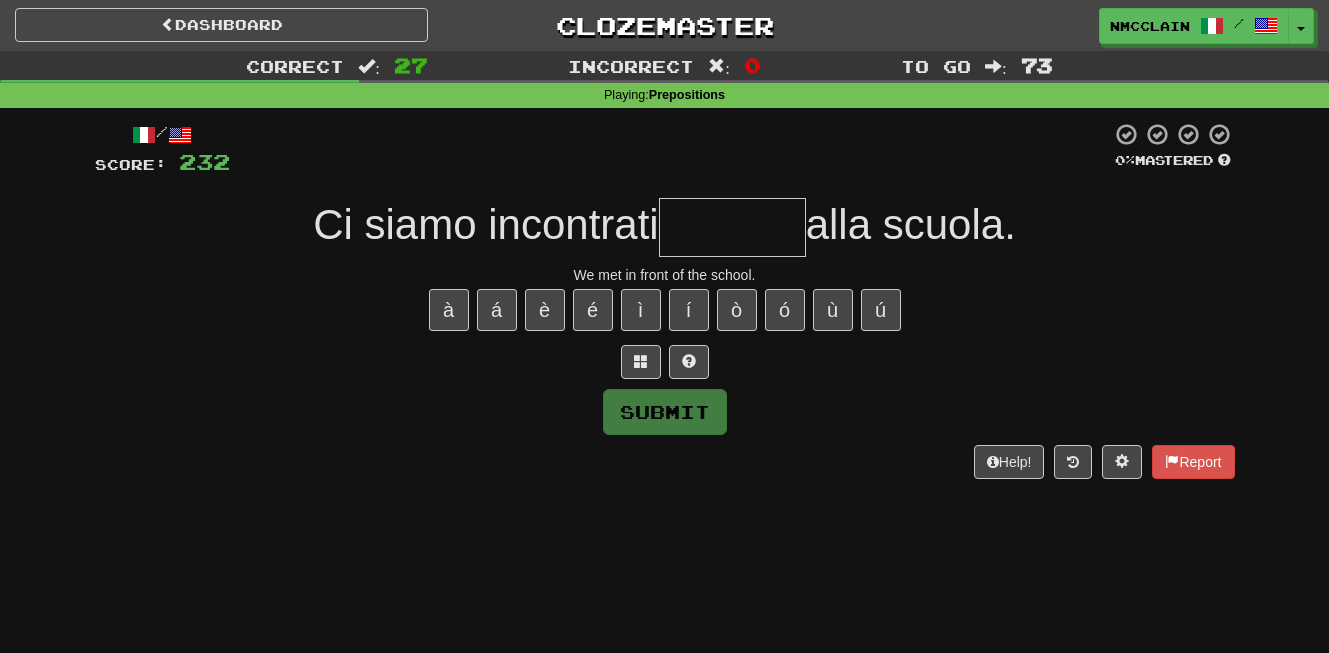 type on "*" 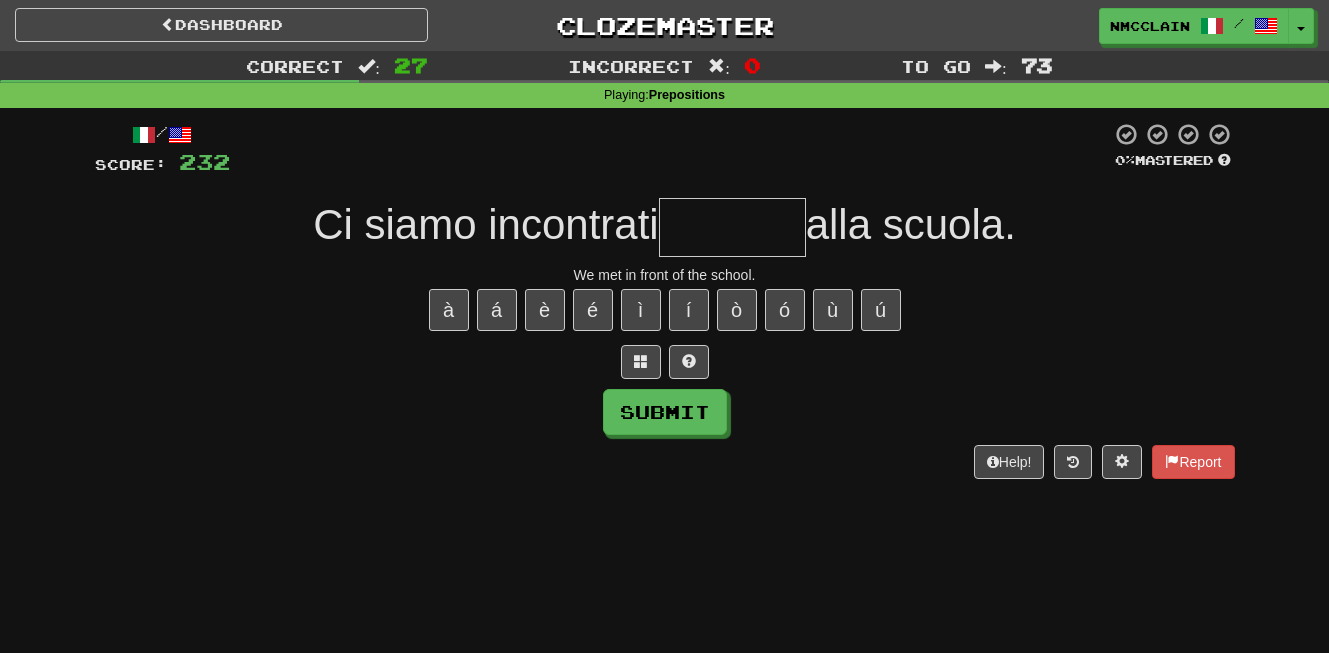 type on "*" 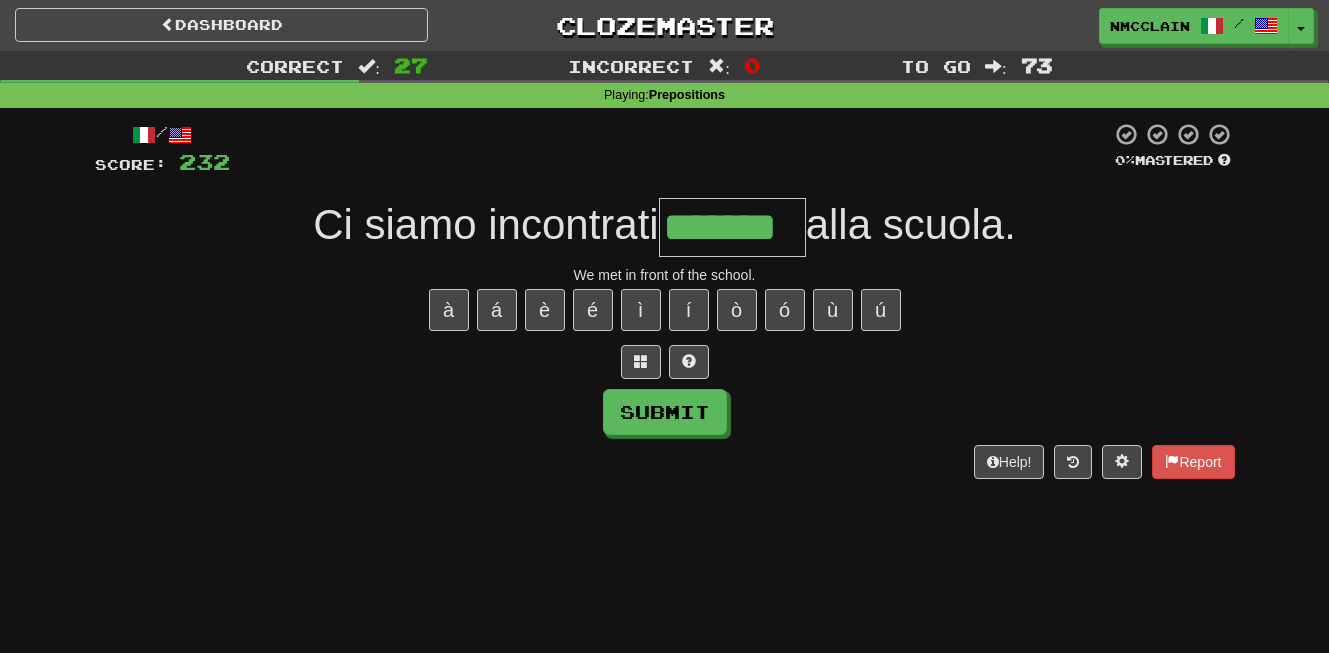 type on "*******" 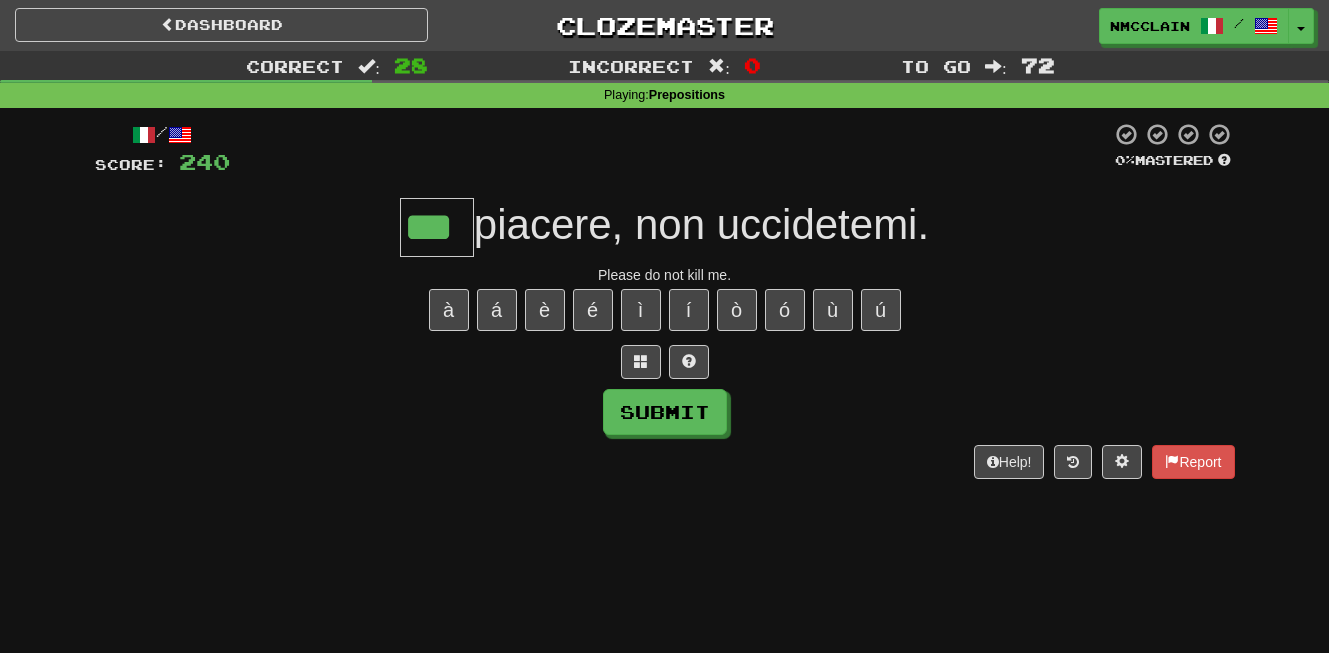 type on "***" 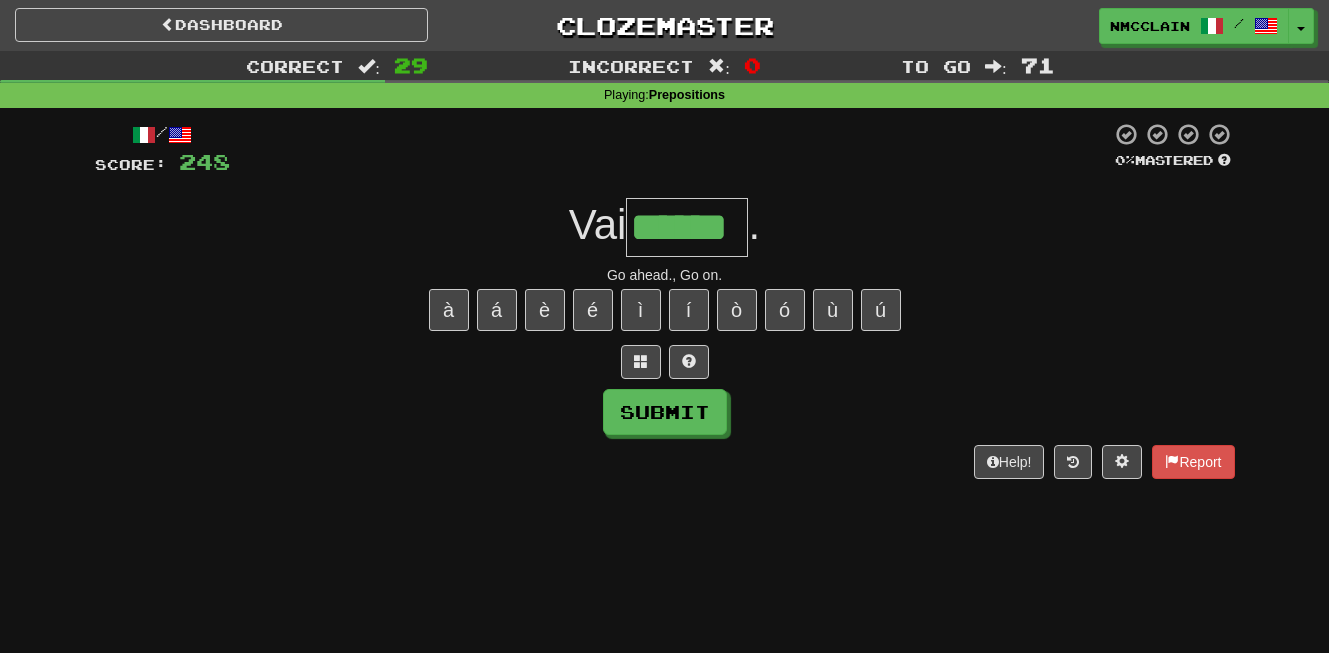 type on "******" 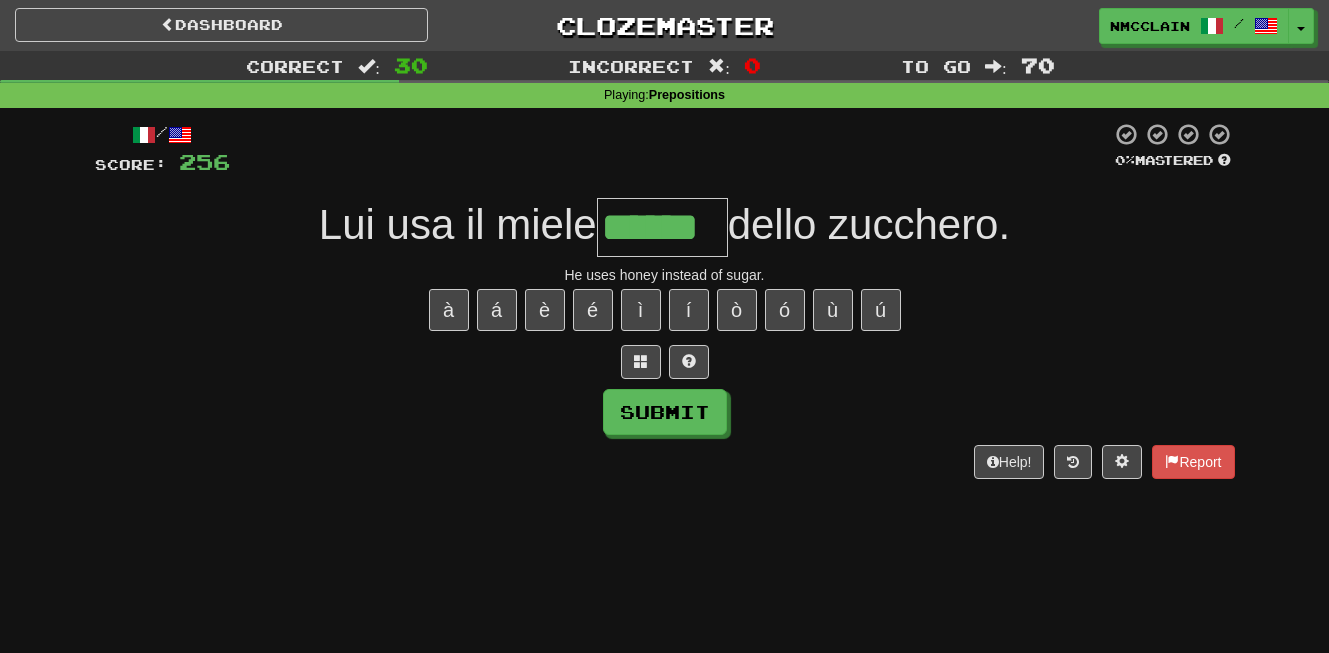 type on "******" 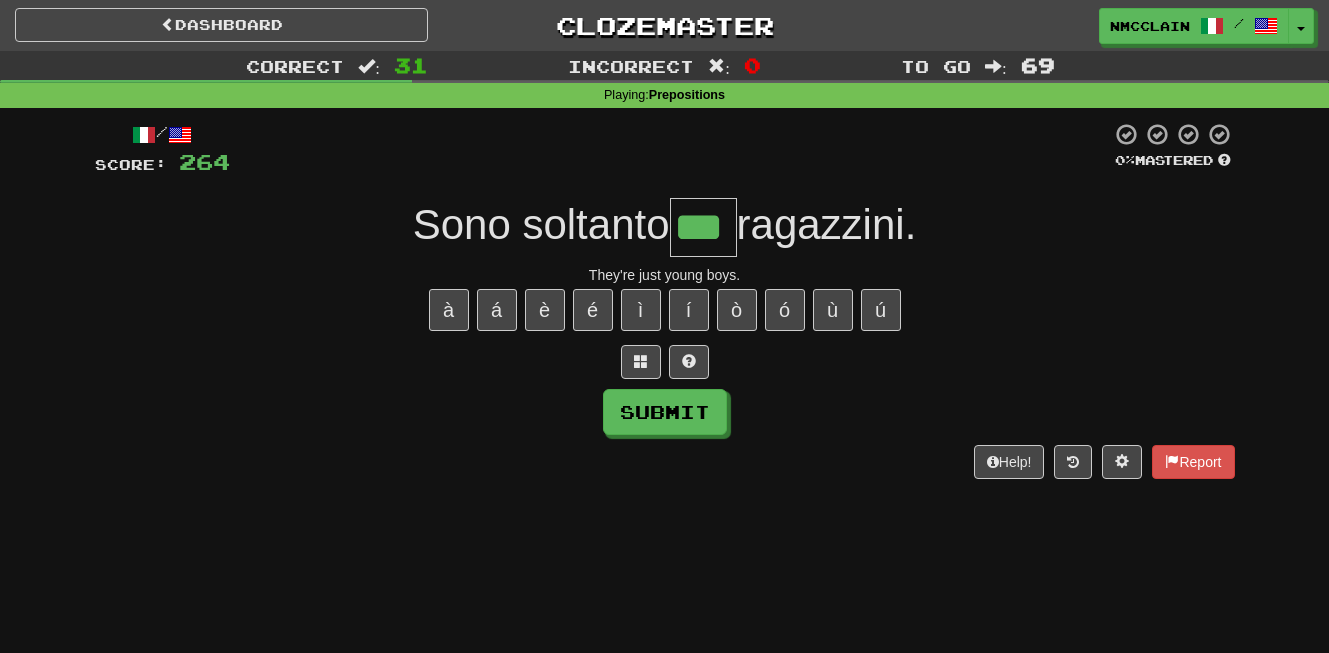 type on "***" 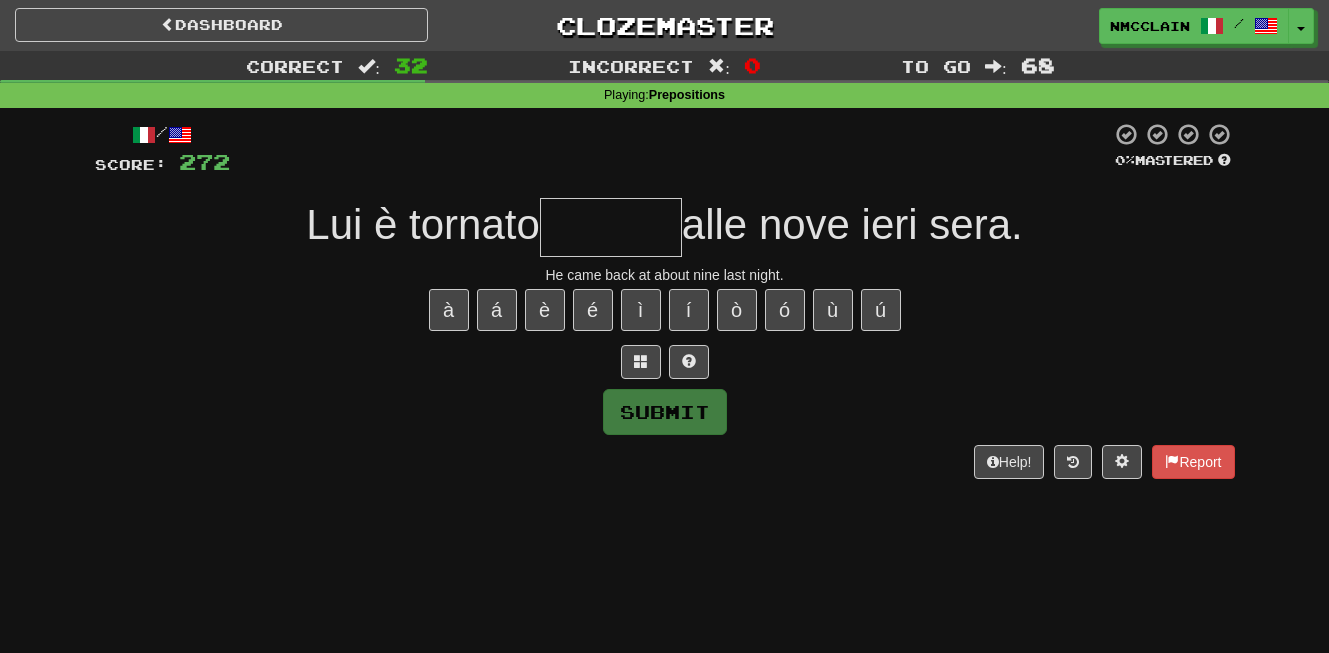 click at bounding box center [611, 227] 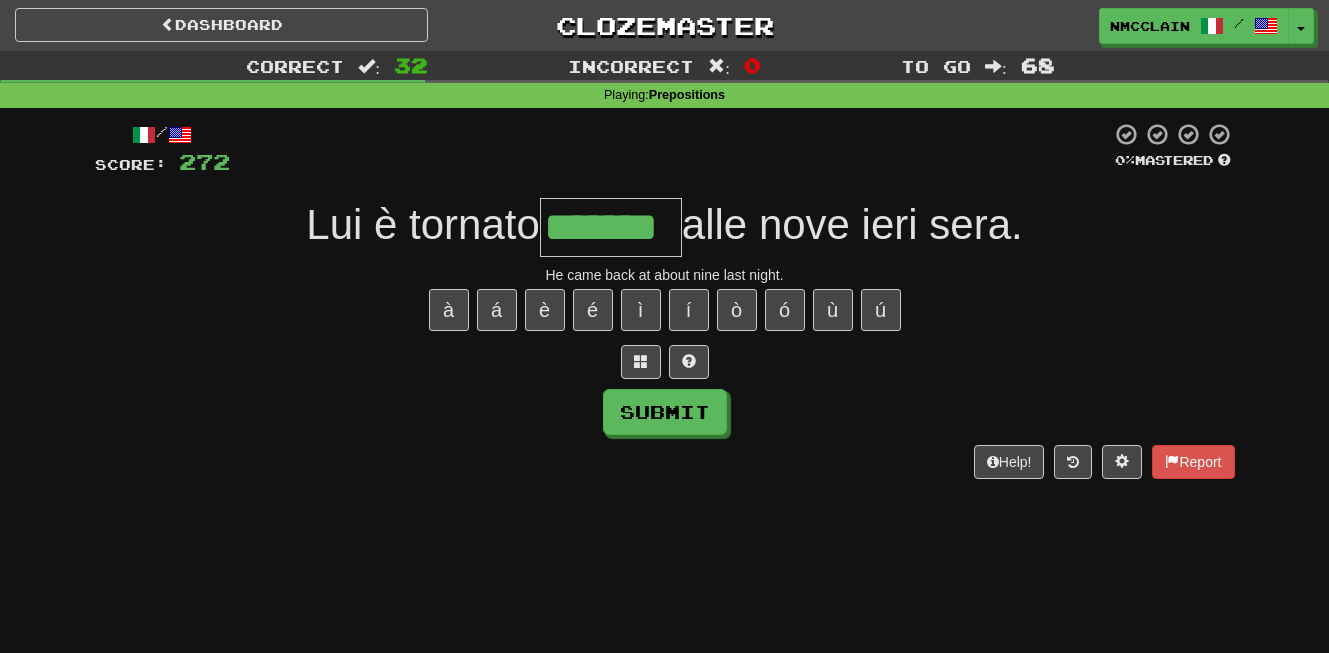 type on "*******" 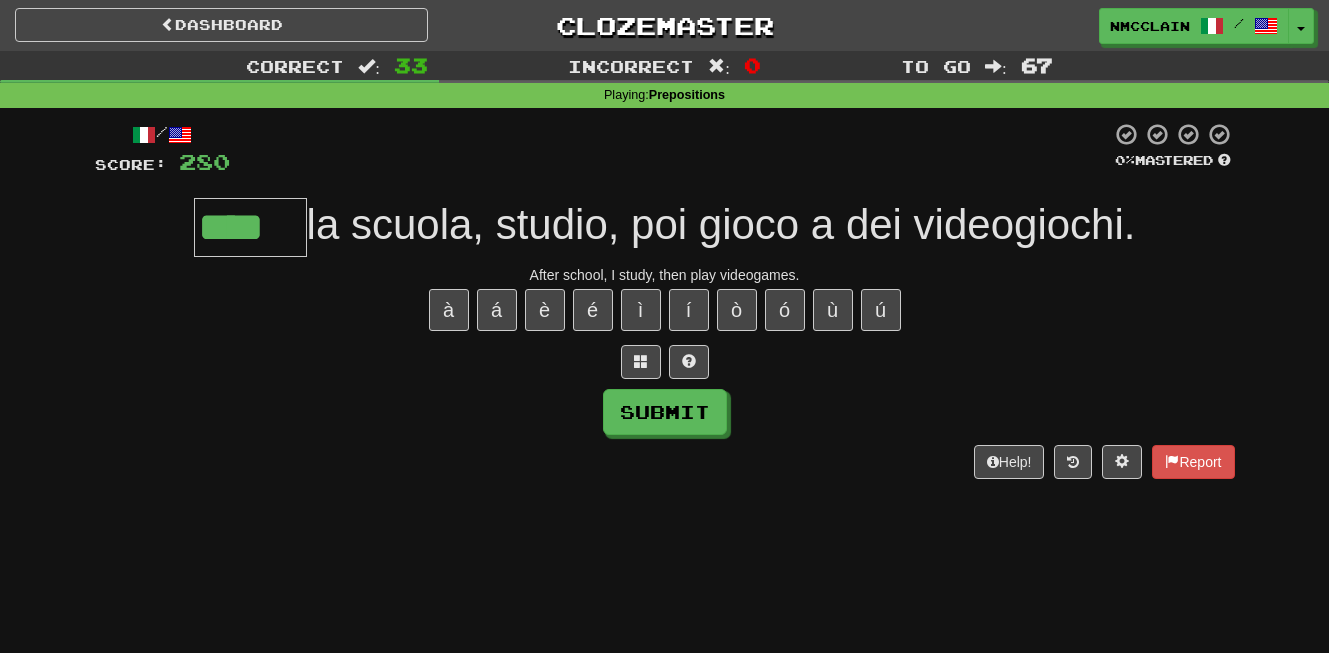 type on "****" 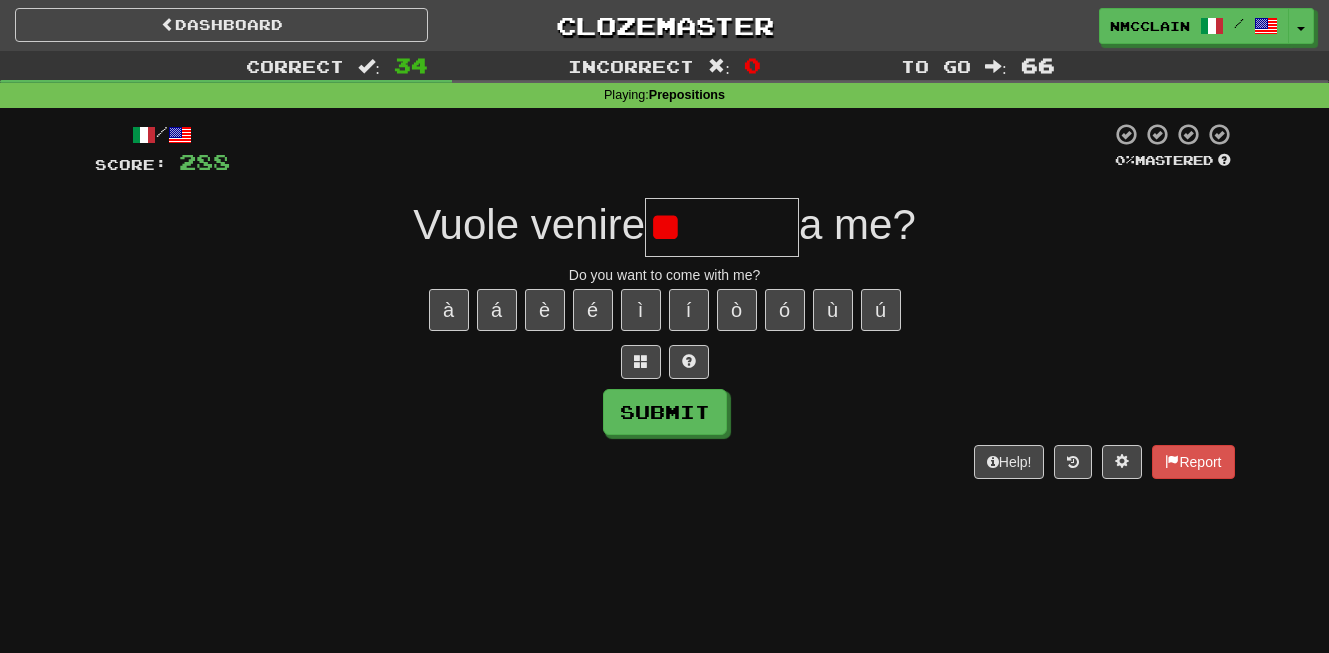 type on "*" 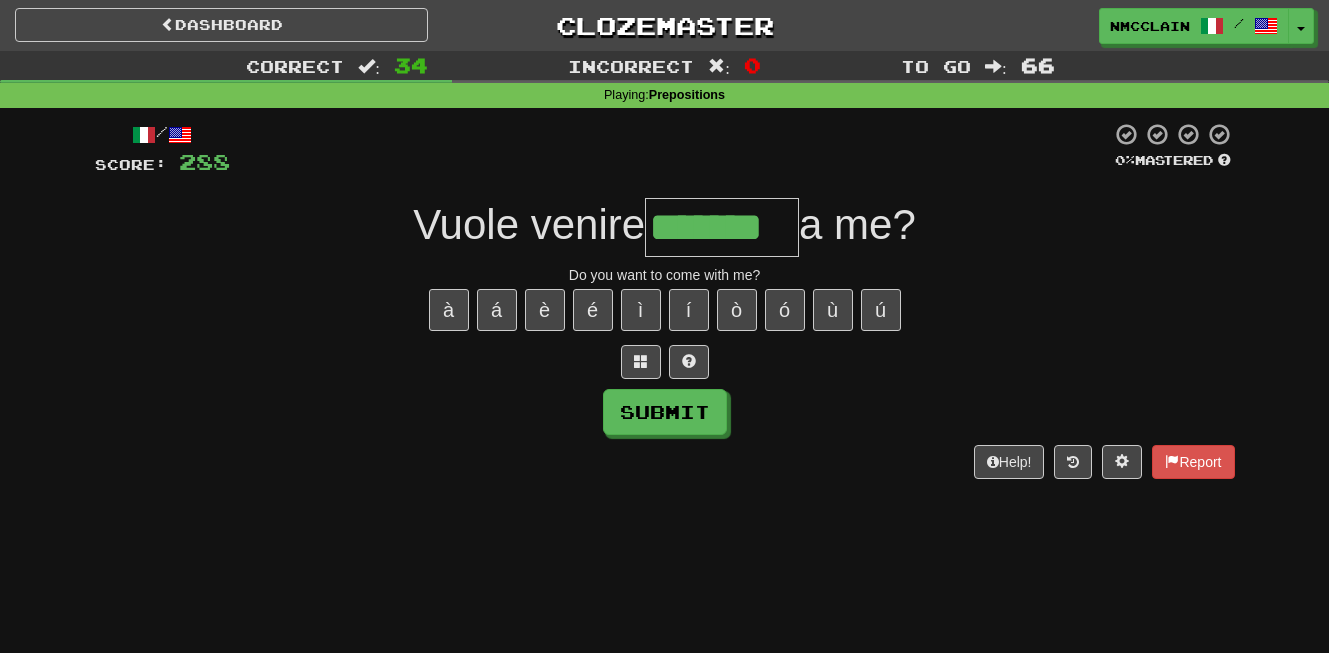 type on "*******" 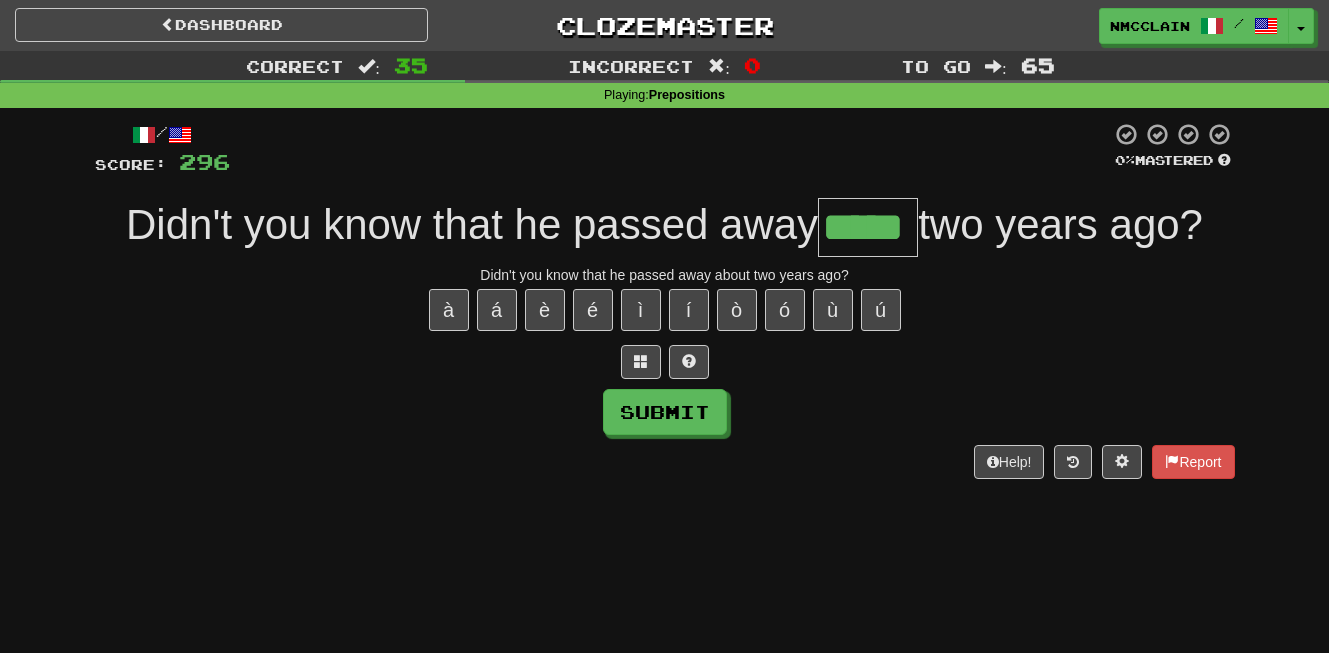 type on "*****" 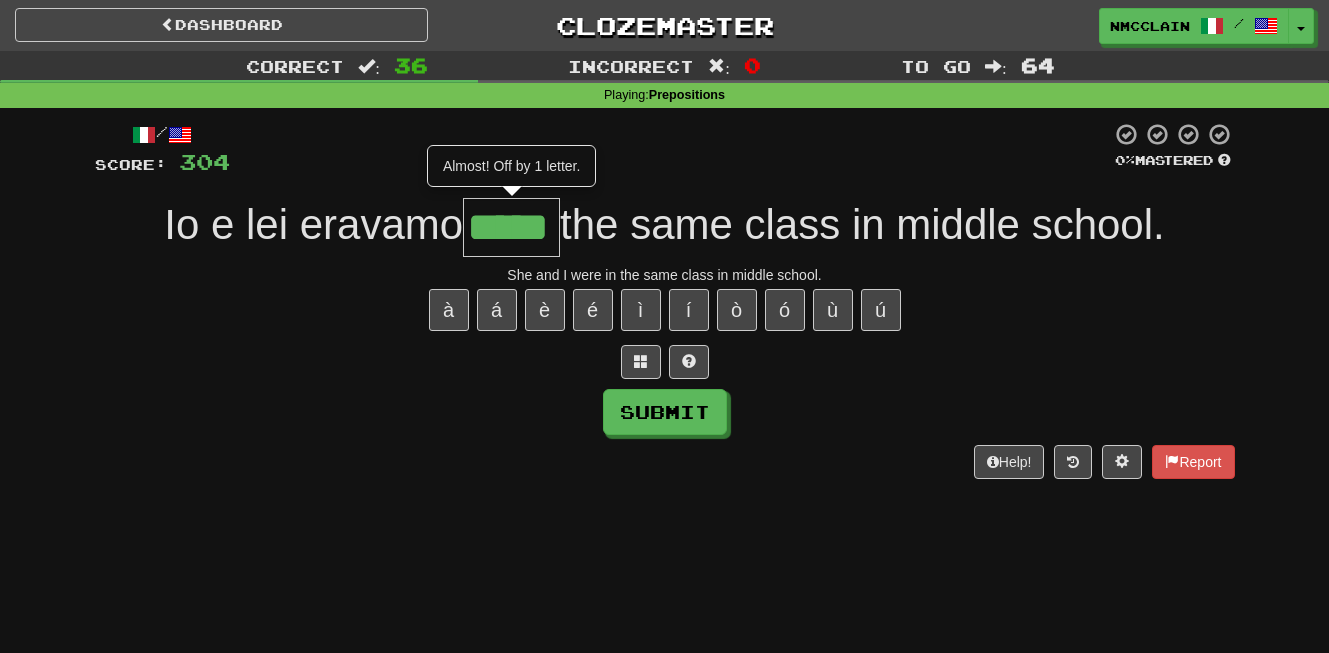 type on "*****" 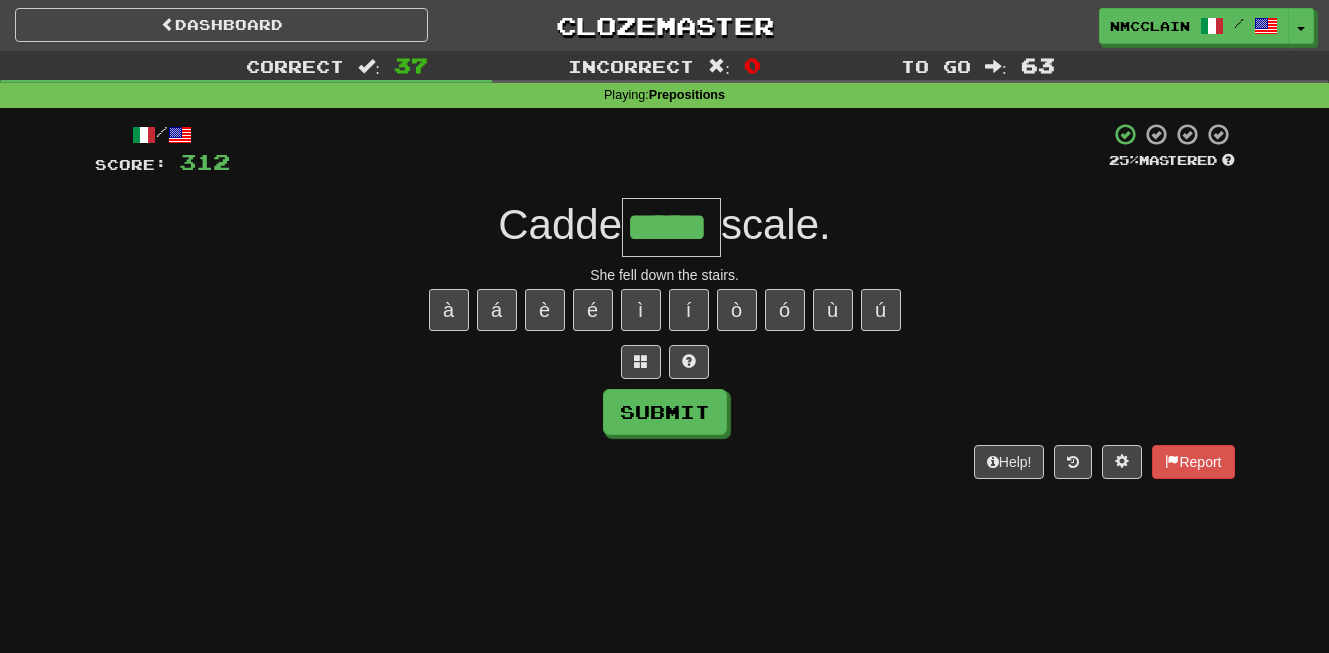 type on "*****" 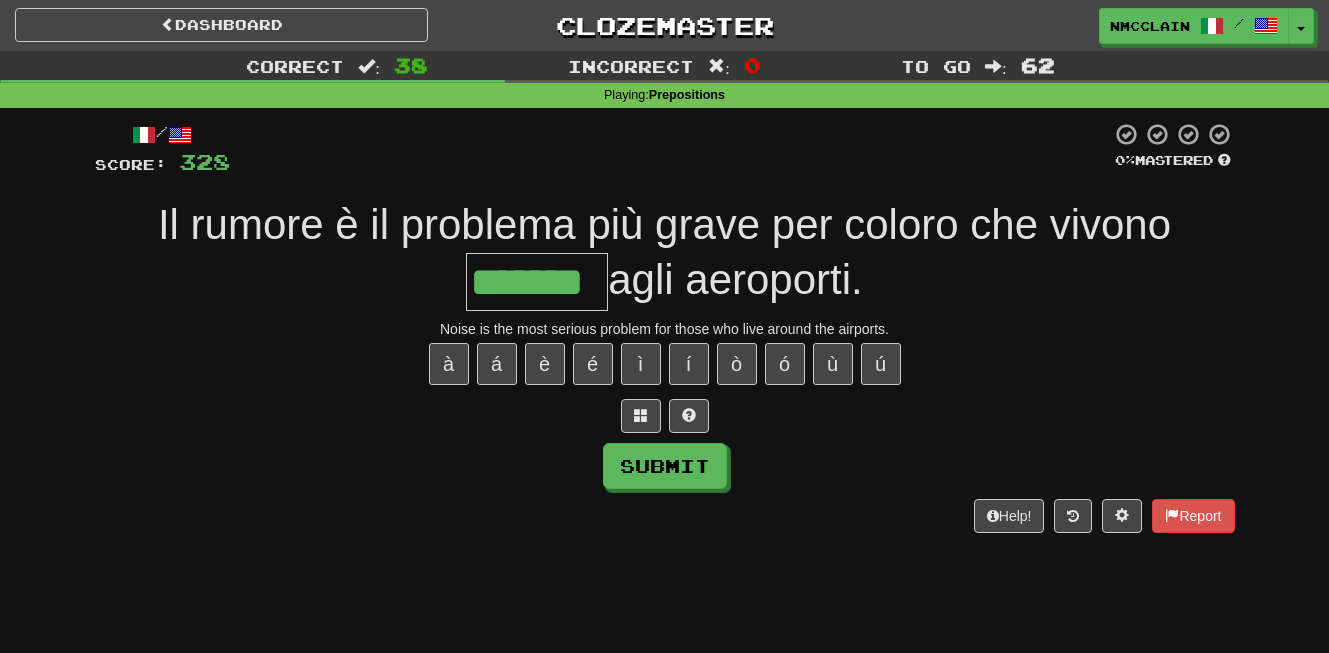 type on "*******" 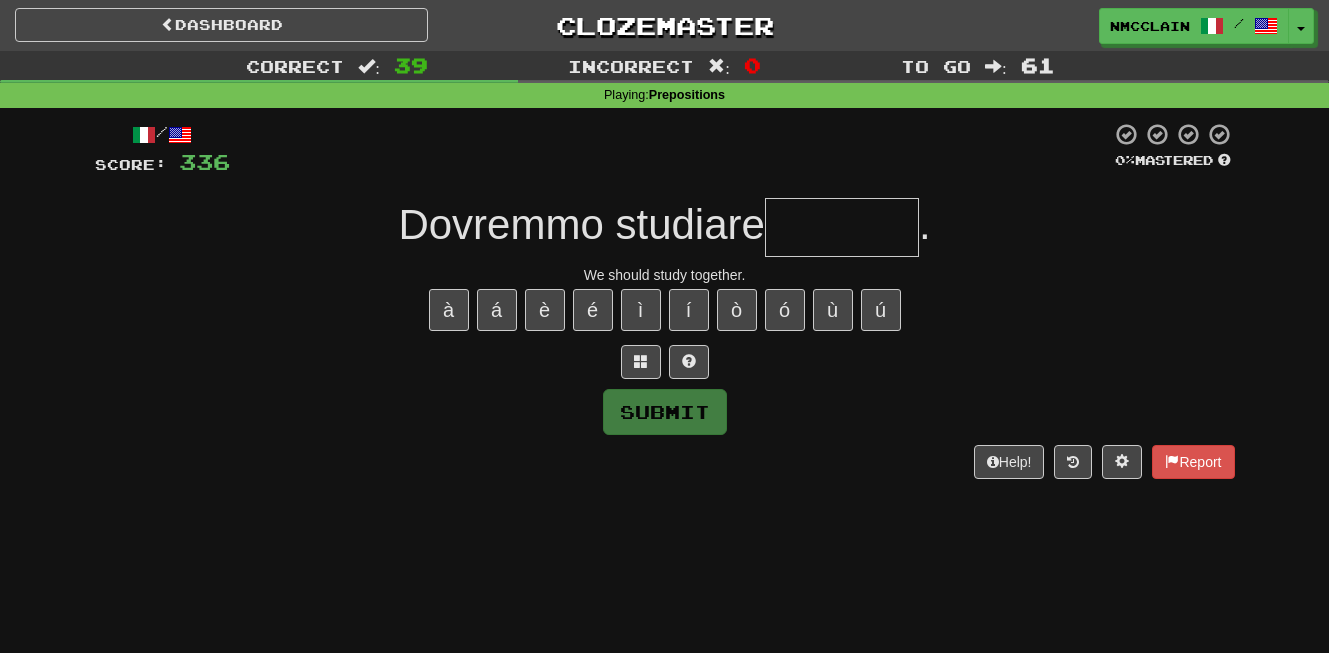 type on "*" 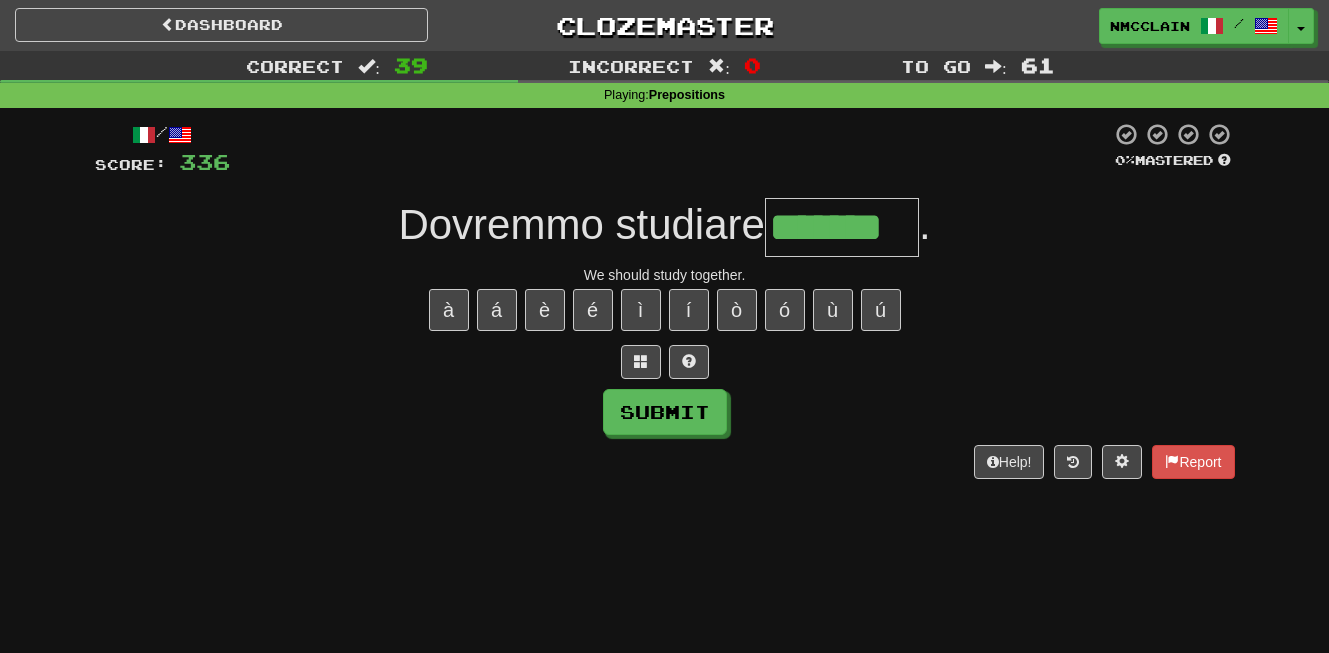 type on "*******" 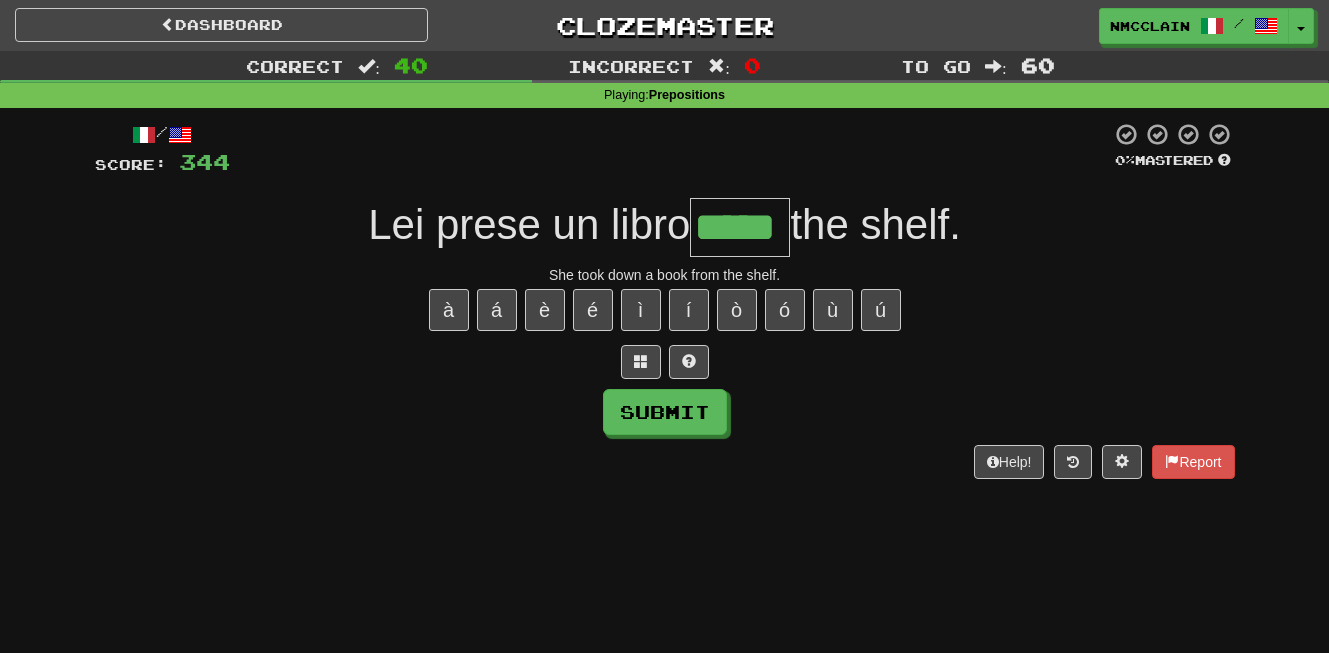 type on "*****" 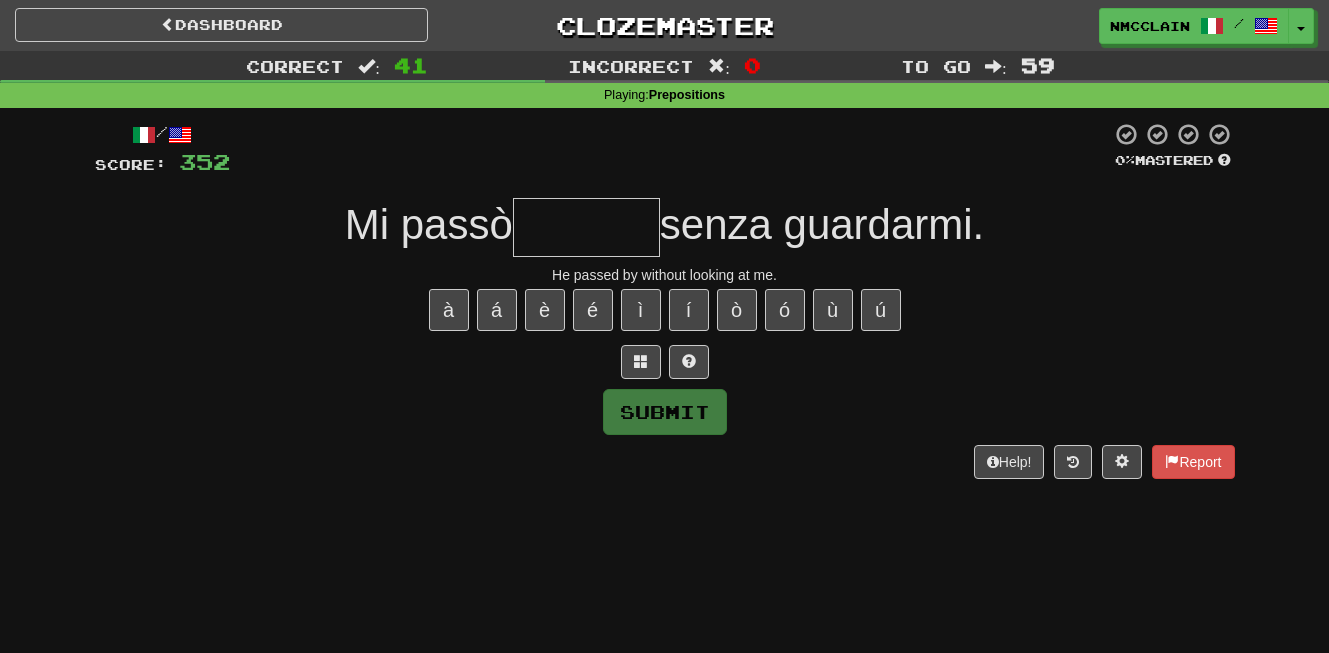 type on "*" 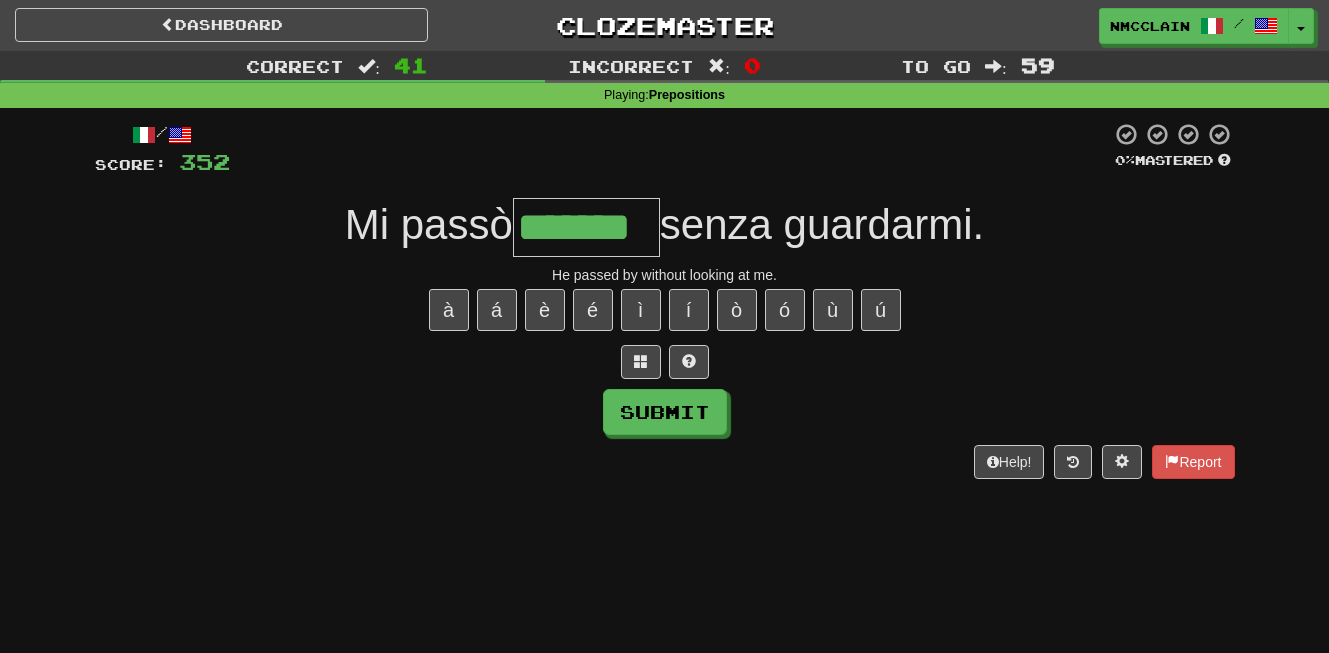 type on "*******" 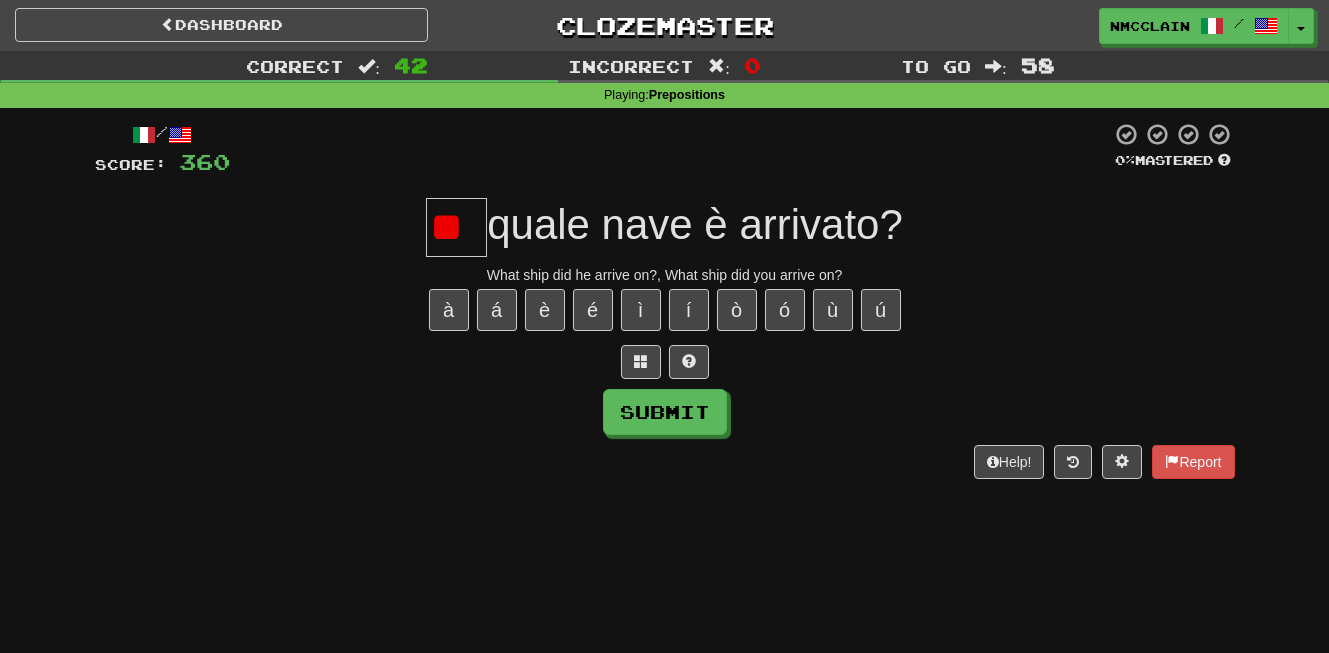 type on "*" 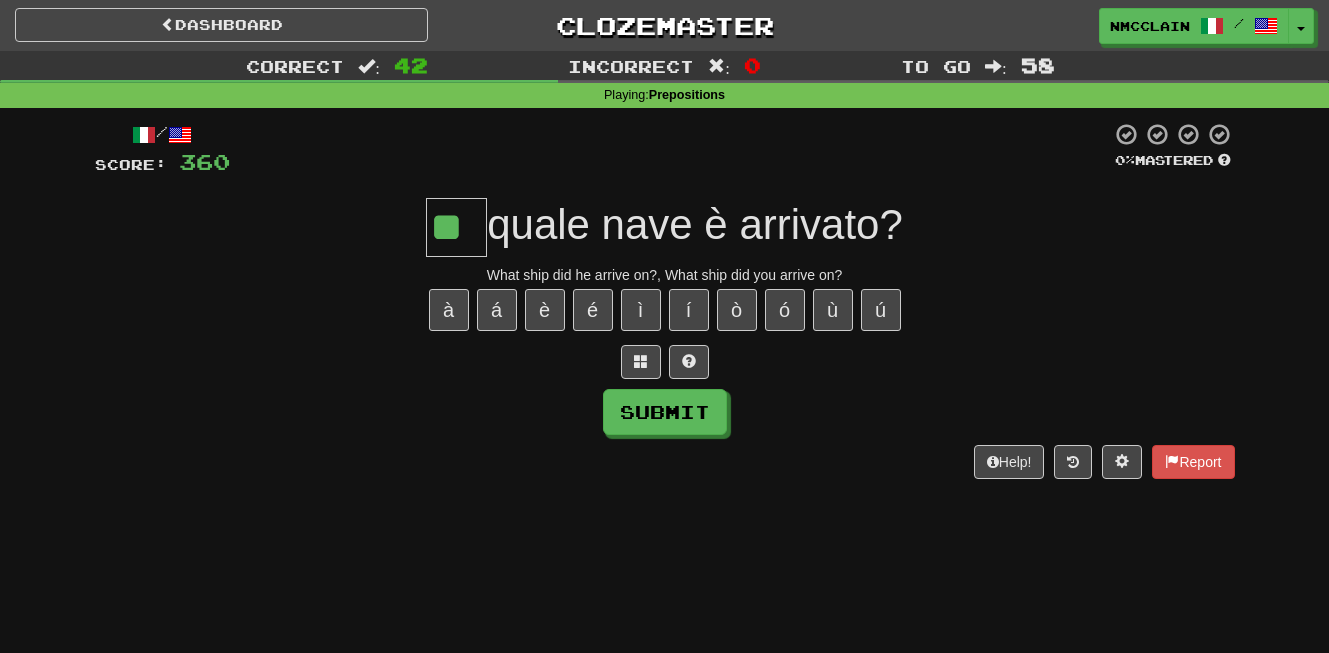 type on "**" 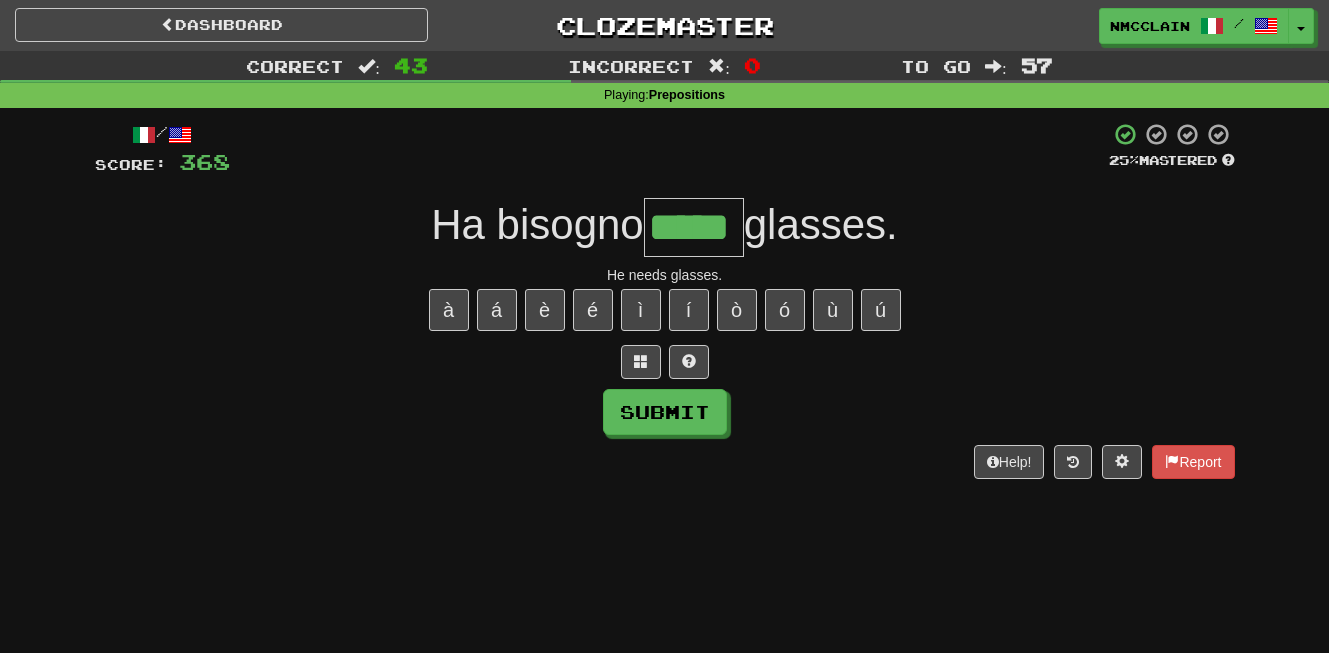 type on "*****" 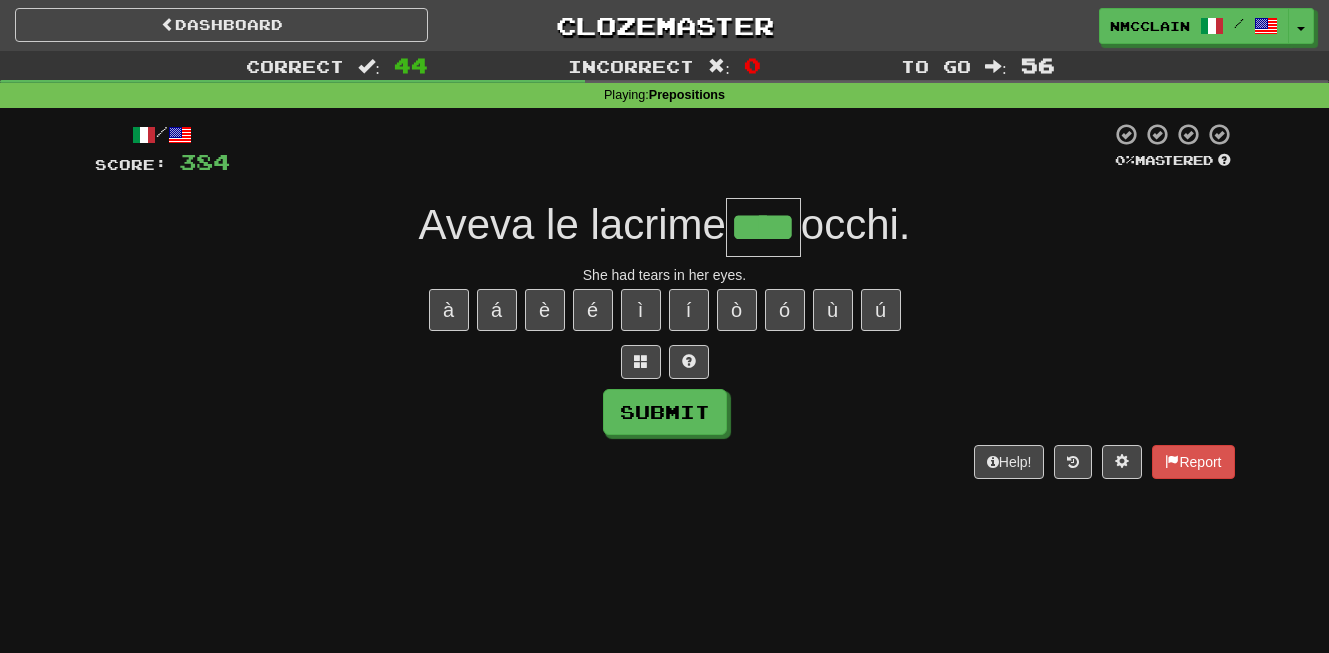 type on "****" 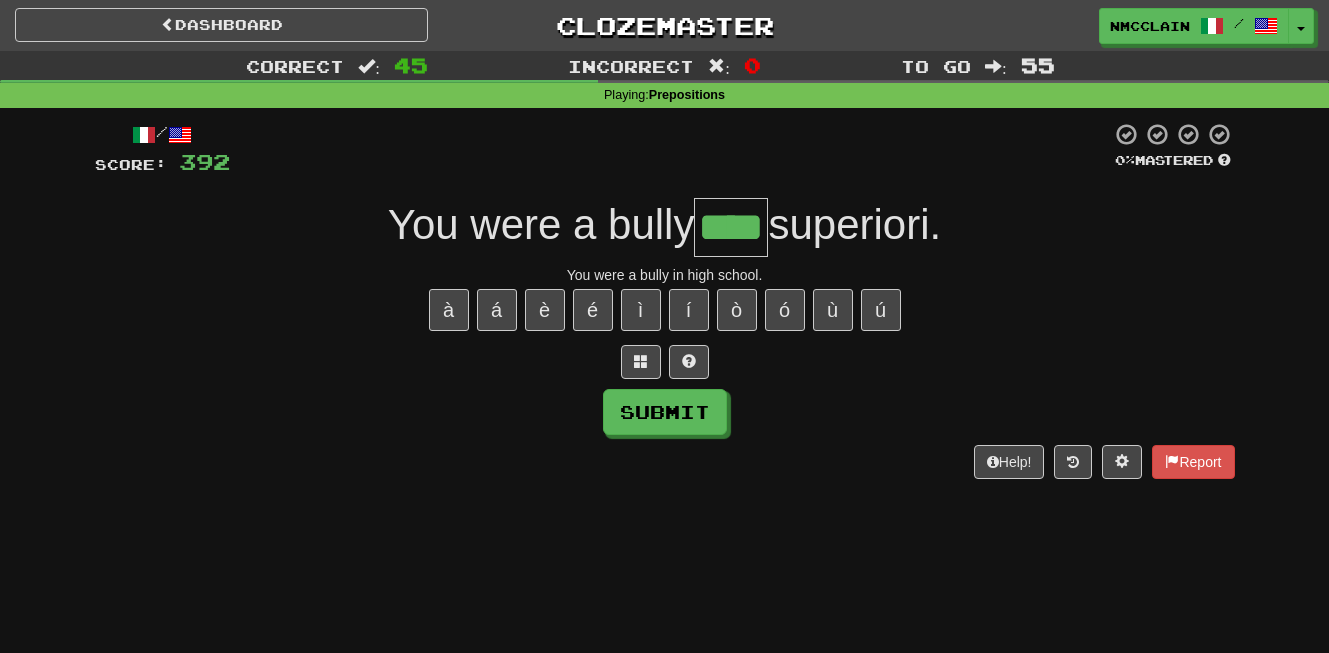 type on "****" 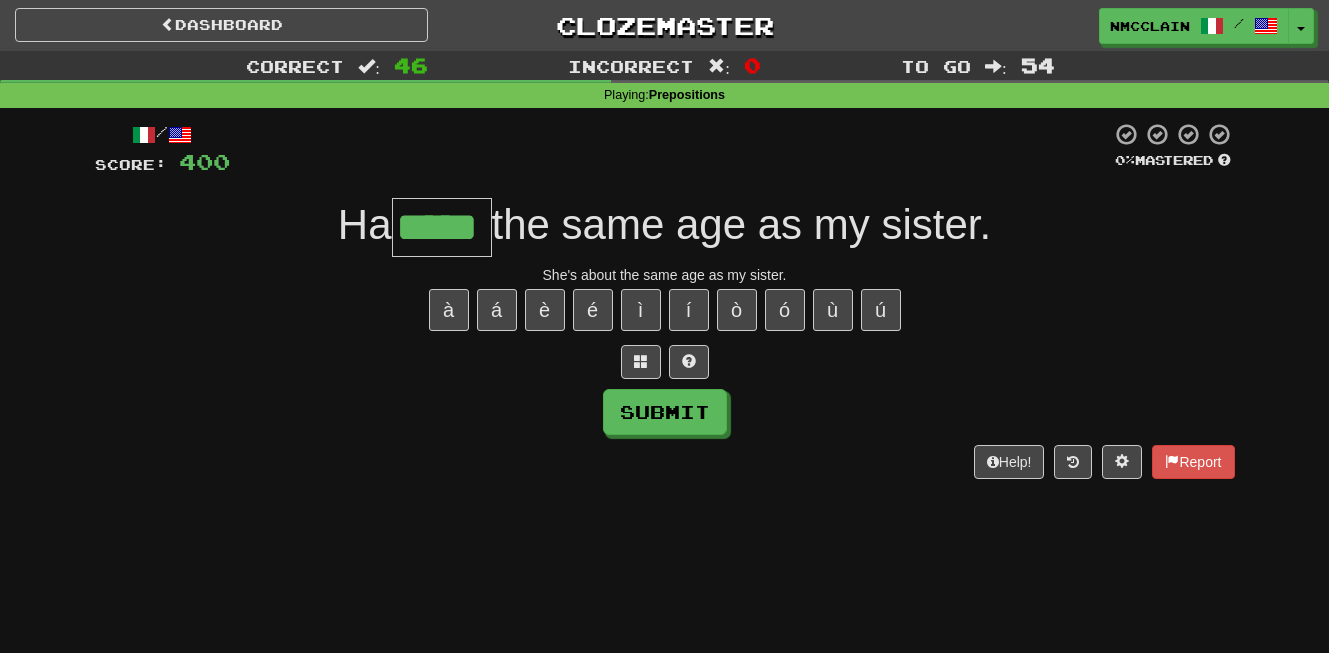 type on "*****" 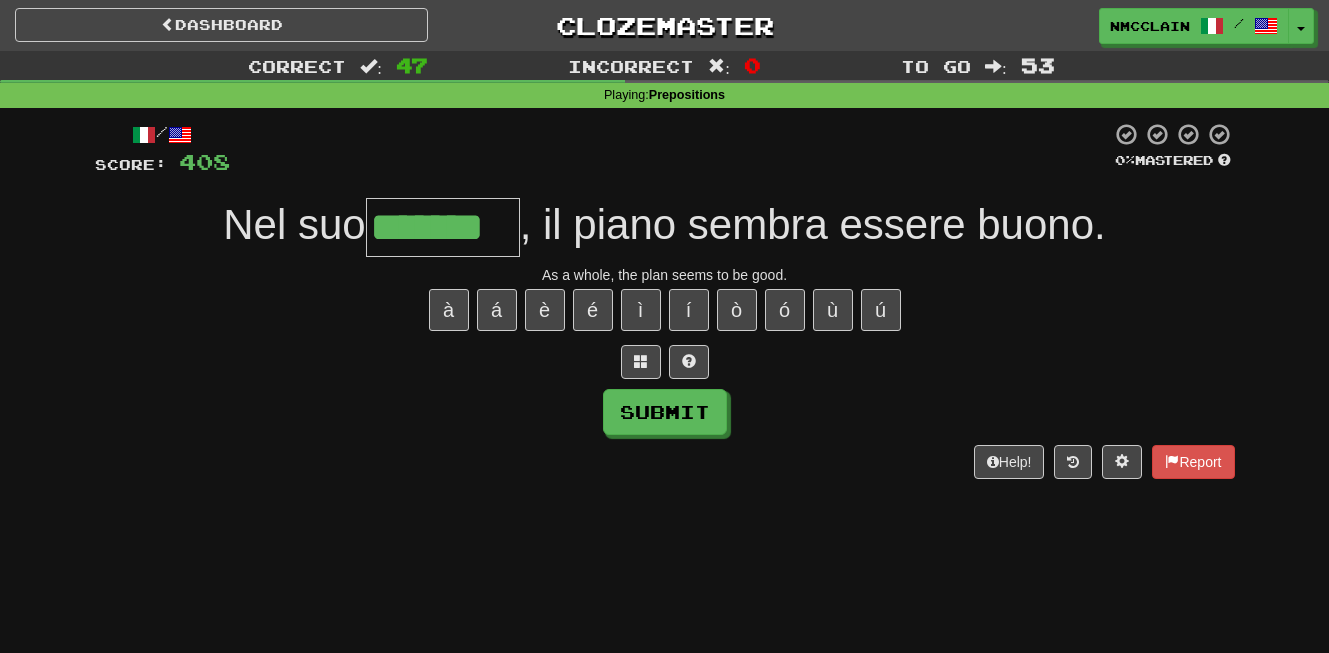 type on "*******" 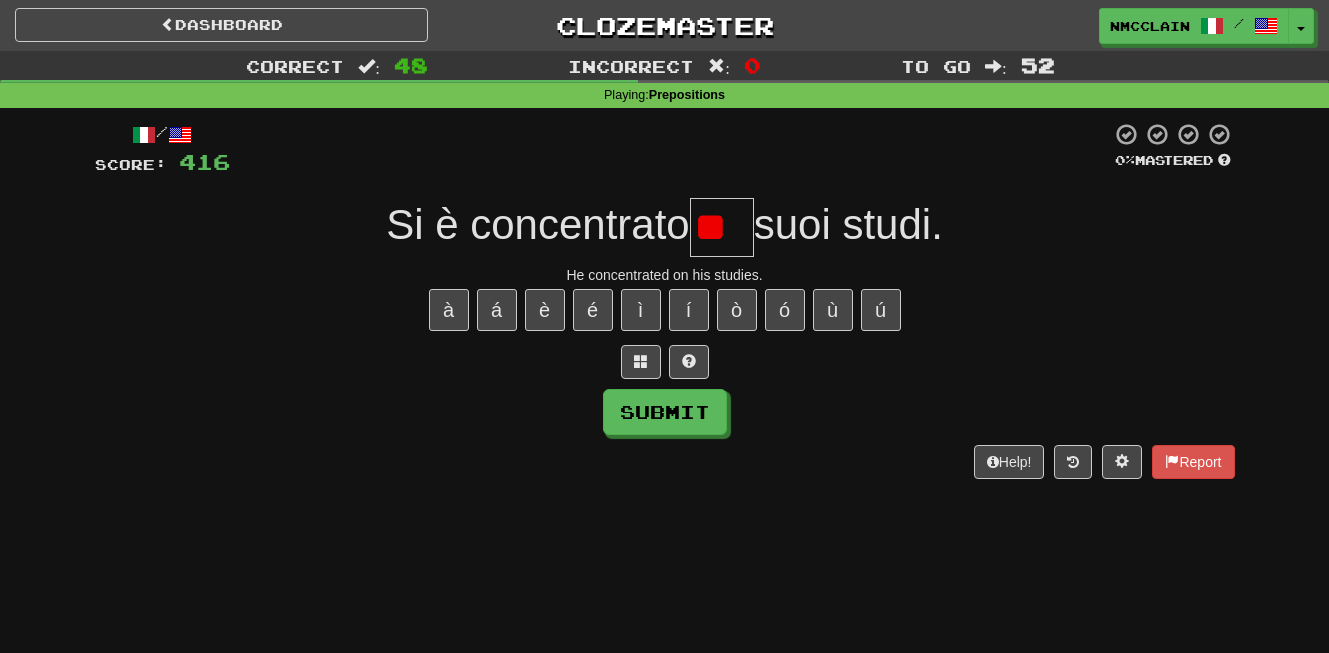 type on "*" 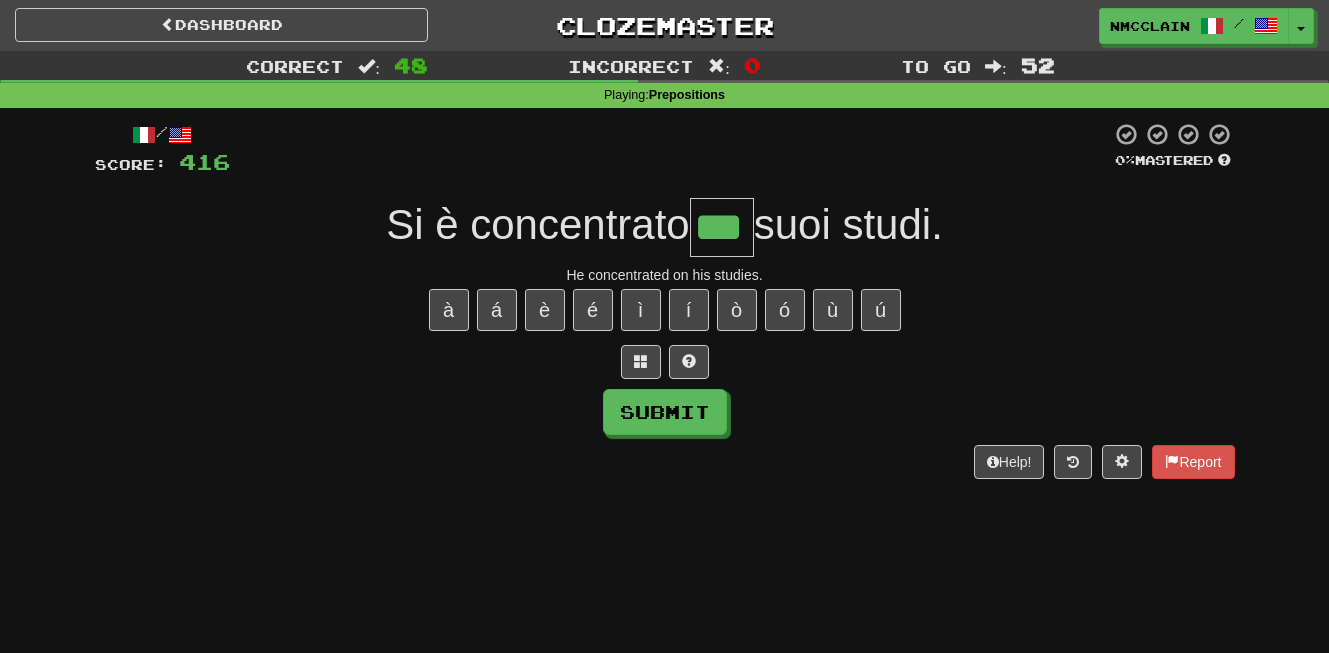 type on "***" 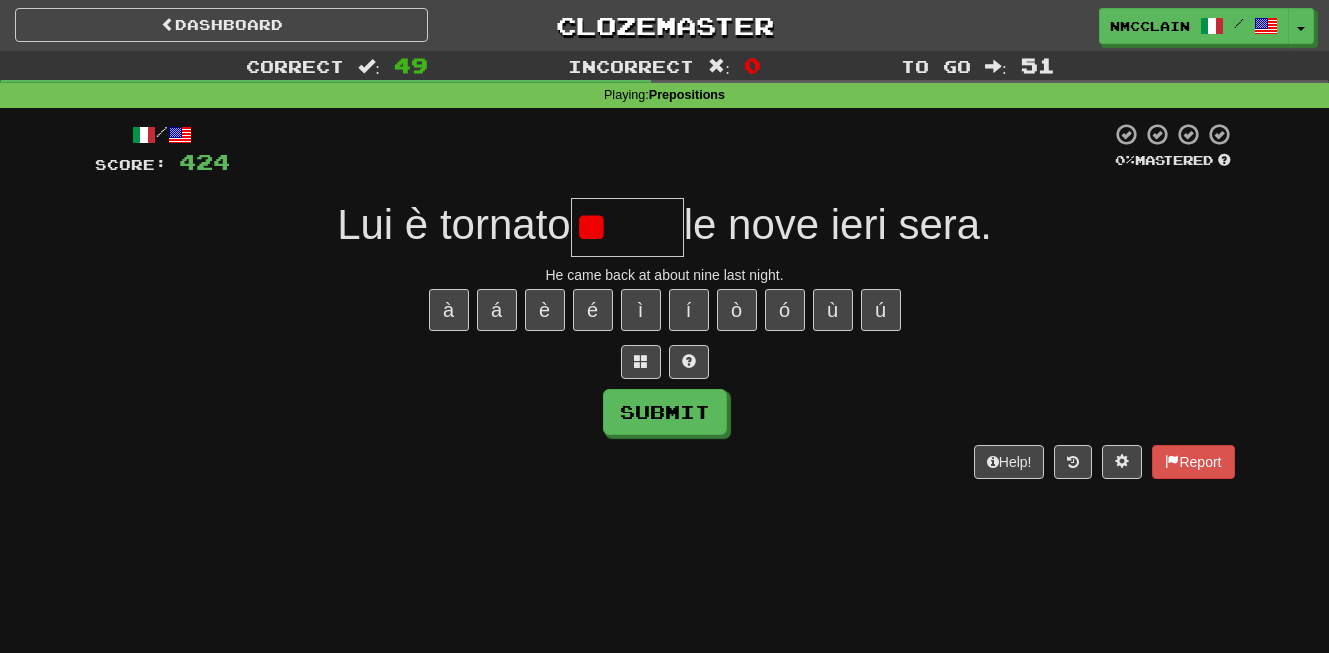 type on "*" 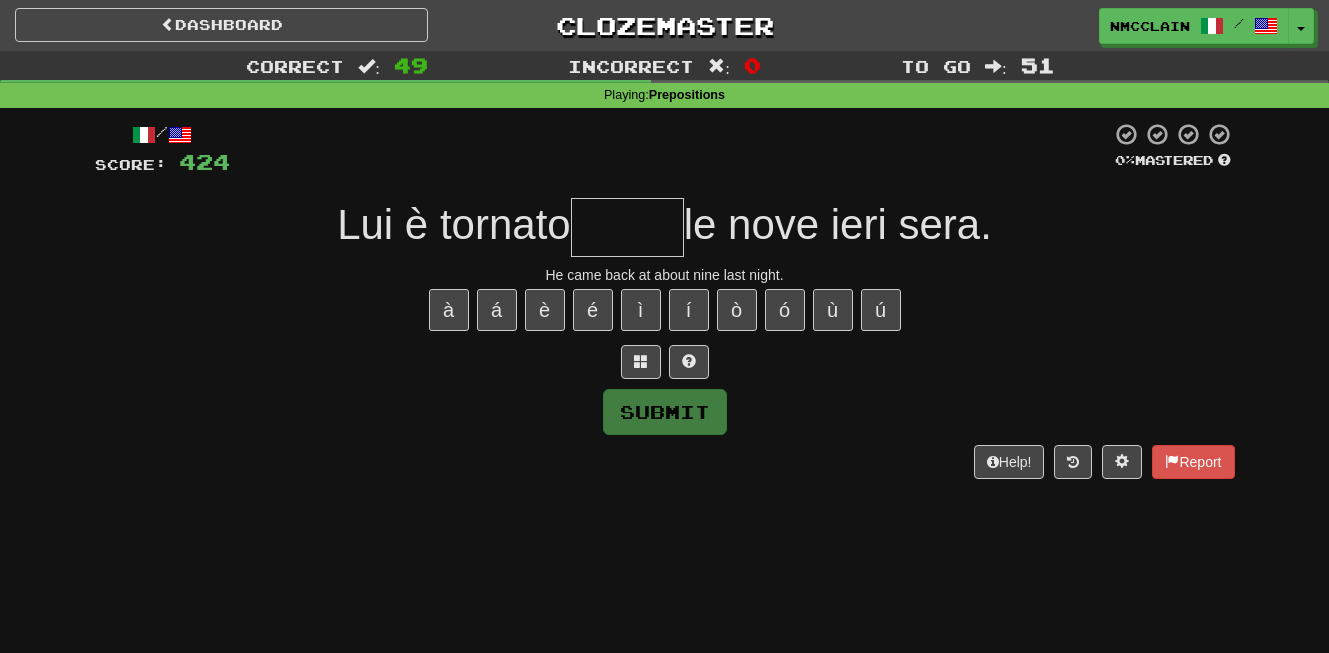 type on "*" 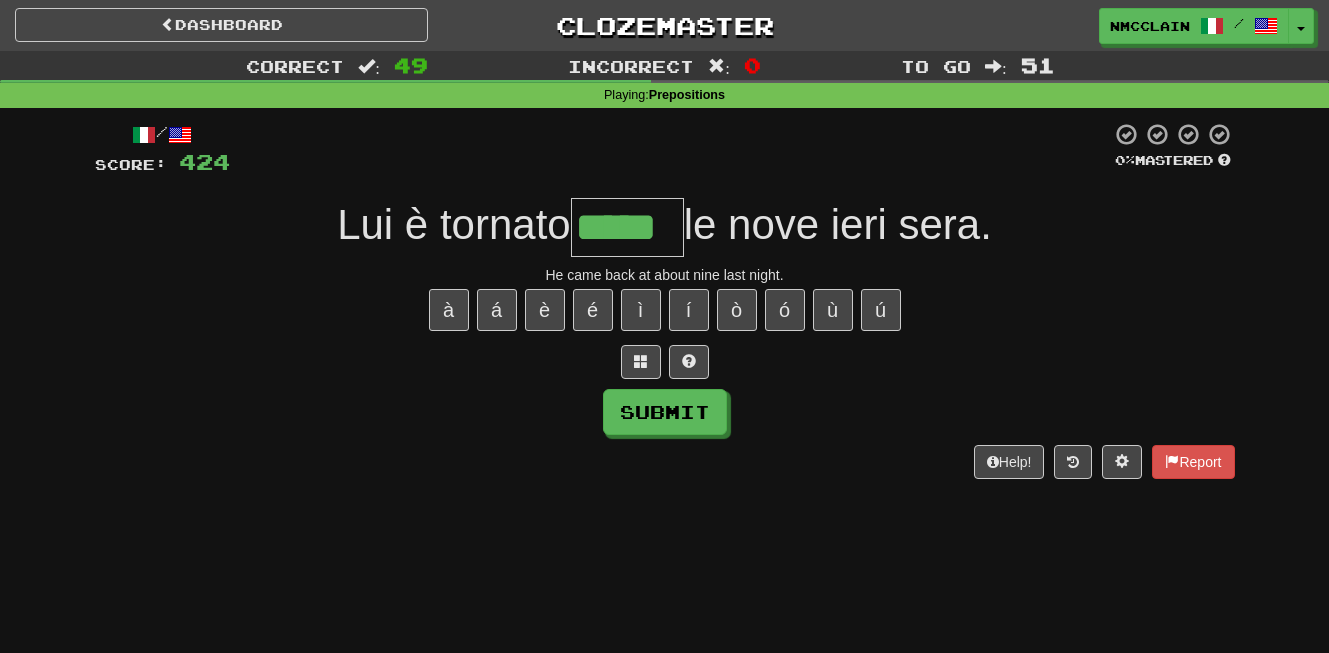 type on "*****" 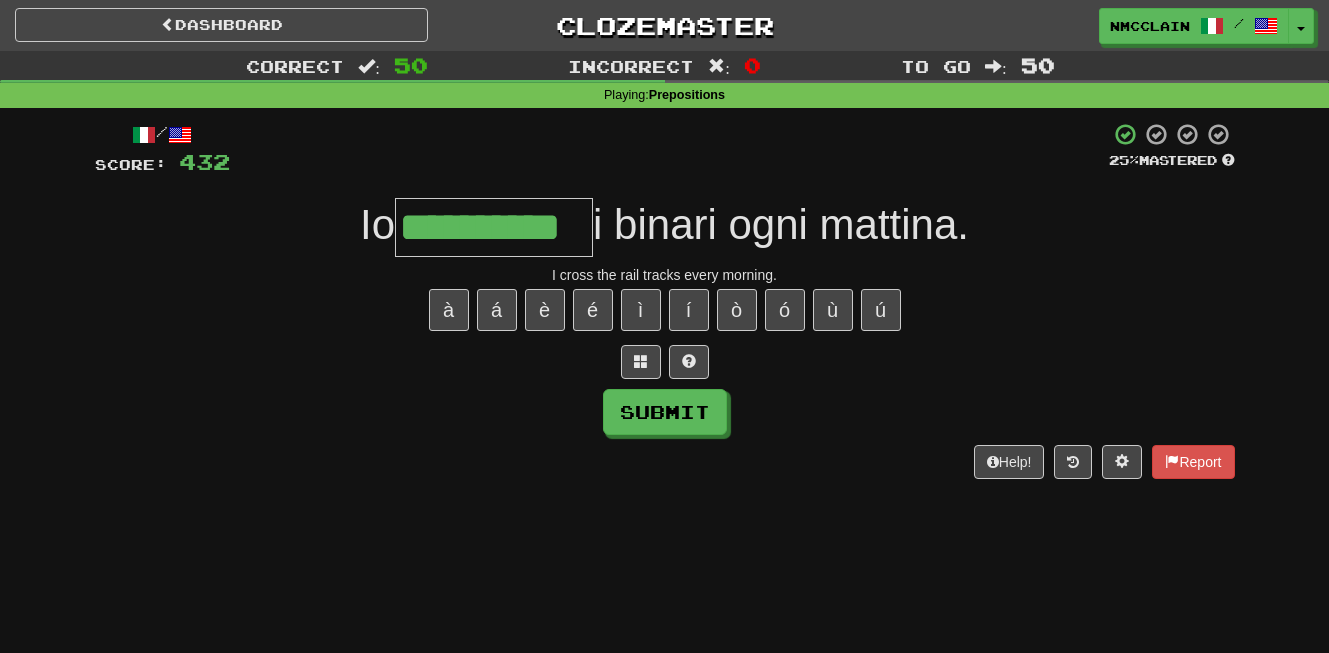 type on "**********" 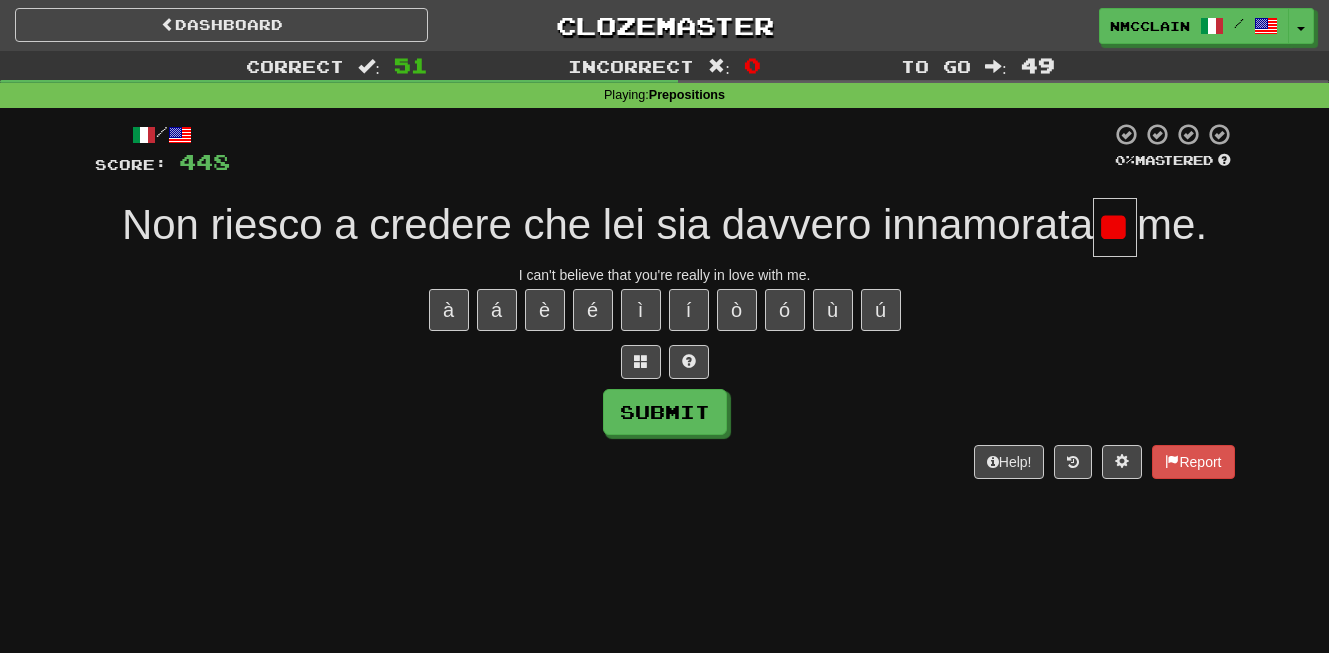 type on "*" 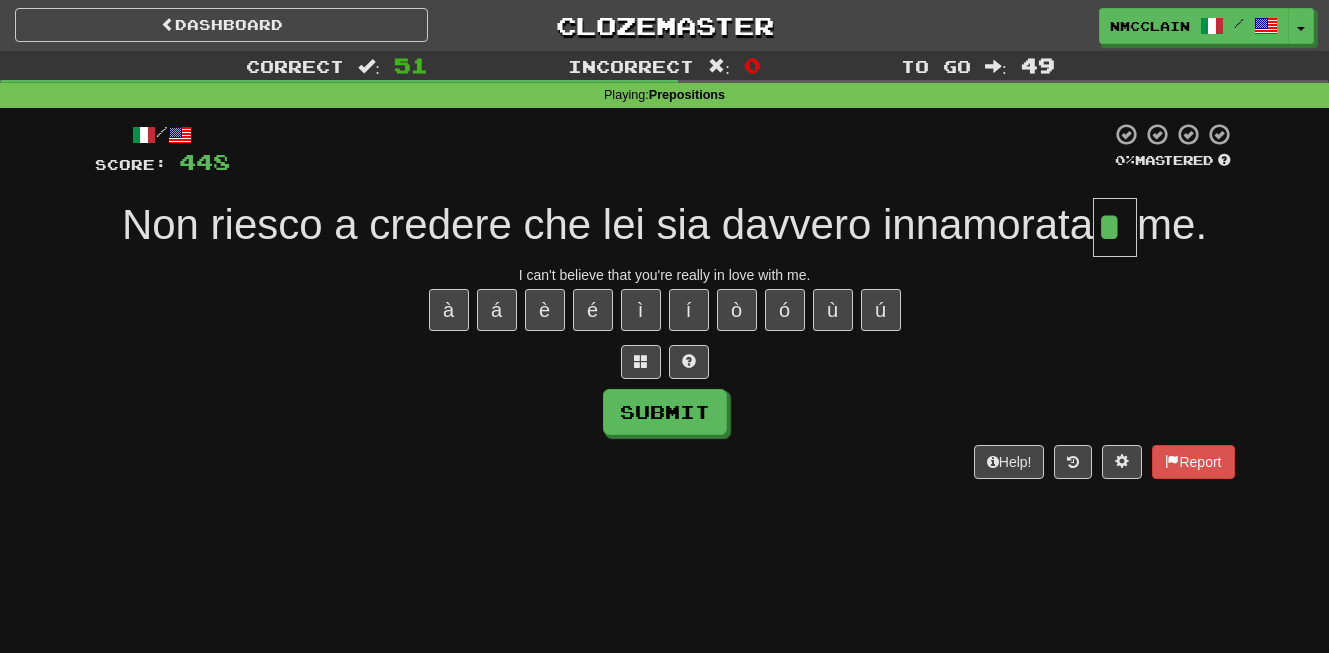 scroll, scrollTop: 0, scrollLeft: 0, axis: both 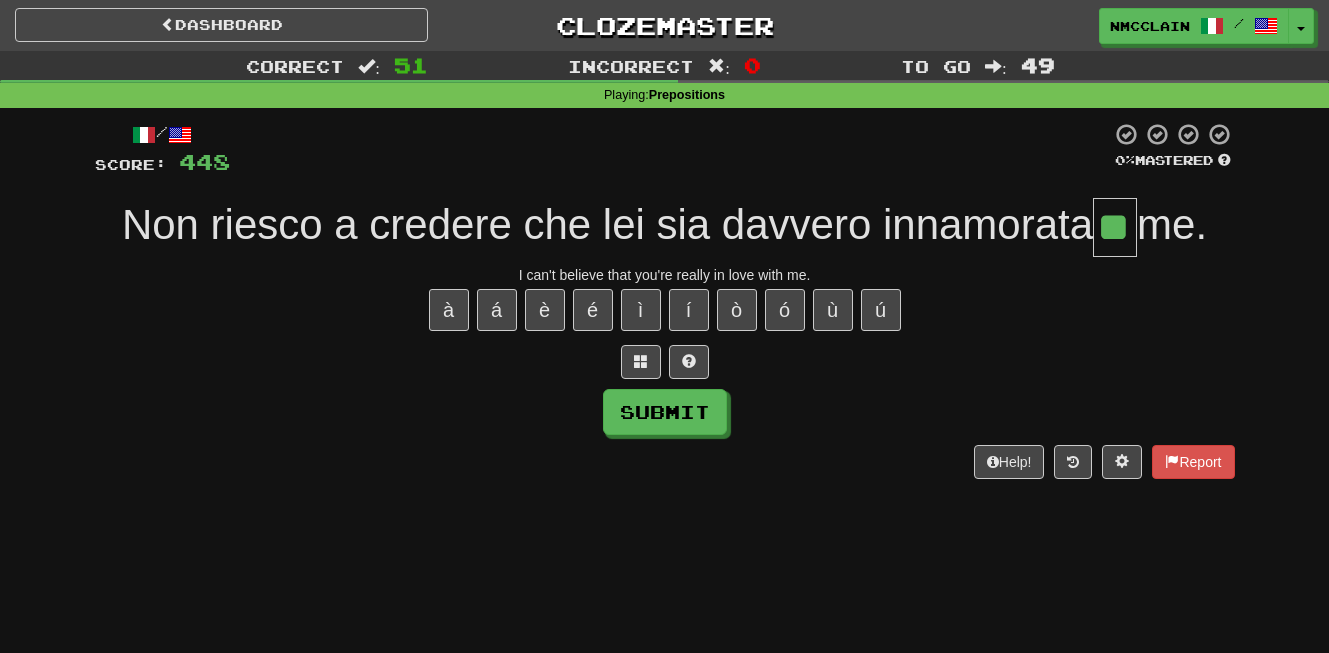 type on "**" 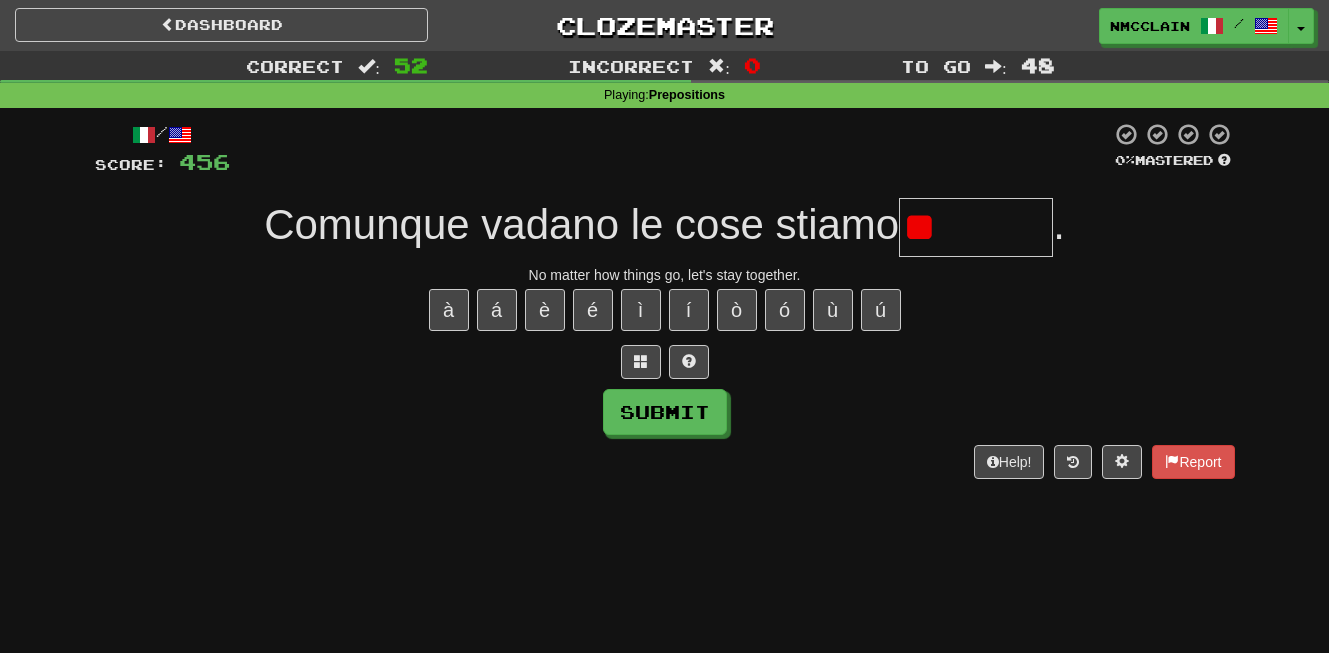 type on "*" 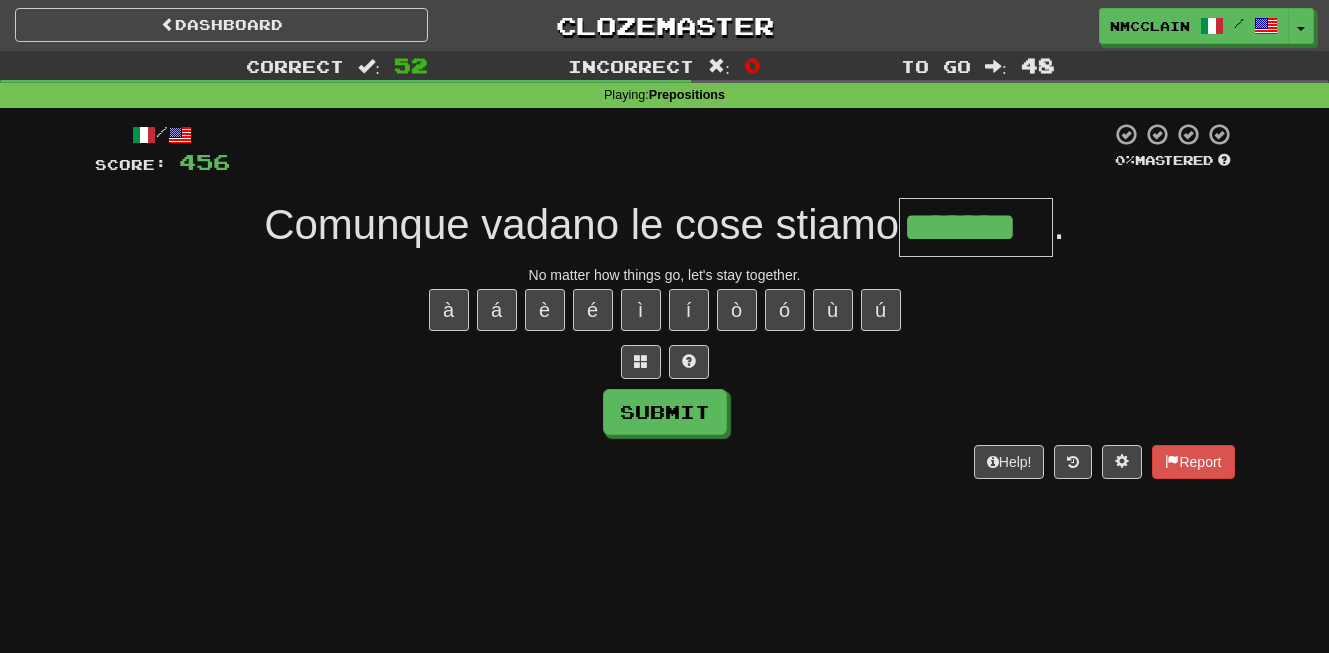 type on "*******" 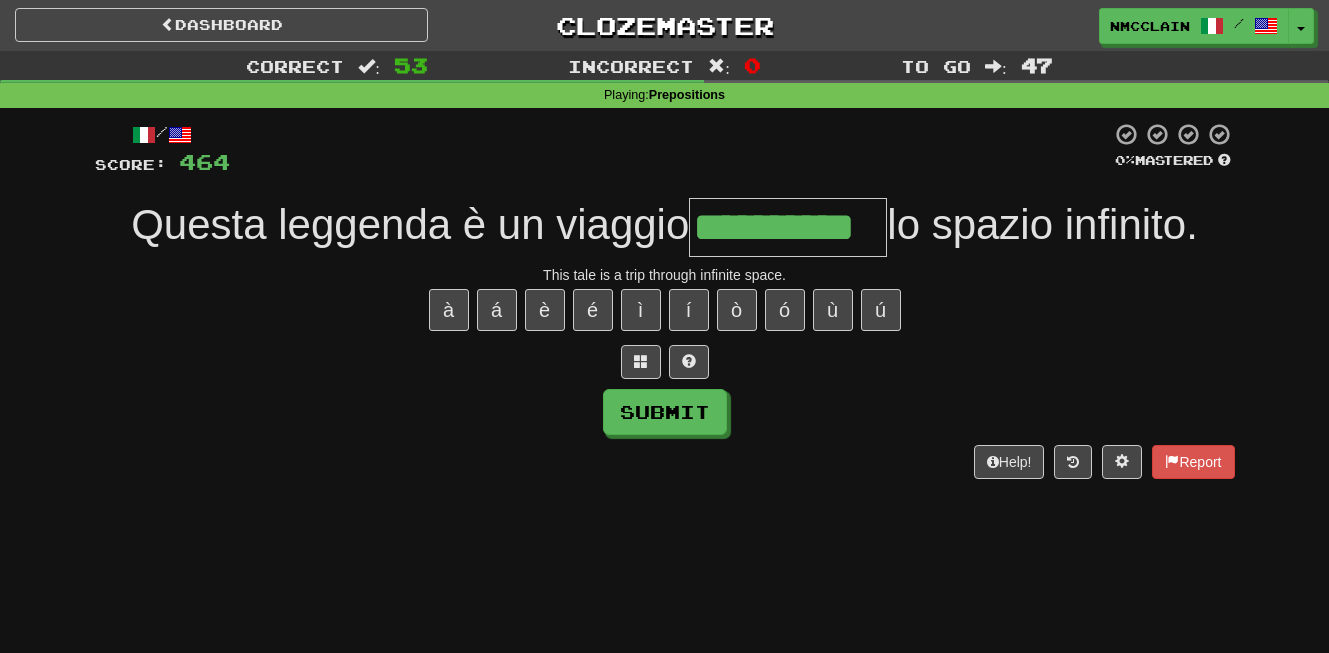 type on "**********" 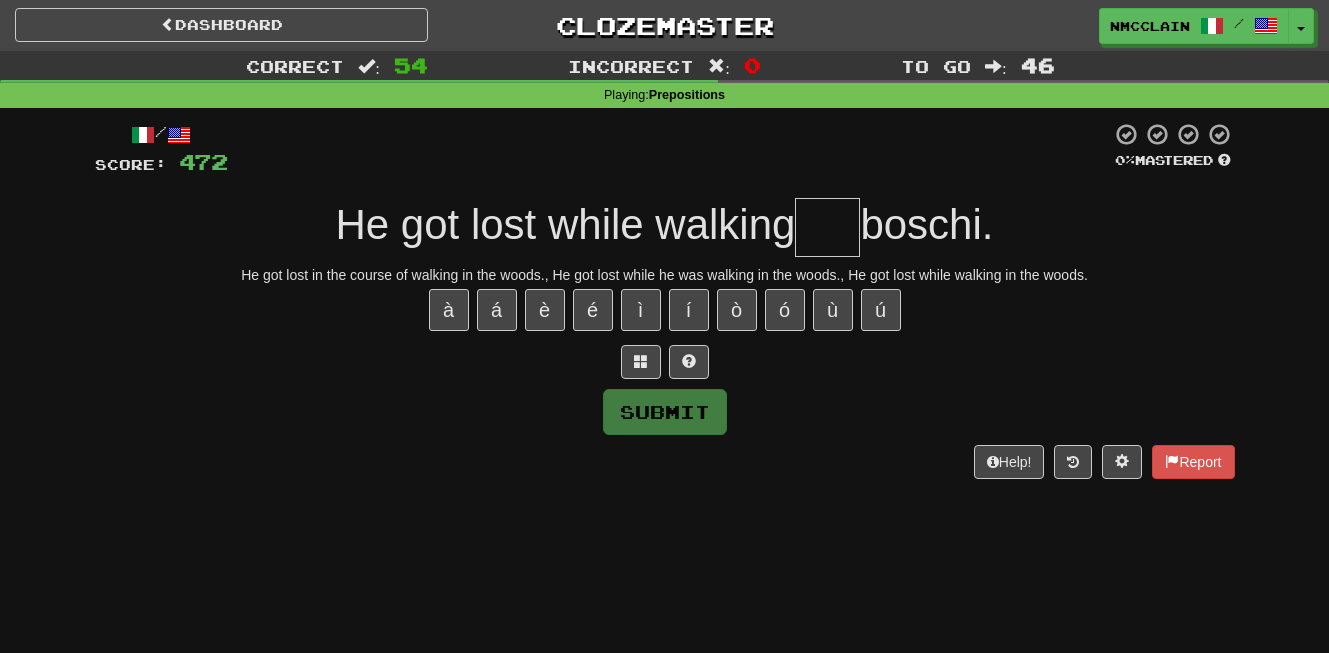 type on "*" 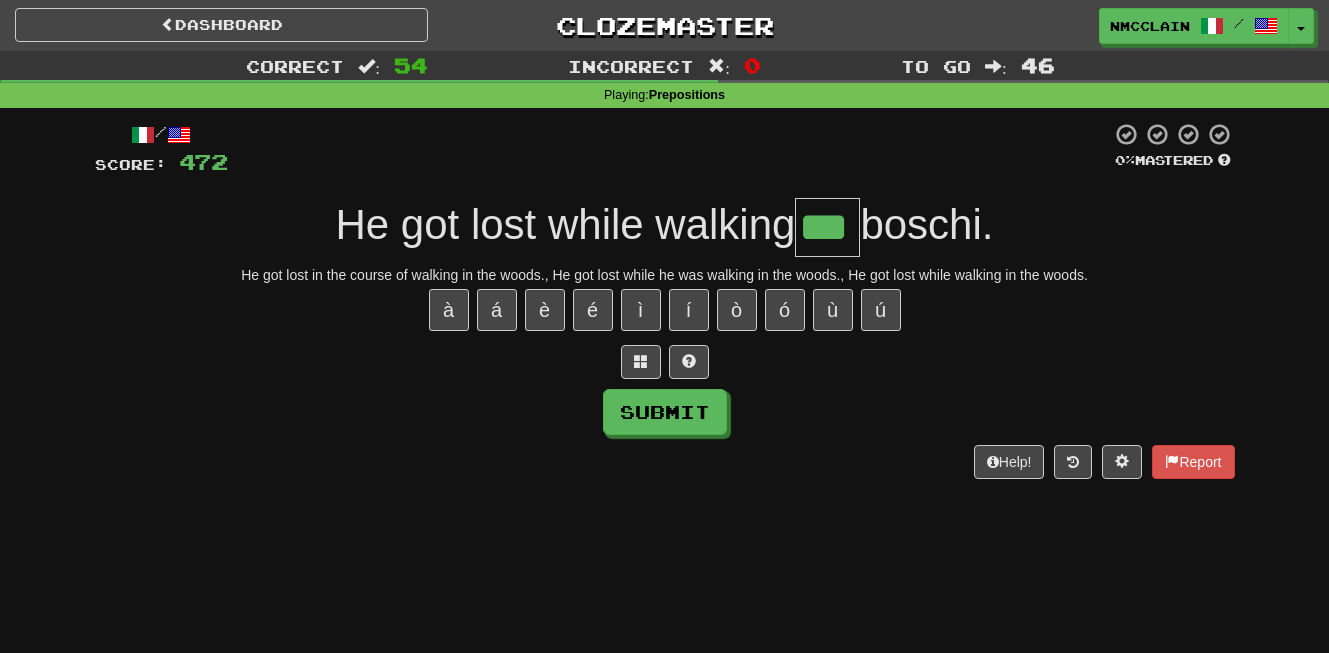 type on "***" 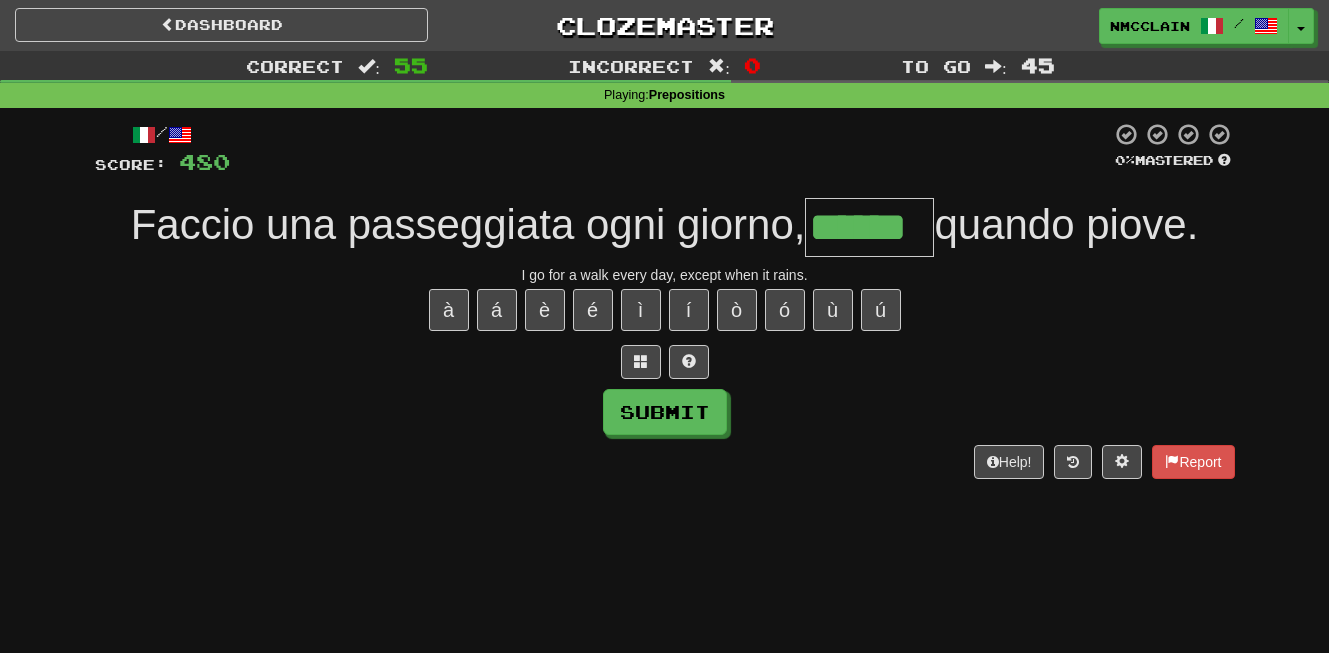 type on "******" 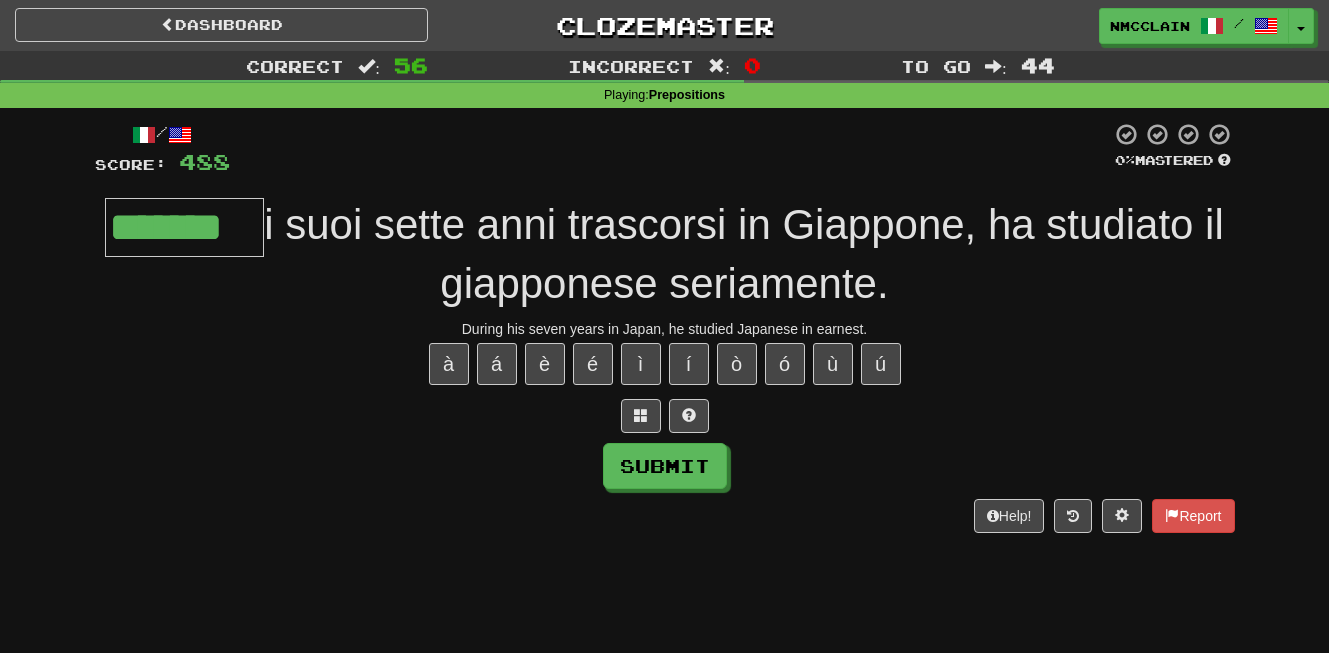 type on "*******" 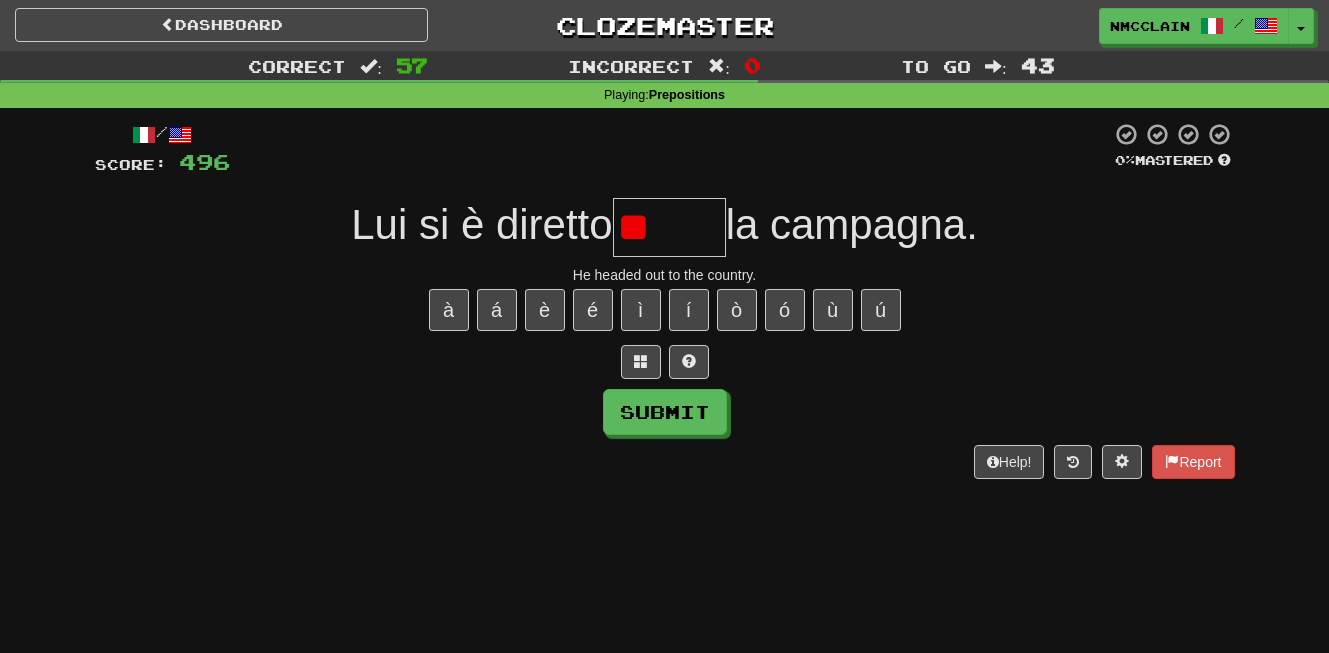 type on "*" 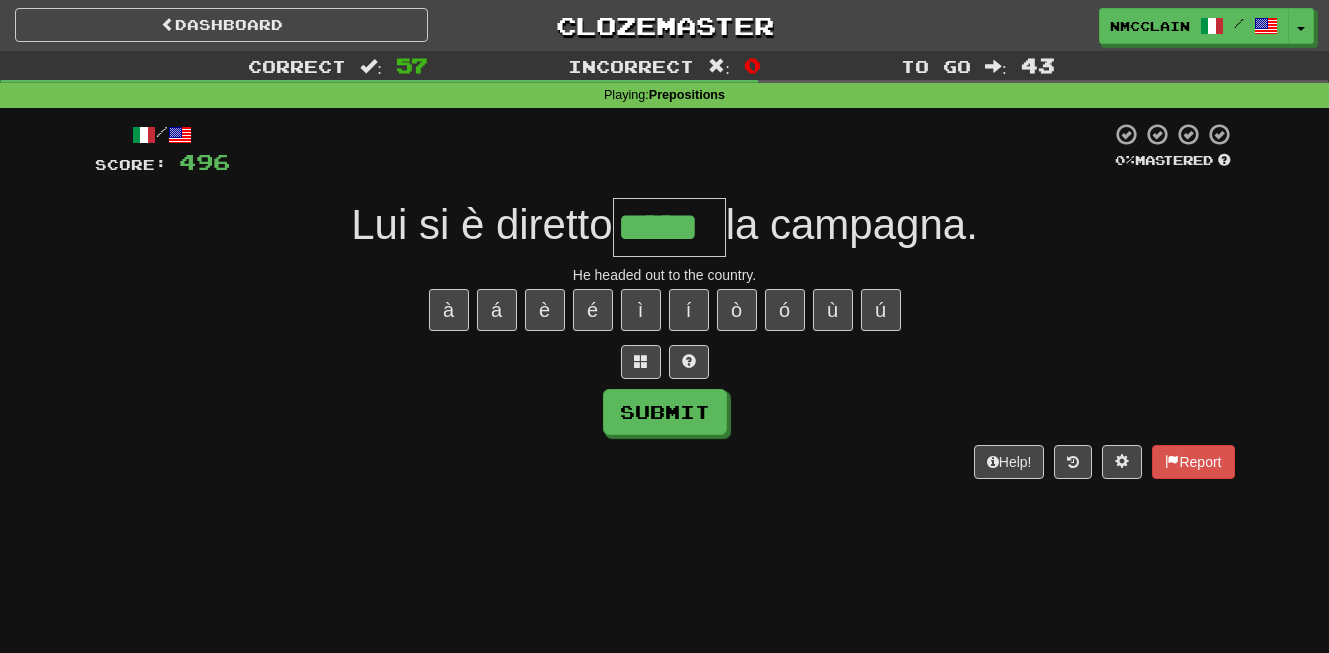 type on "*****" 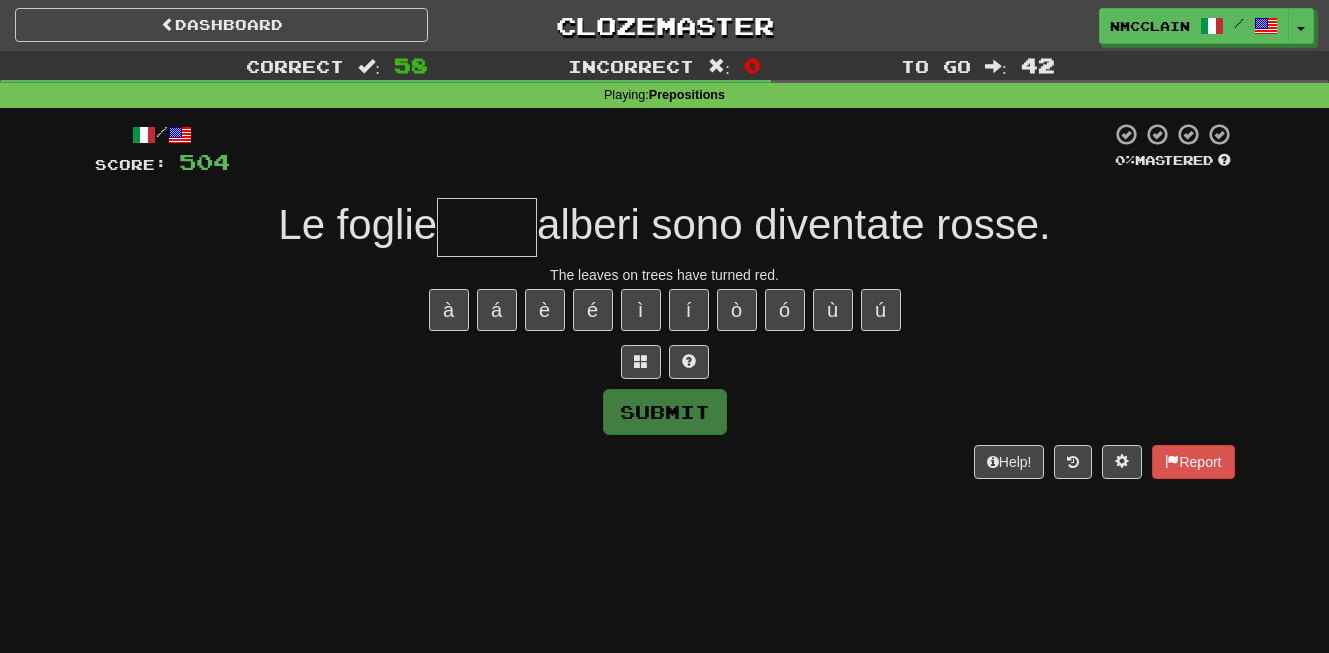 type on "*" 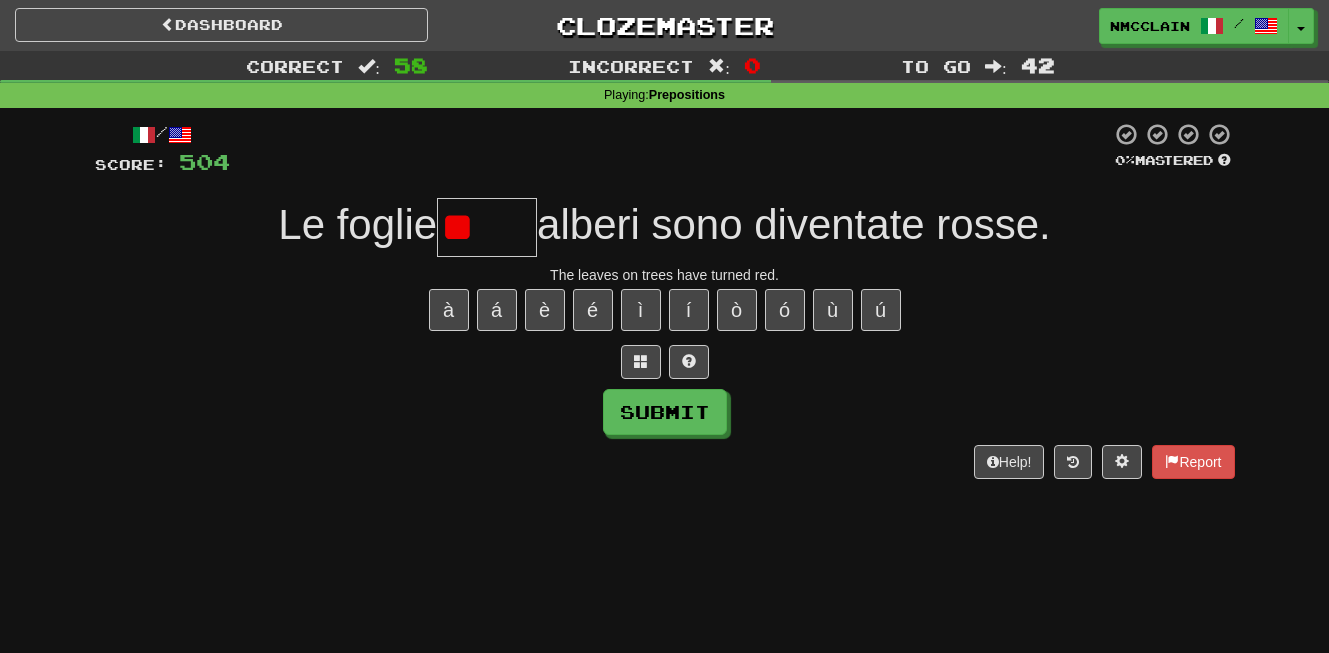 type on "*" 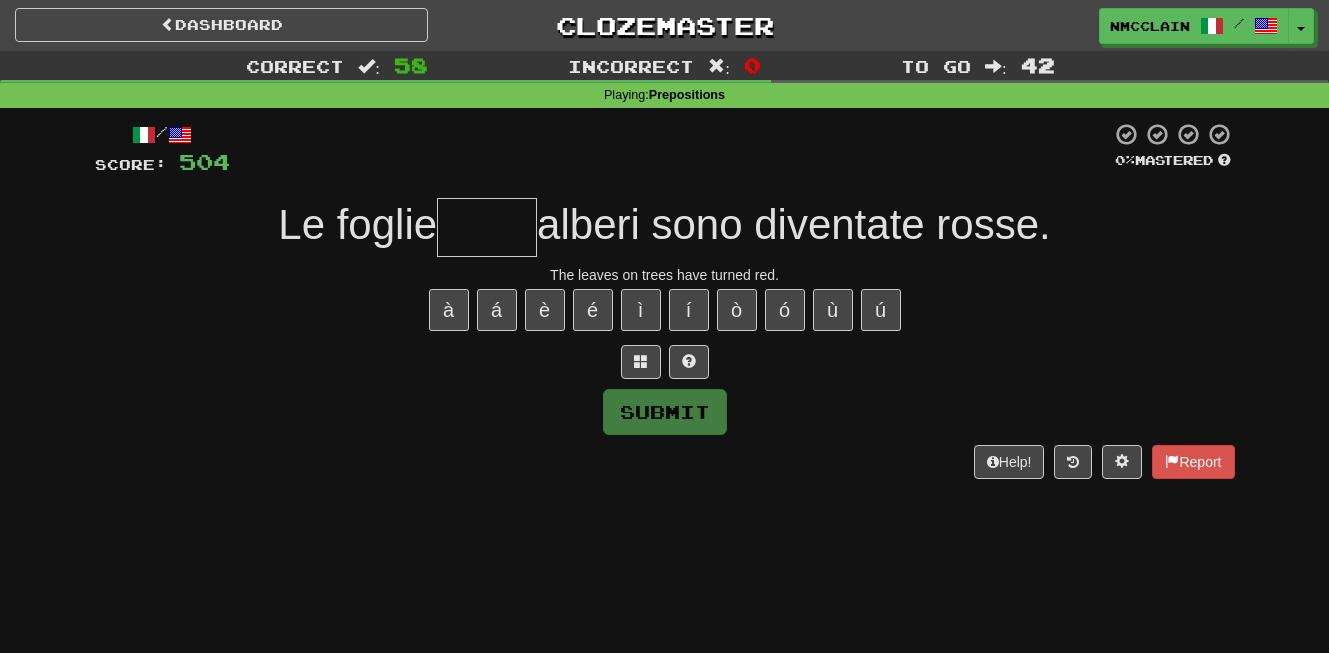 type on "*" 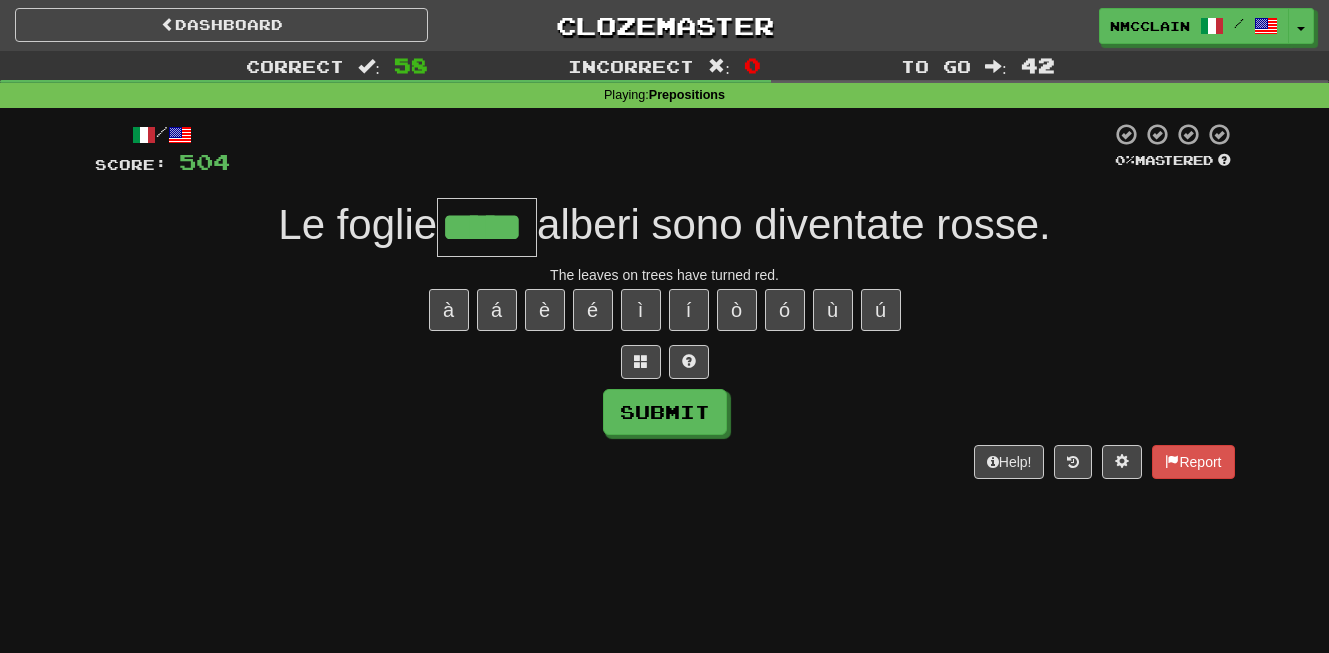 type on "*****" 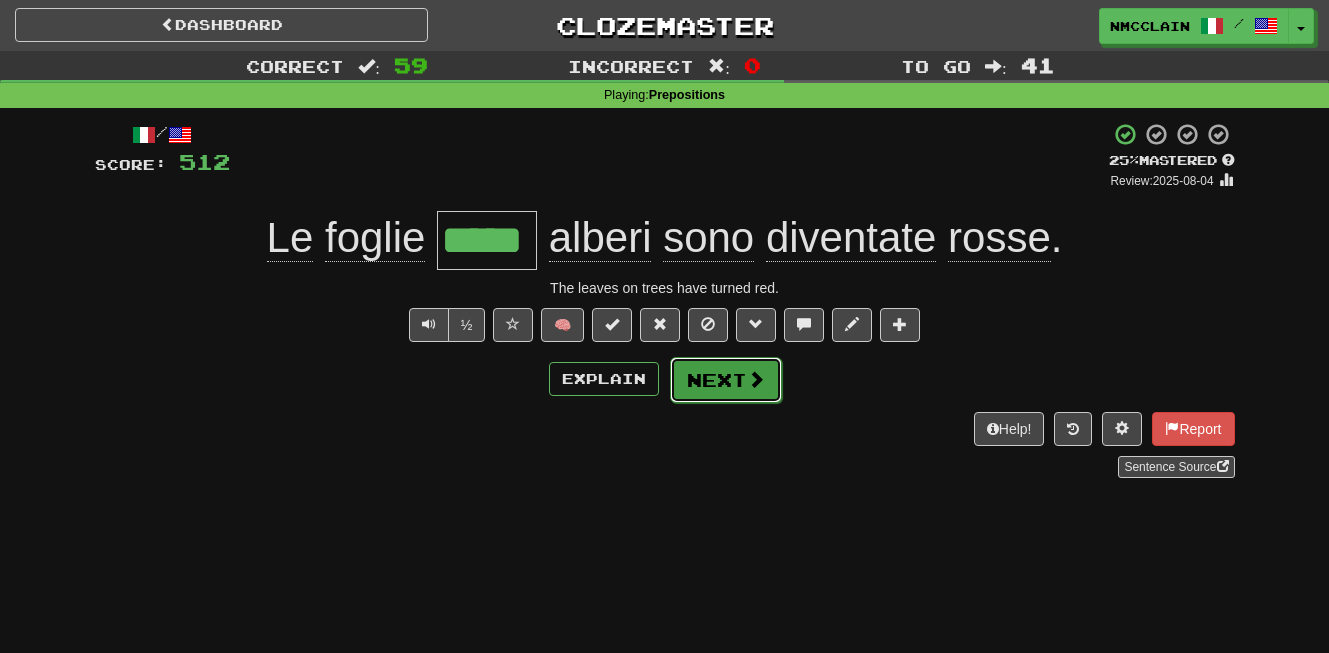 click at bounding box center (756, 379) 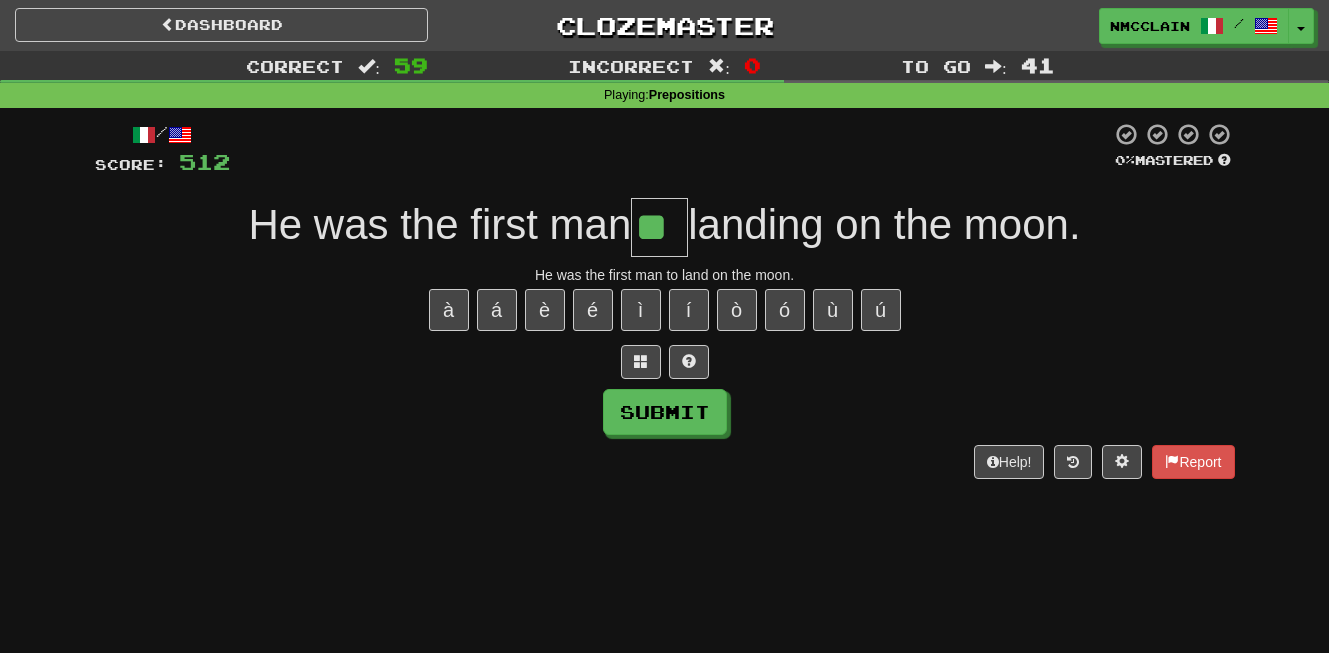type on "**" 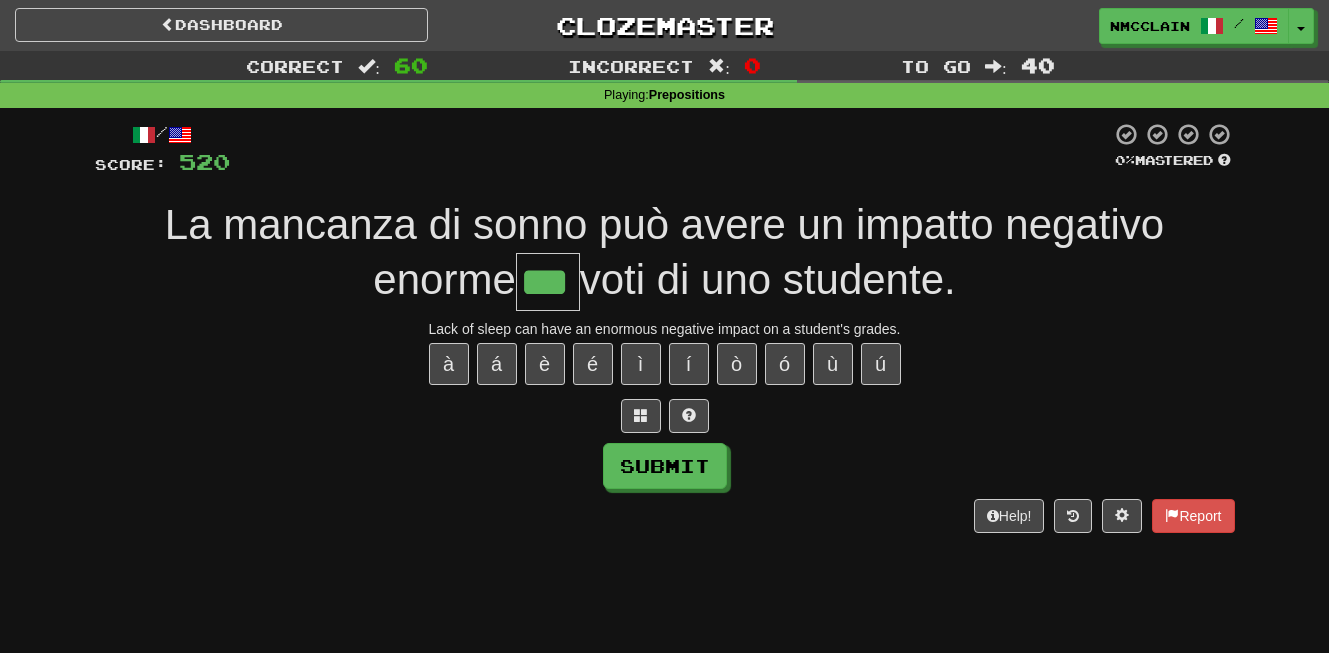 type on "***" 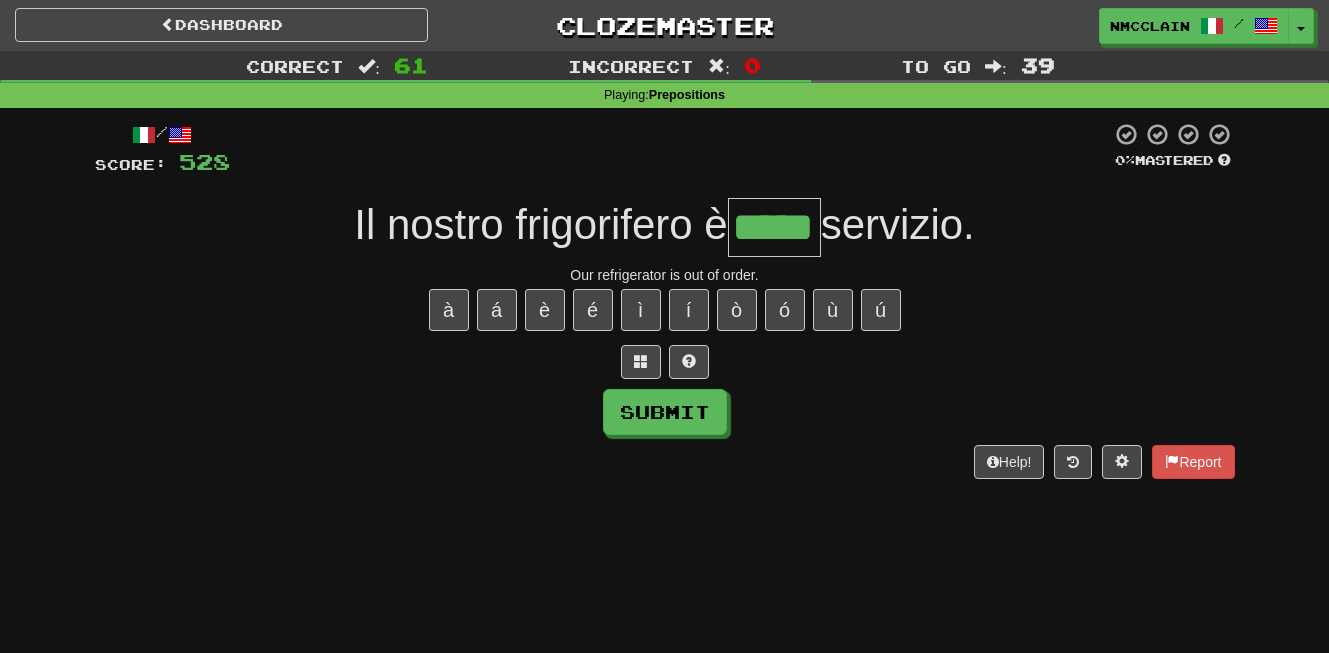 type on "*****" 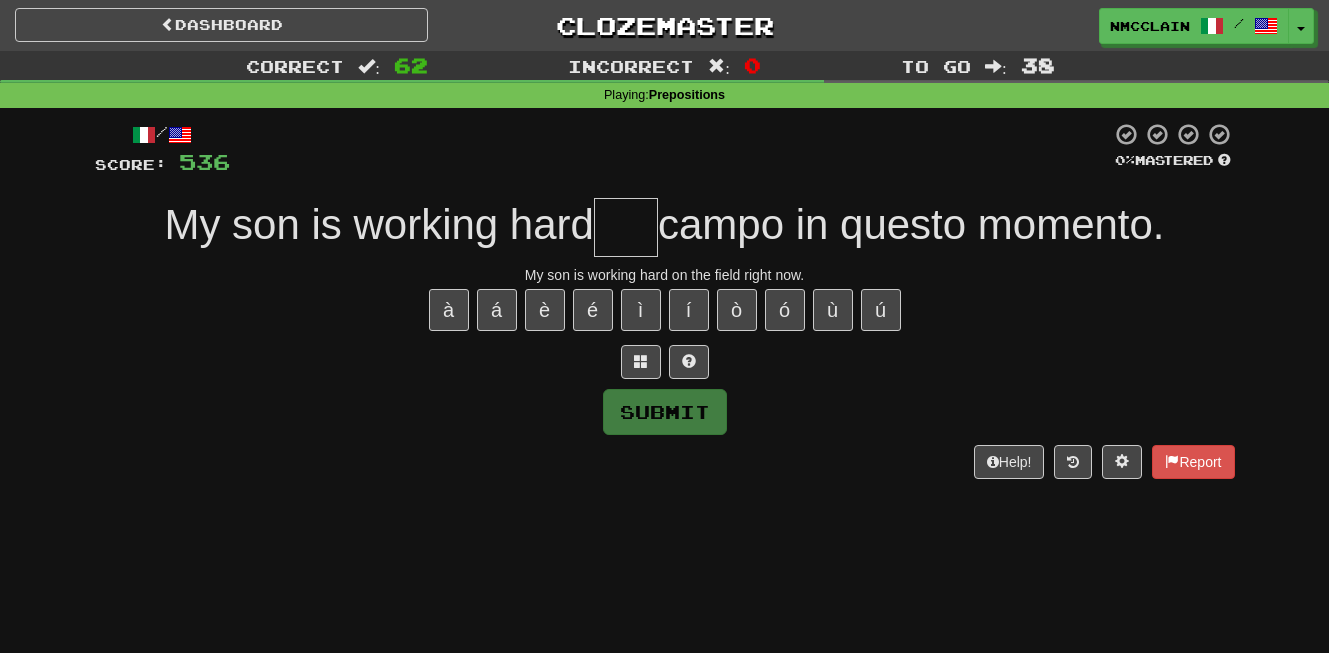 type on "*" 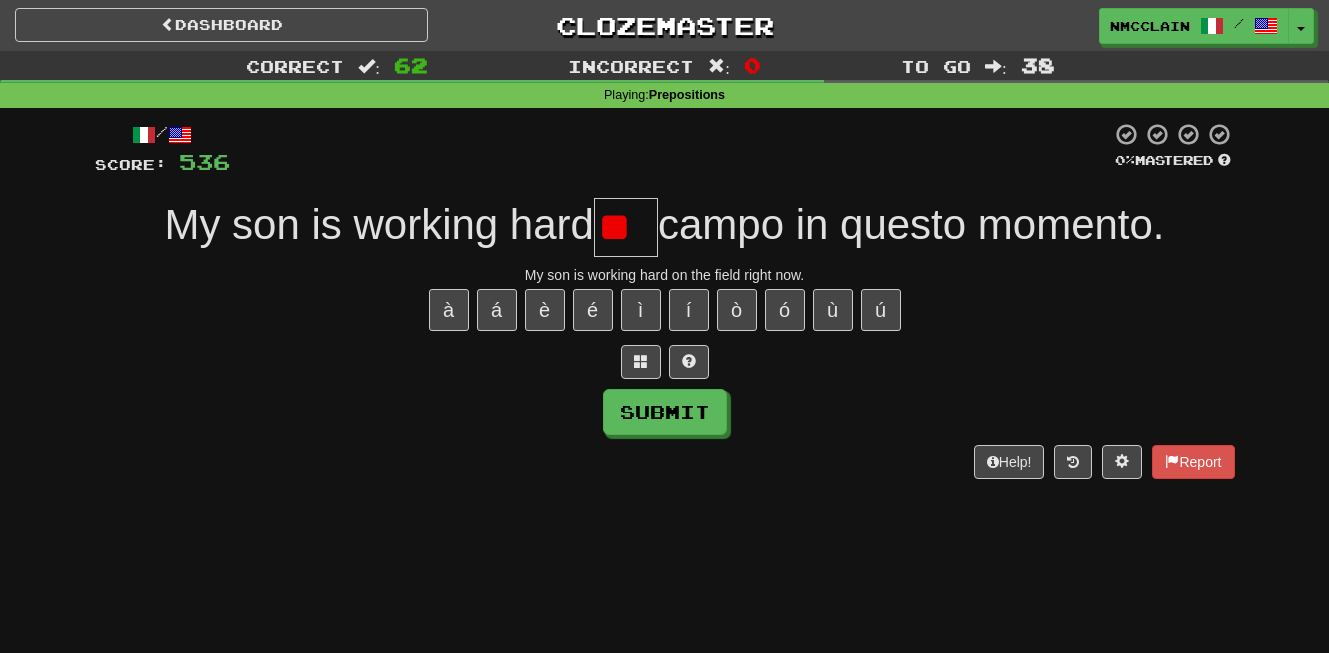 type on "*" 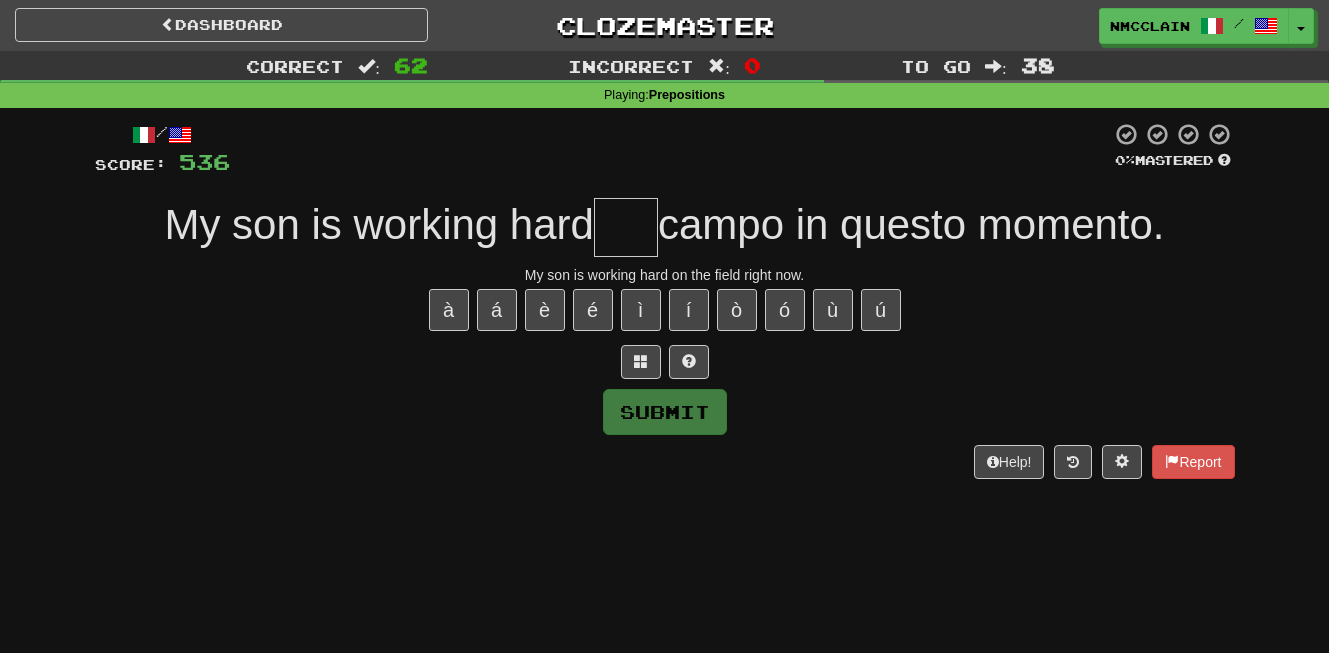 type on "*" 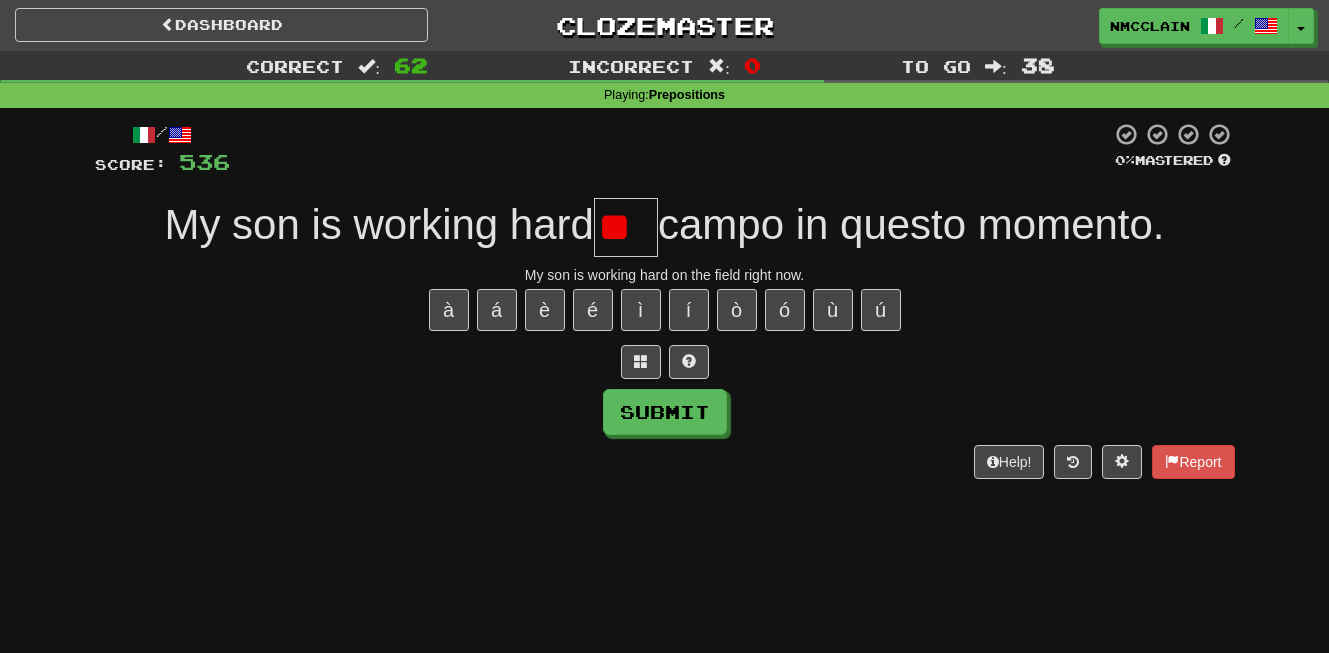 type on "*" 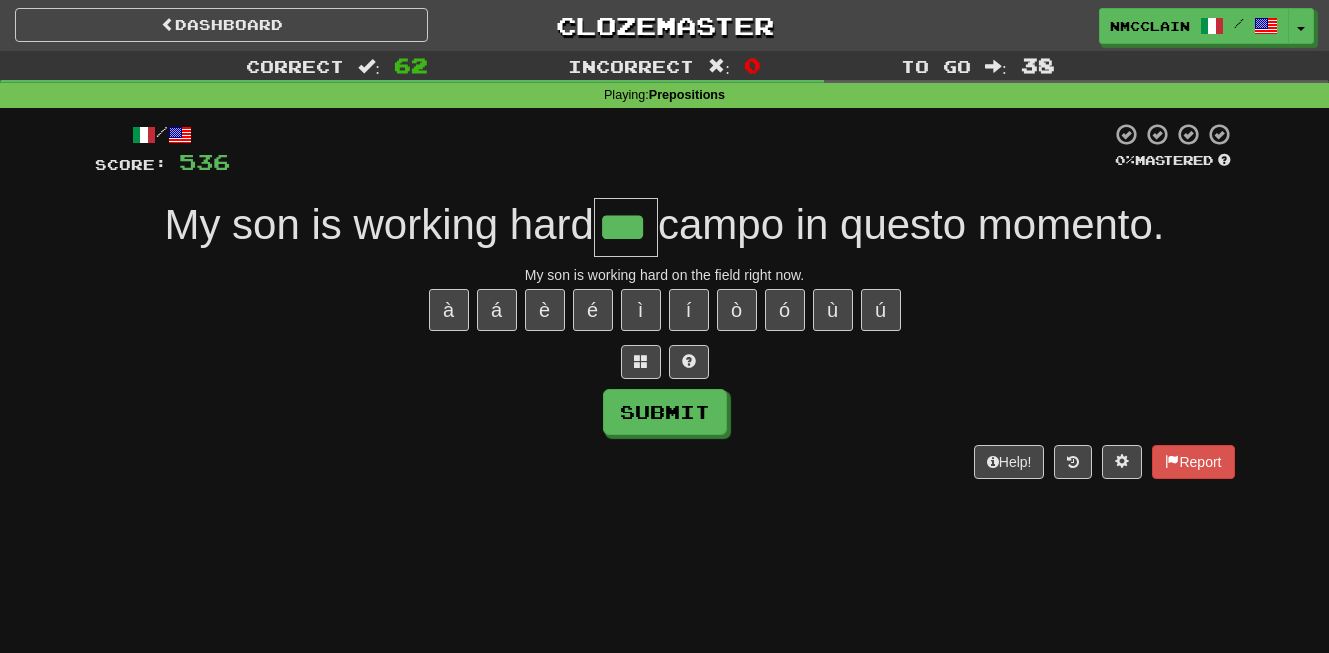 type on "***" 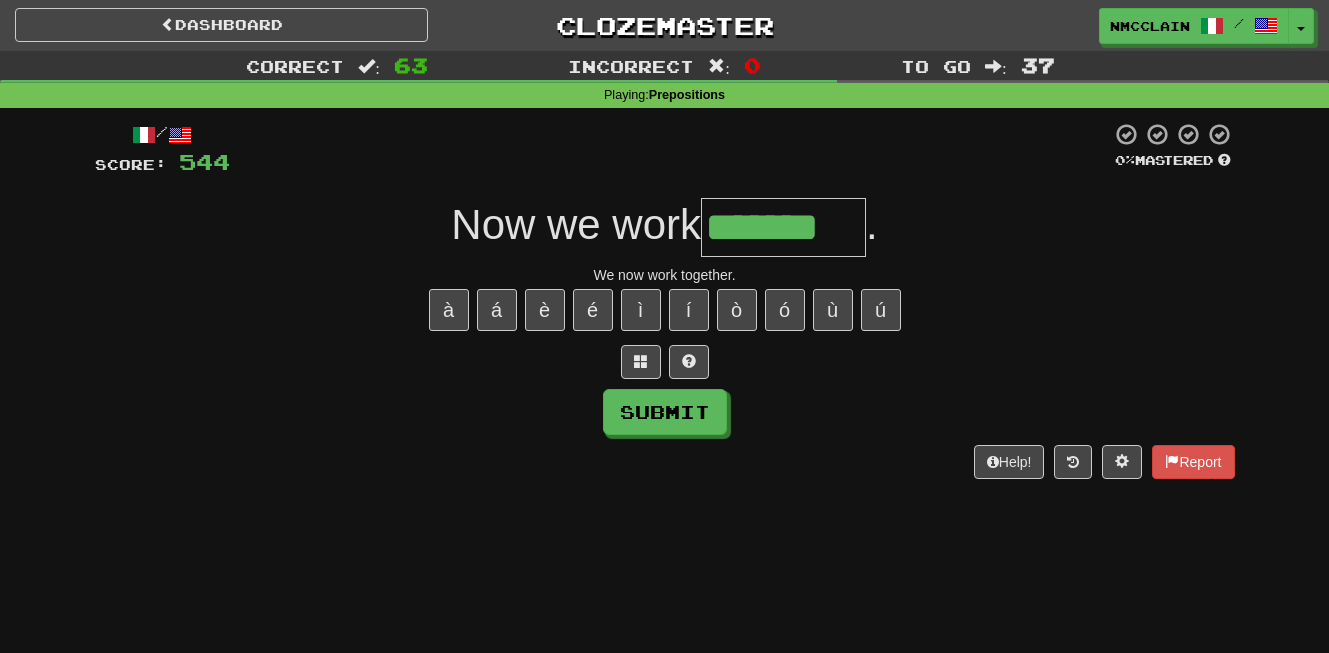 type on "*******" 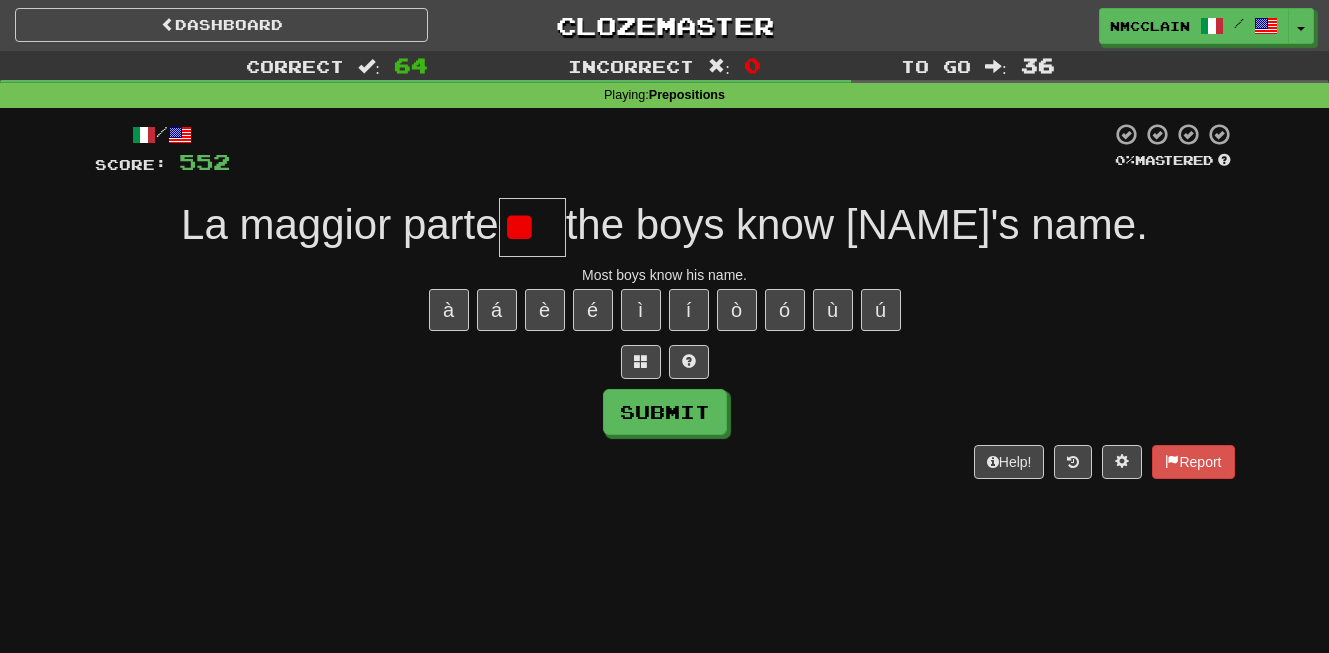 type on "*" 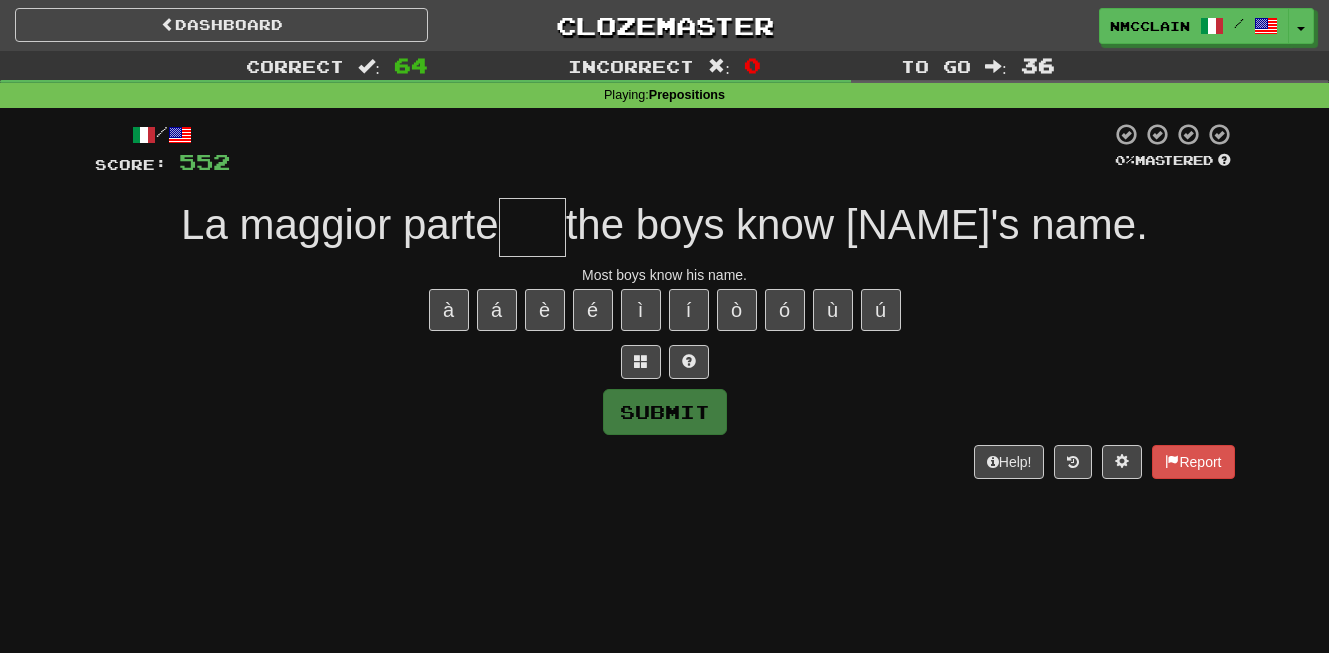 type on "*" 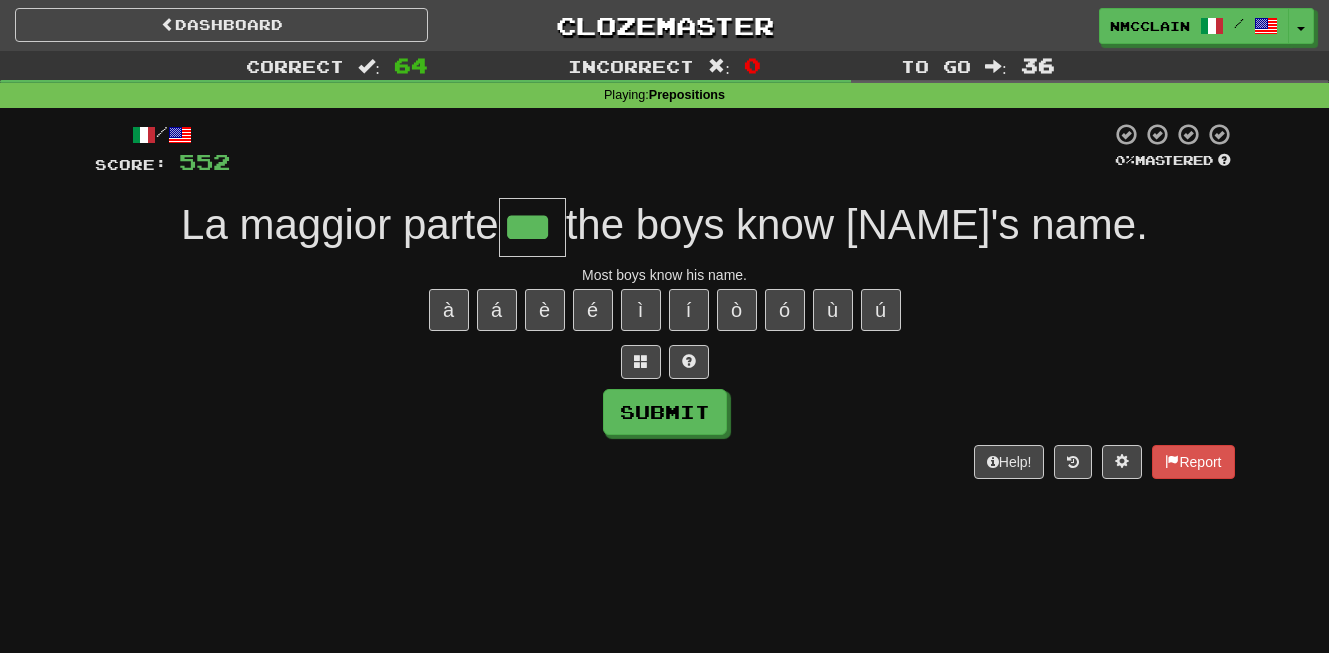 type on "***" 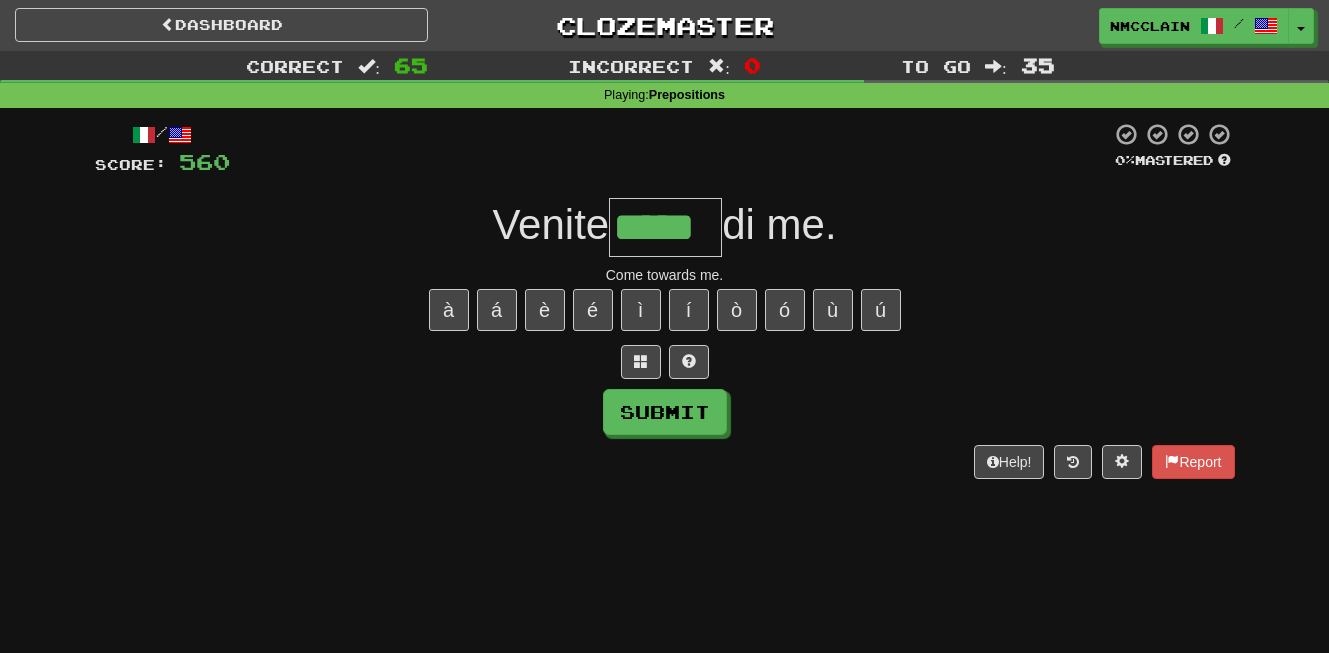 type on "*****" 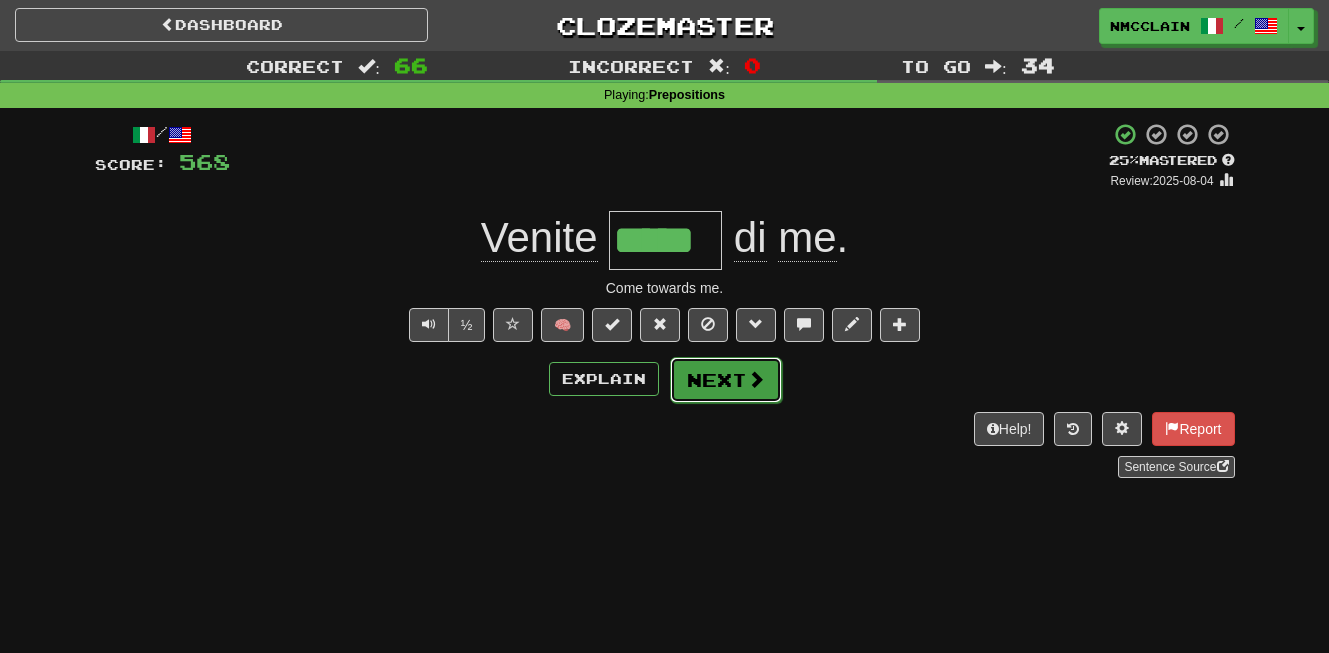 click on "Next" at bounding box center [726, 380] 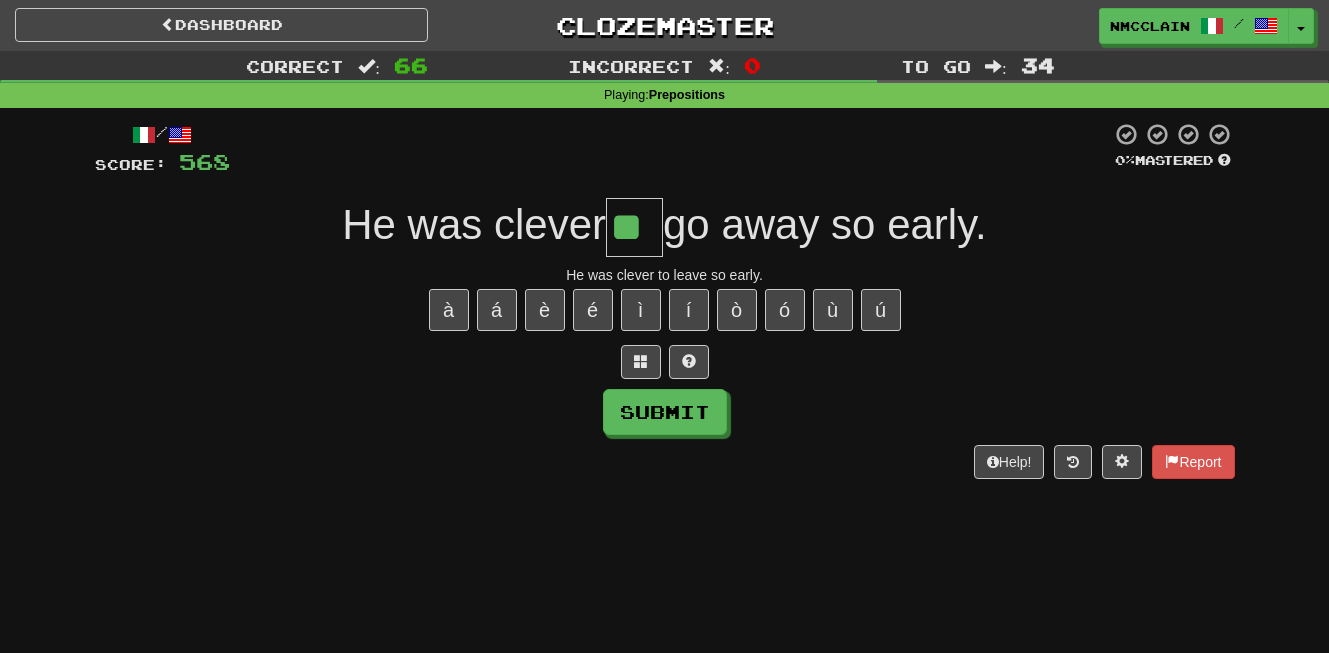 type on "**" 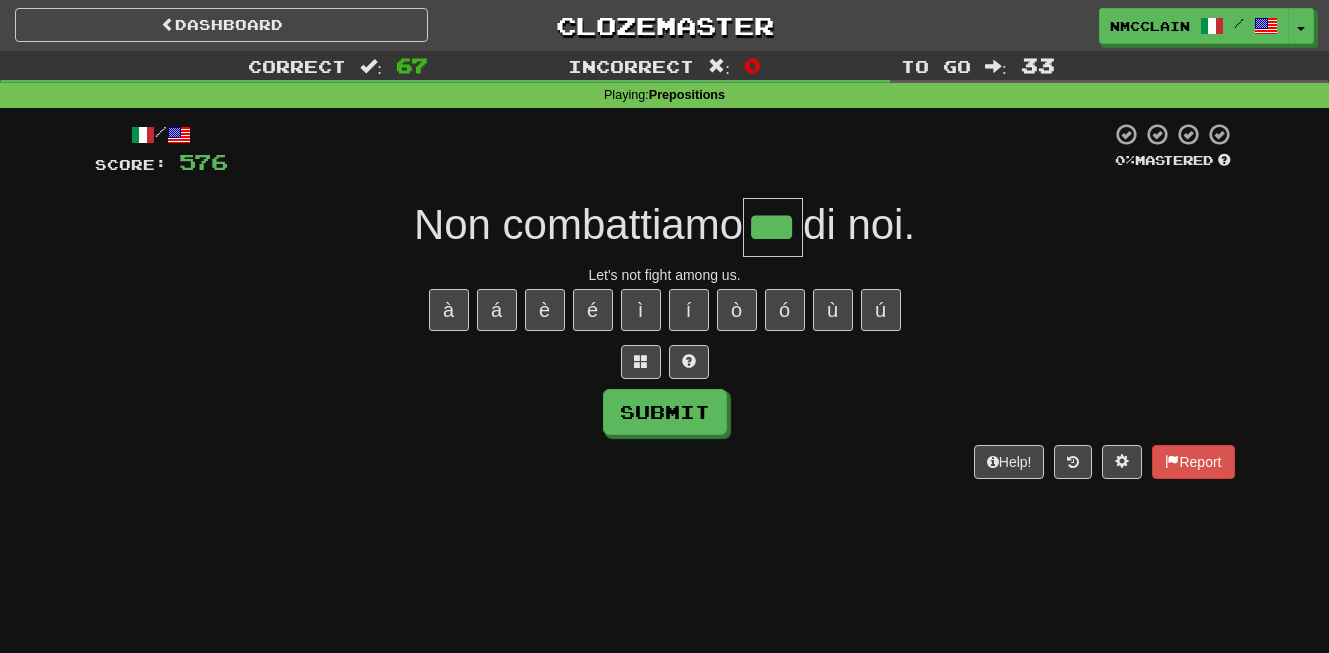 type on "***" 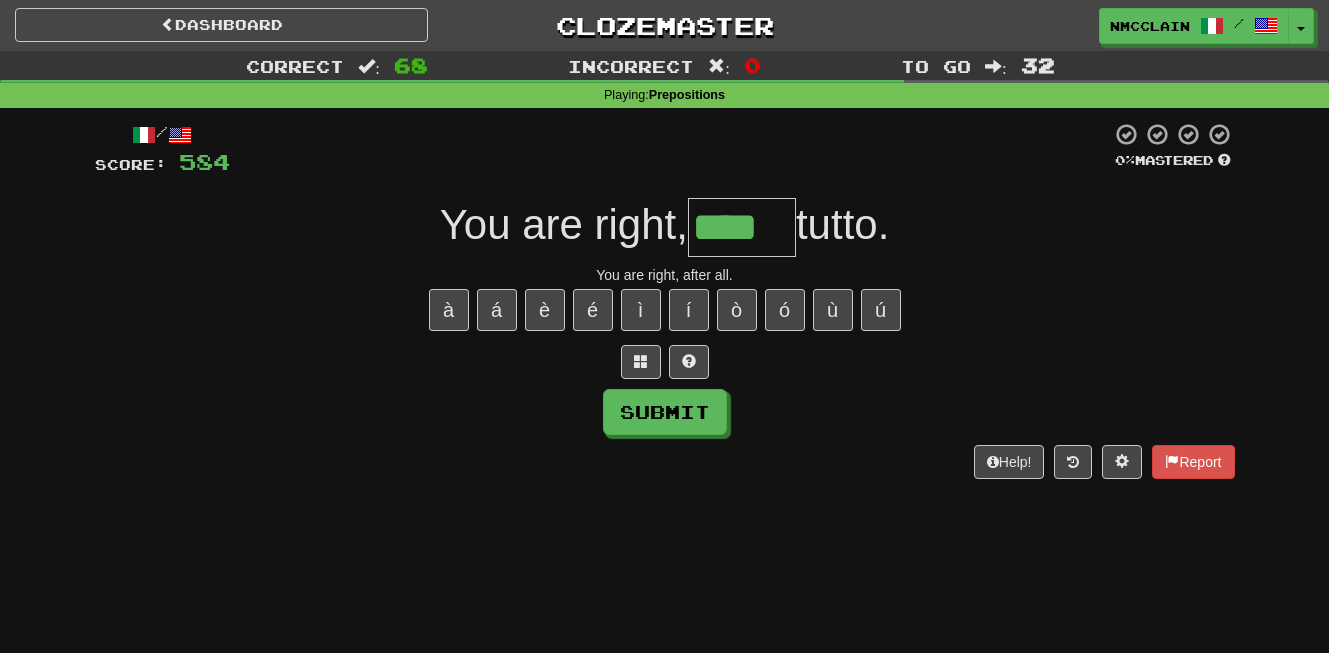type on "****" 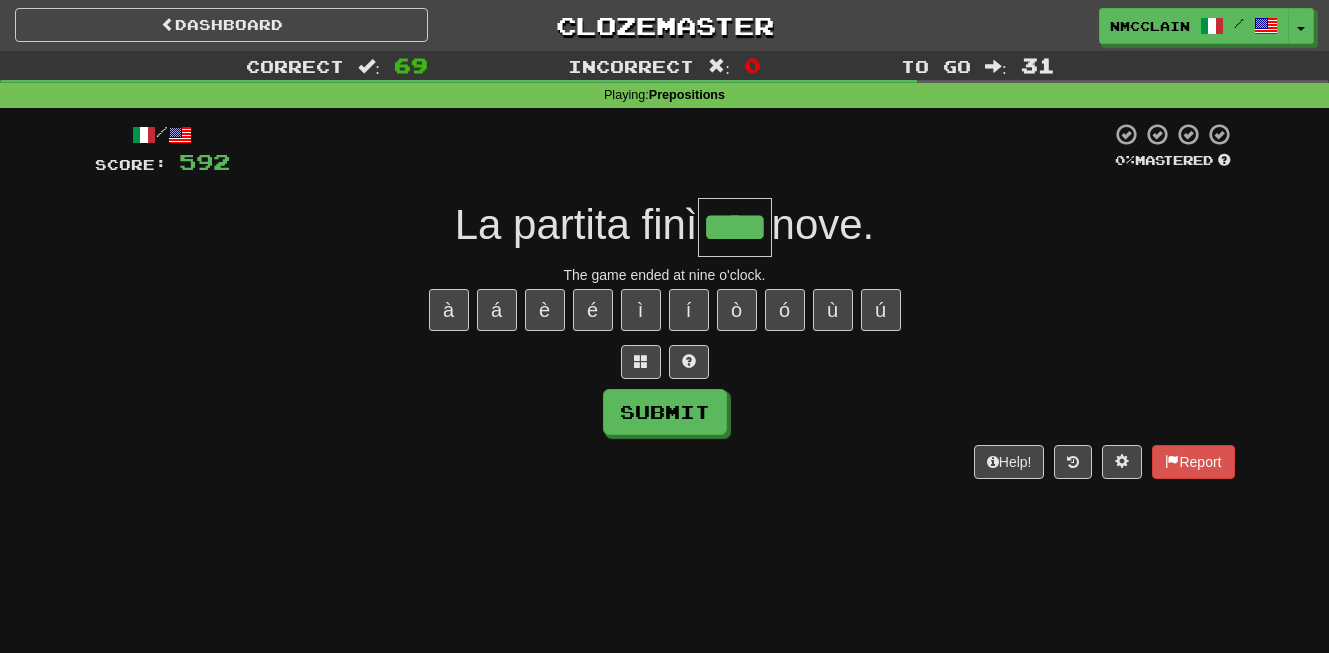 type on "****" 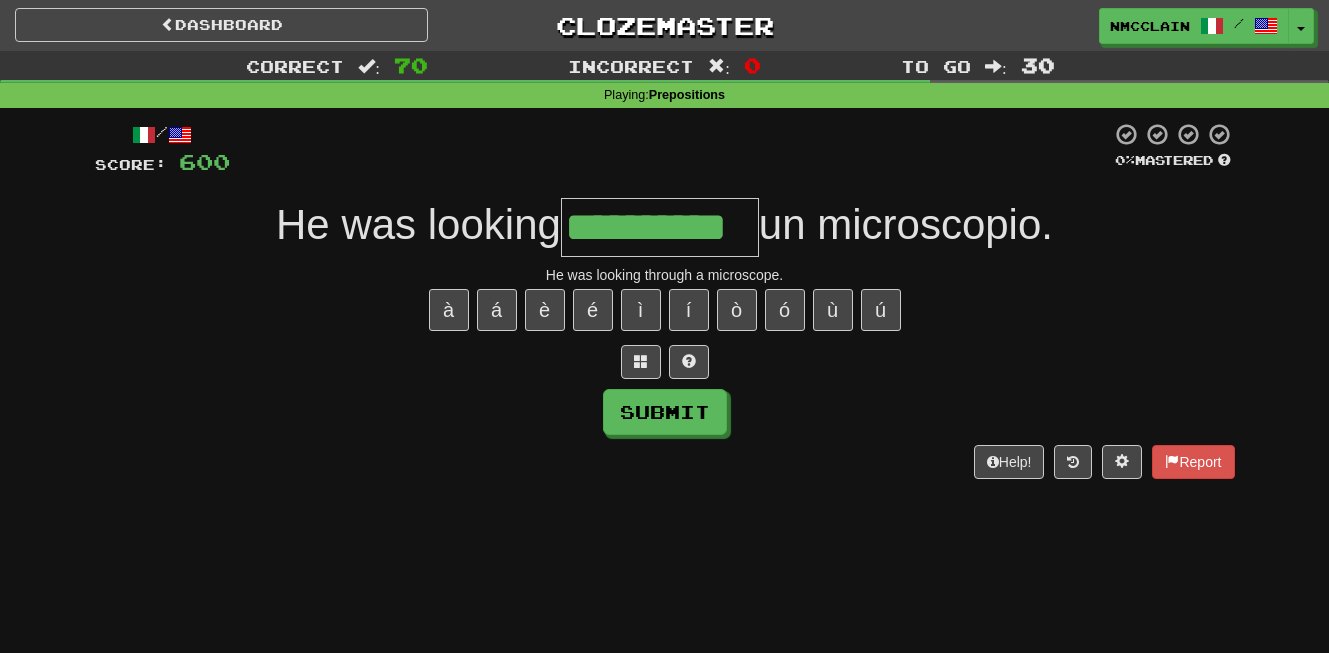 type on "**********" 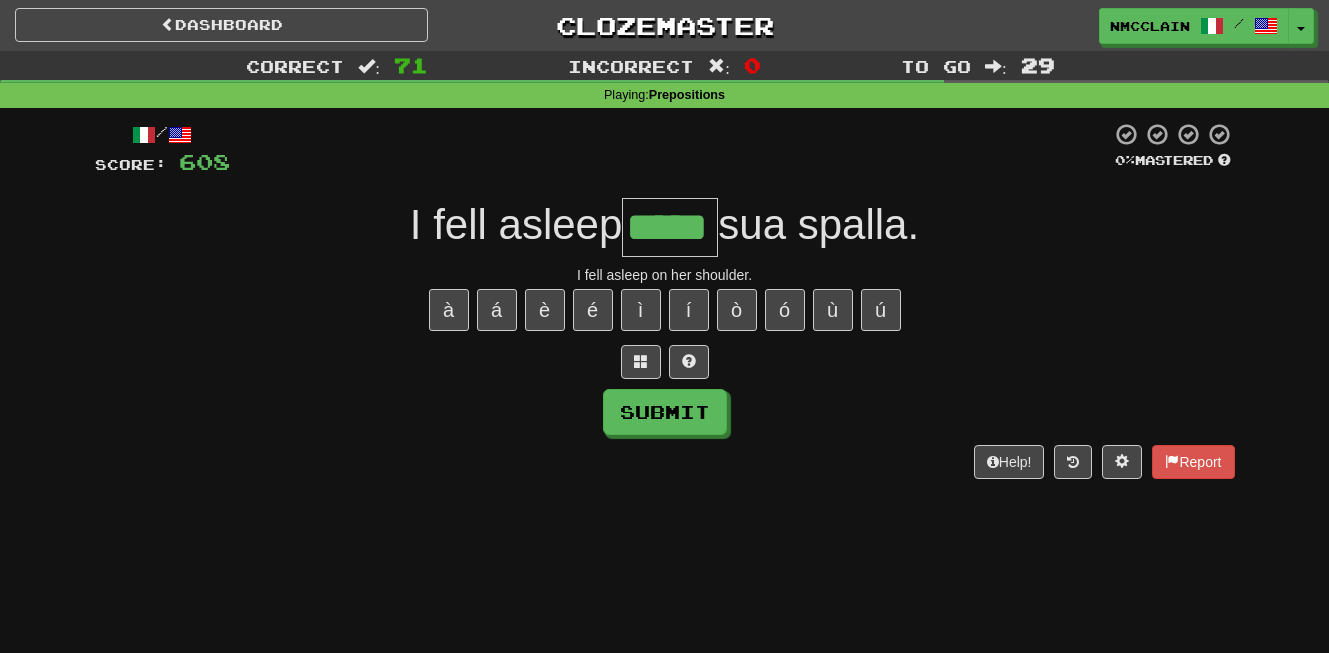 type on "*****" 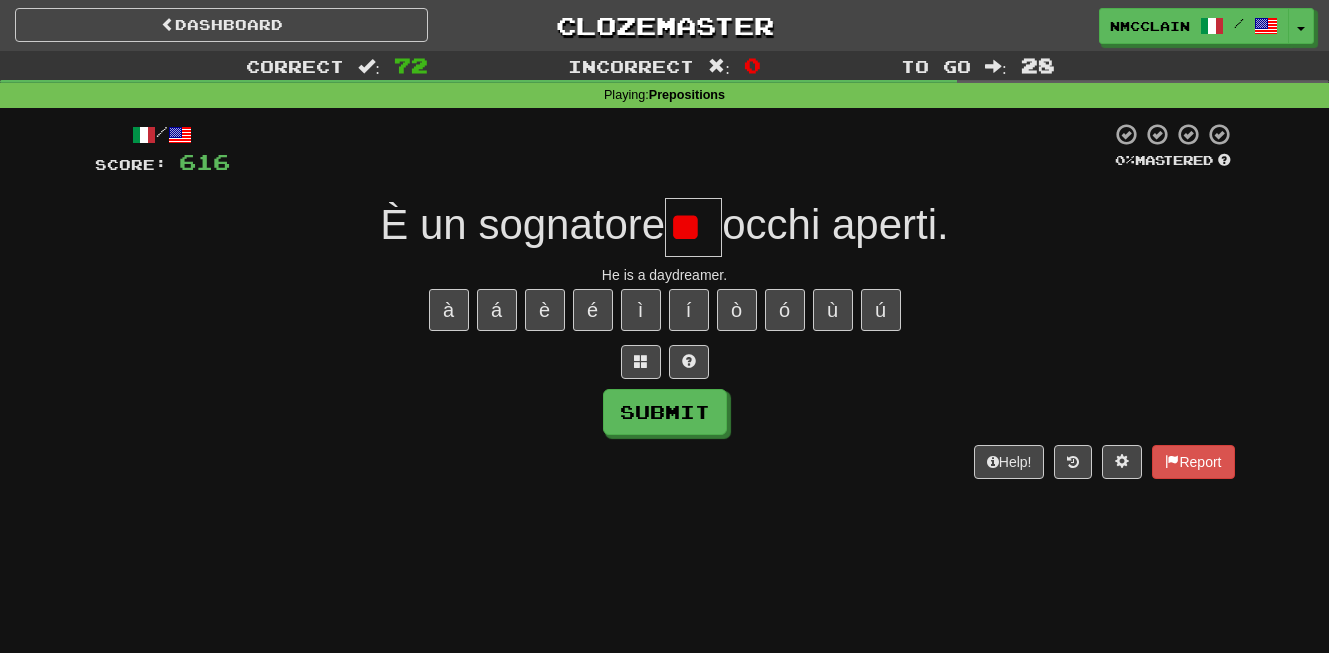 type on "*" 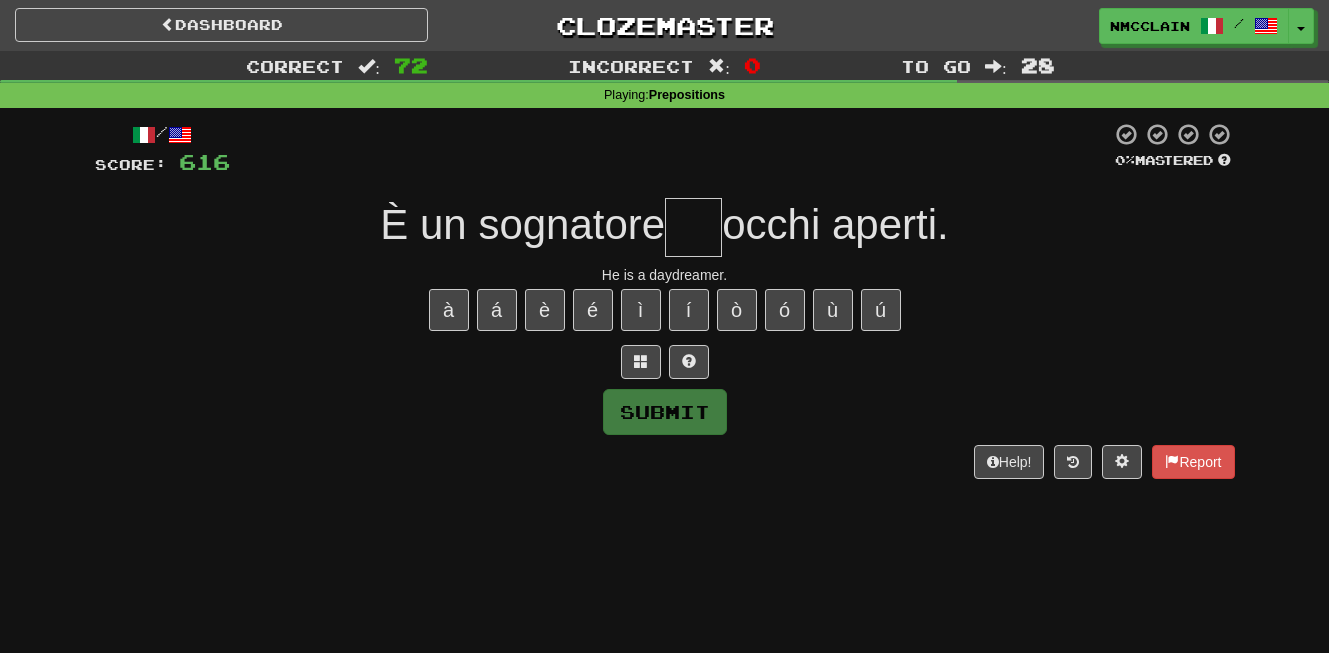 type on "*" 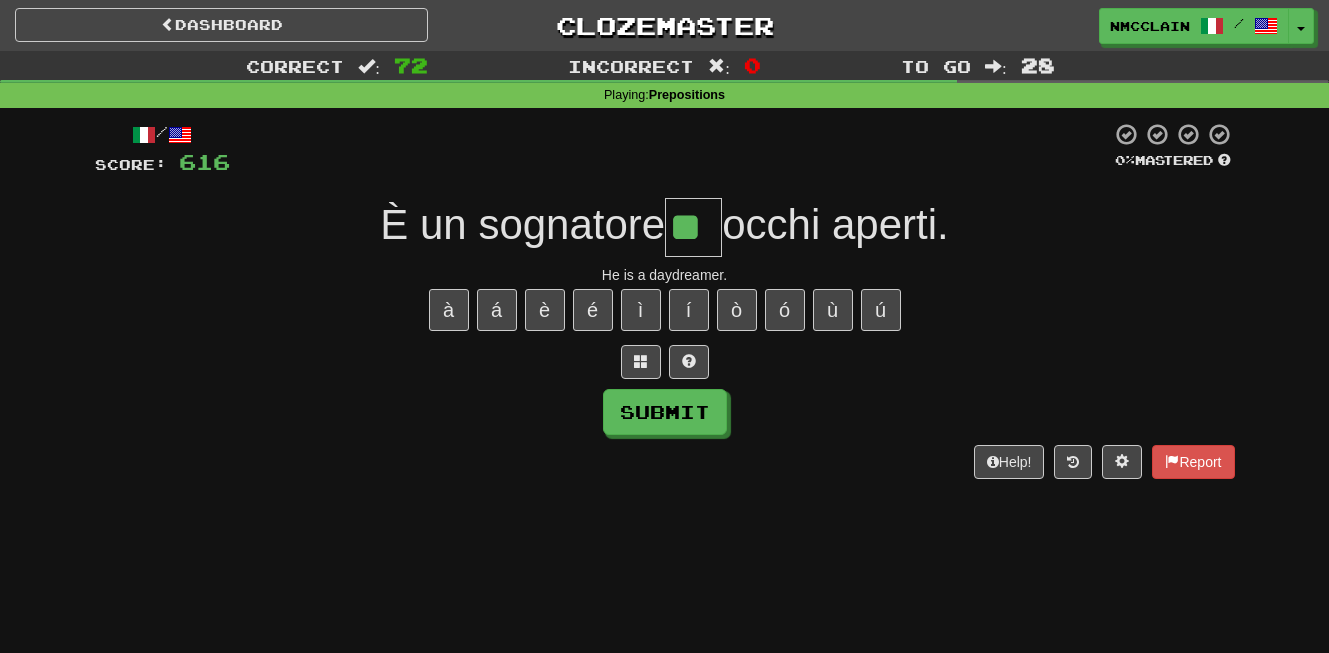 type on "**" 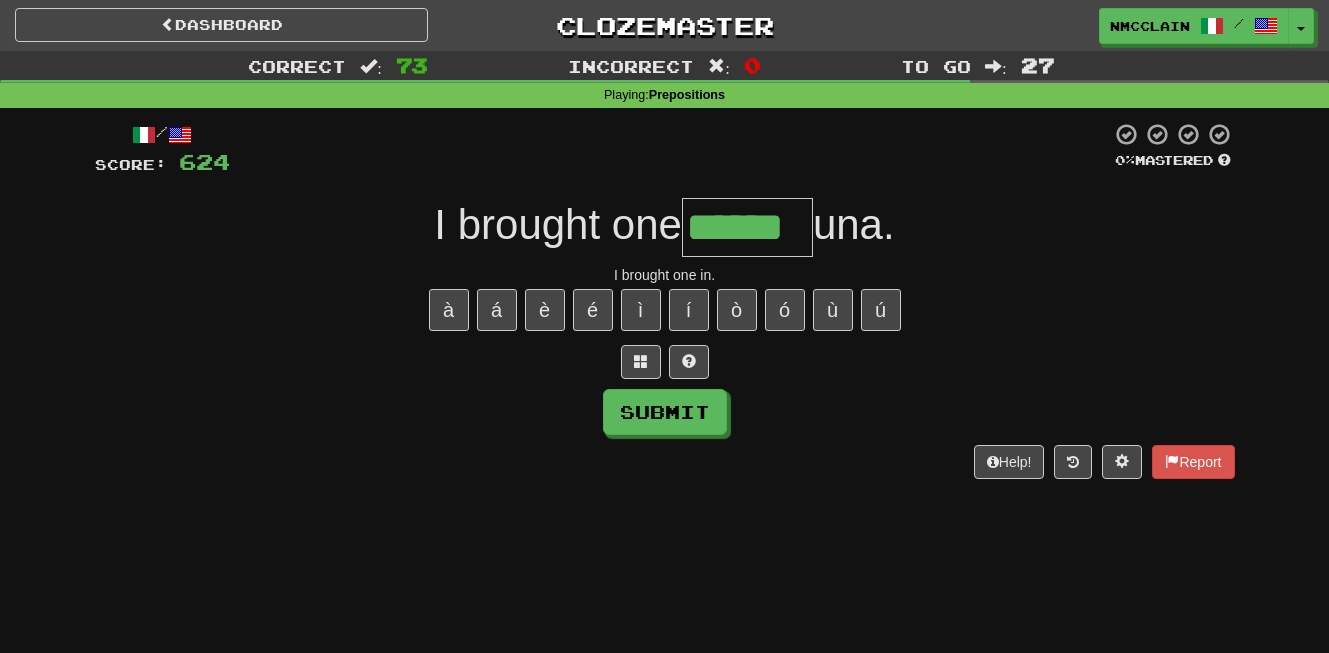 type on "******" 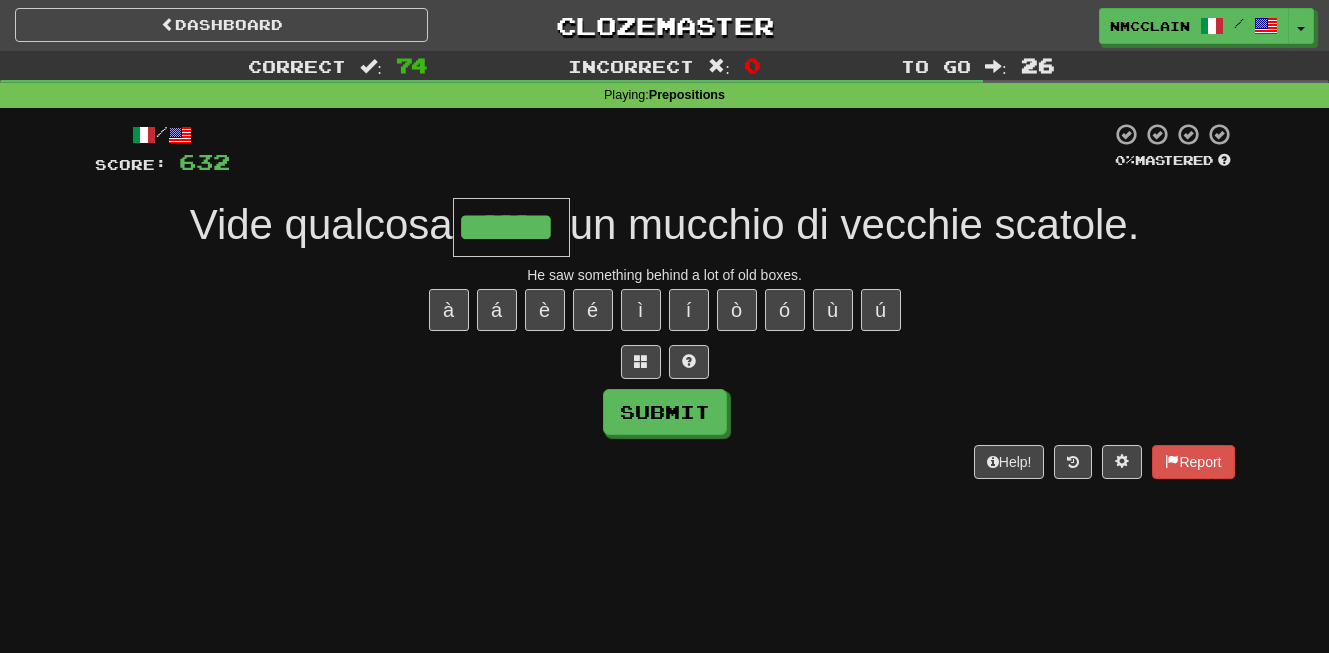 type on "******" 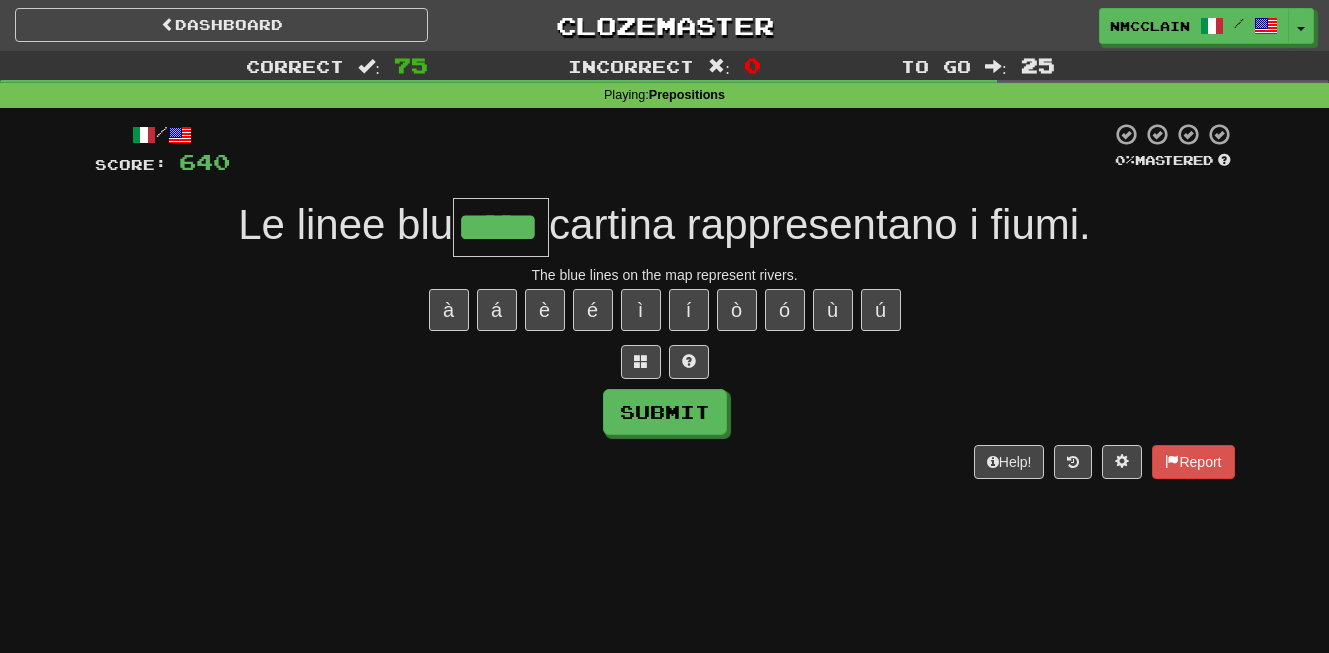 type on "*****" 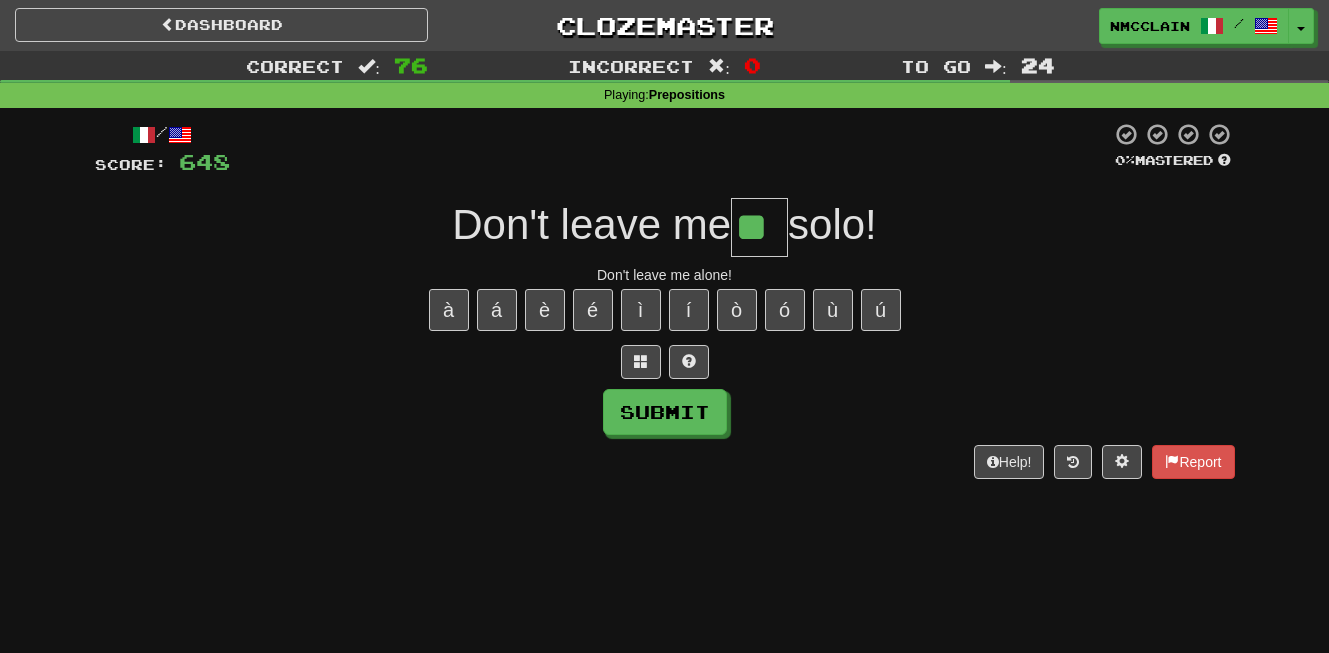 type on "**" 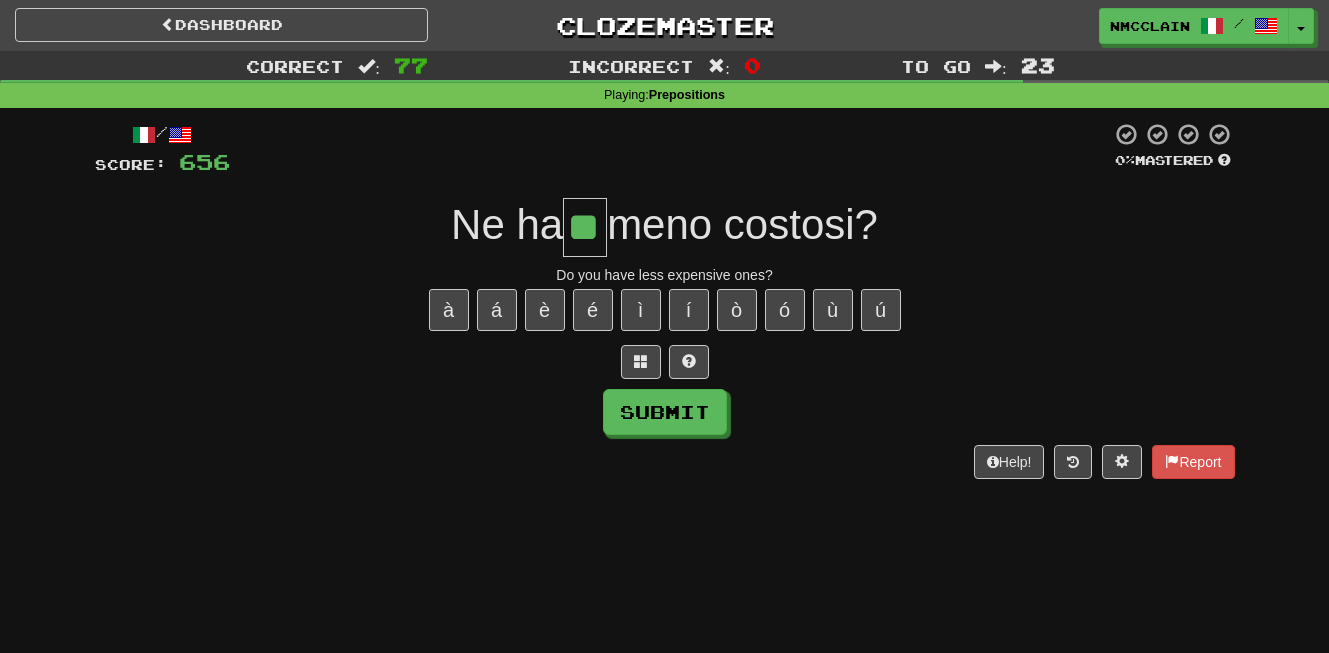 type on "**" 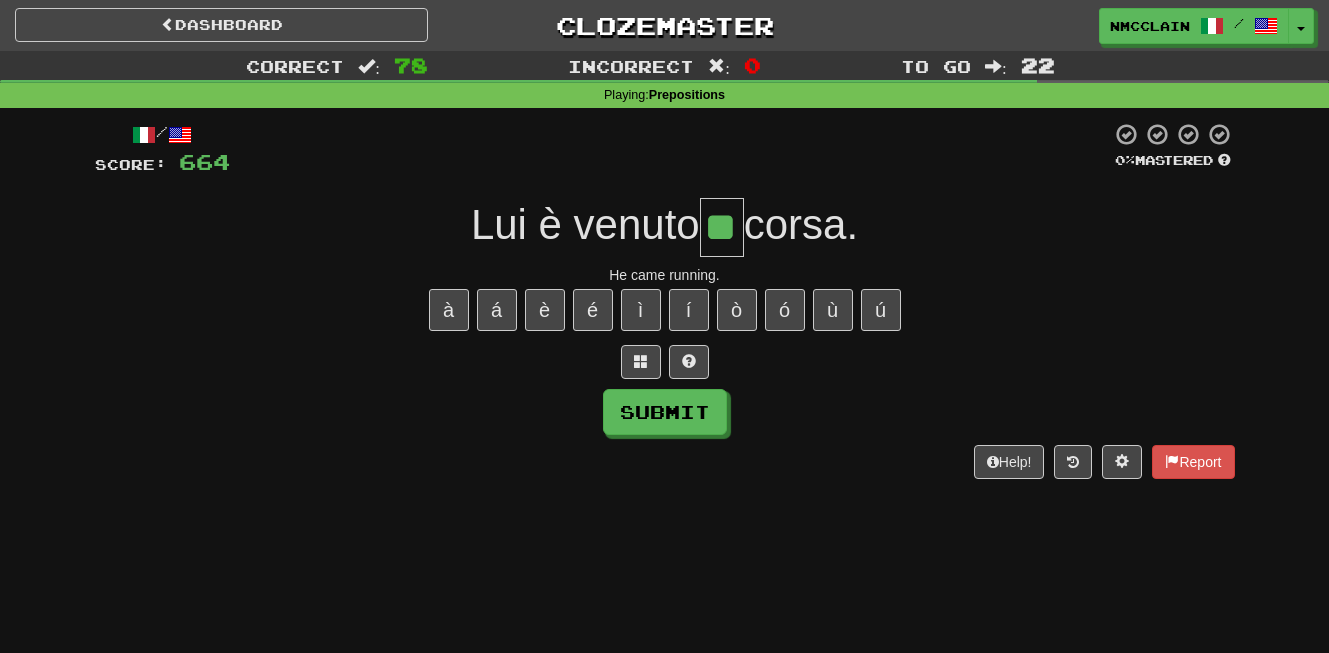 type on "**" 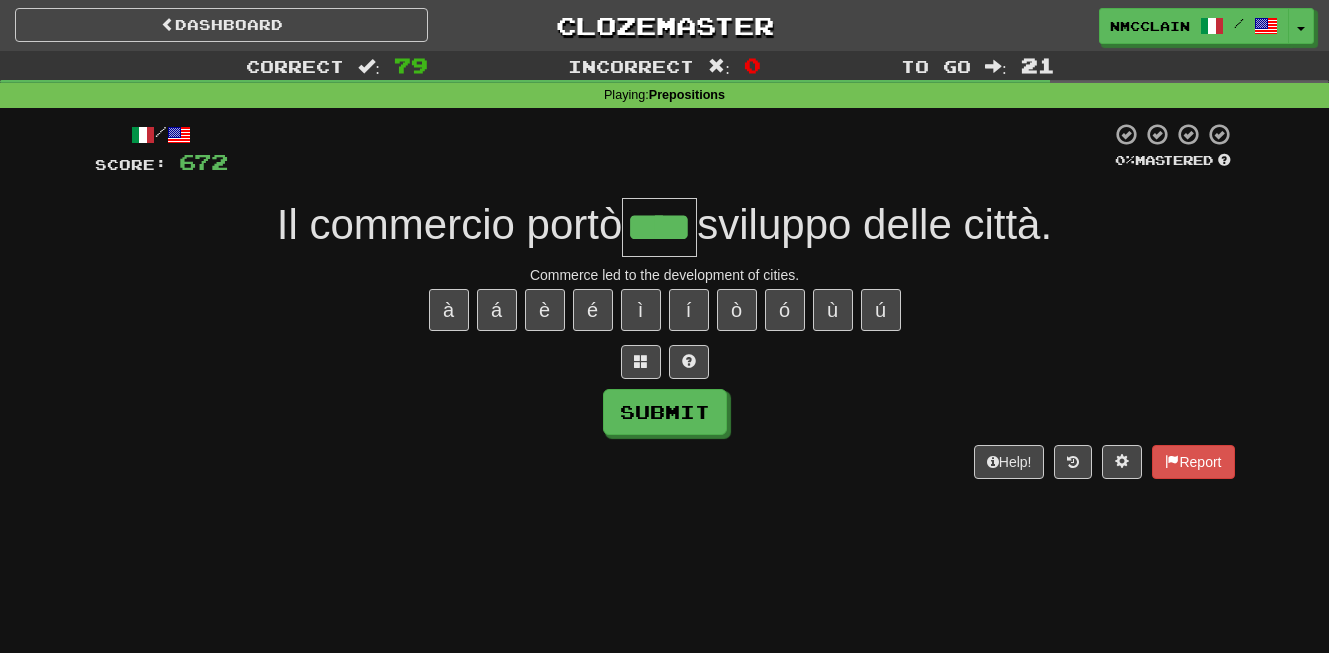 type on "****" 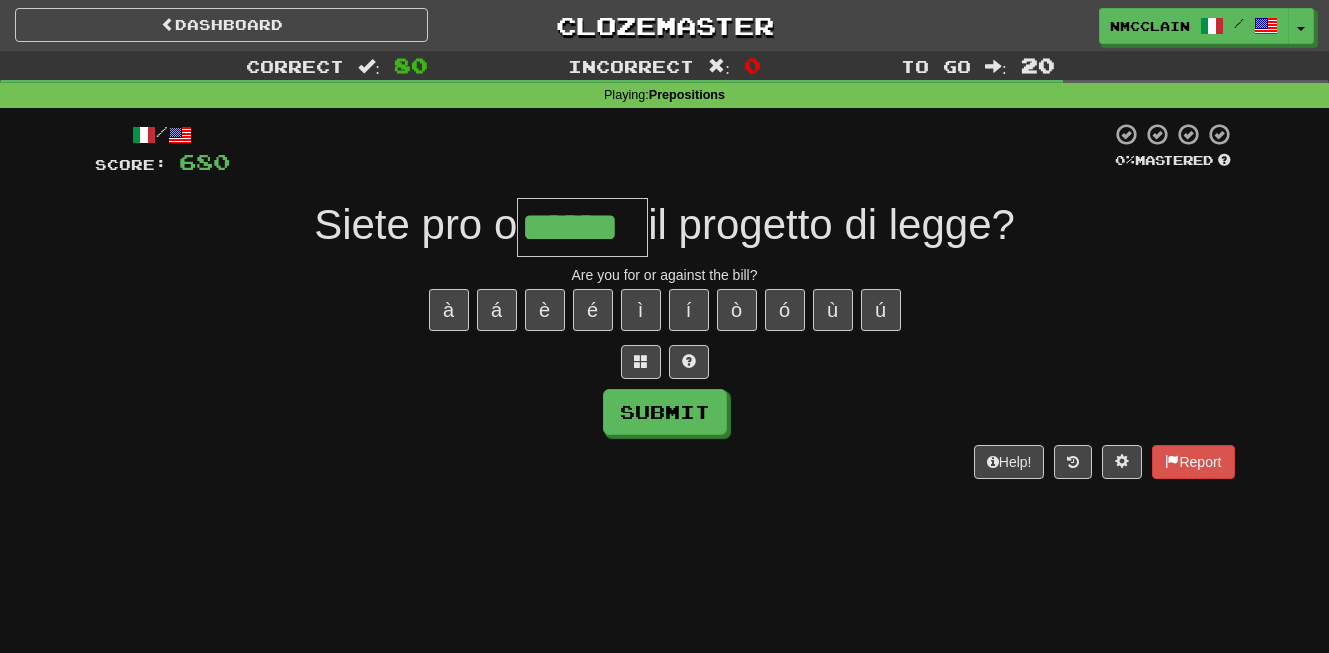 type on "******" 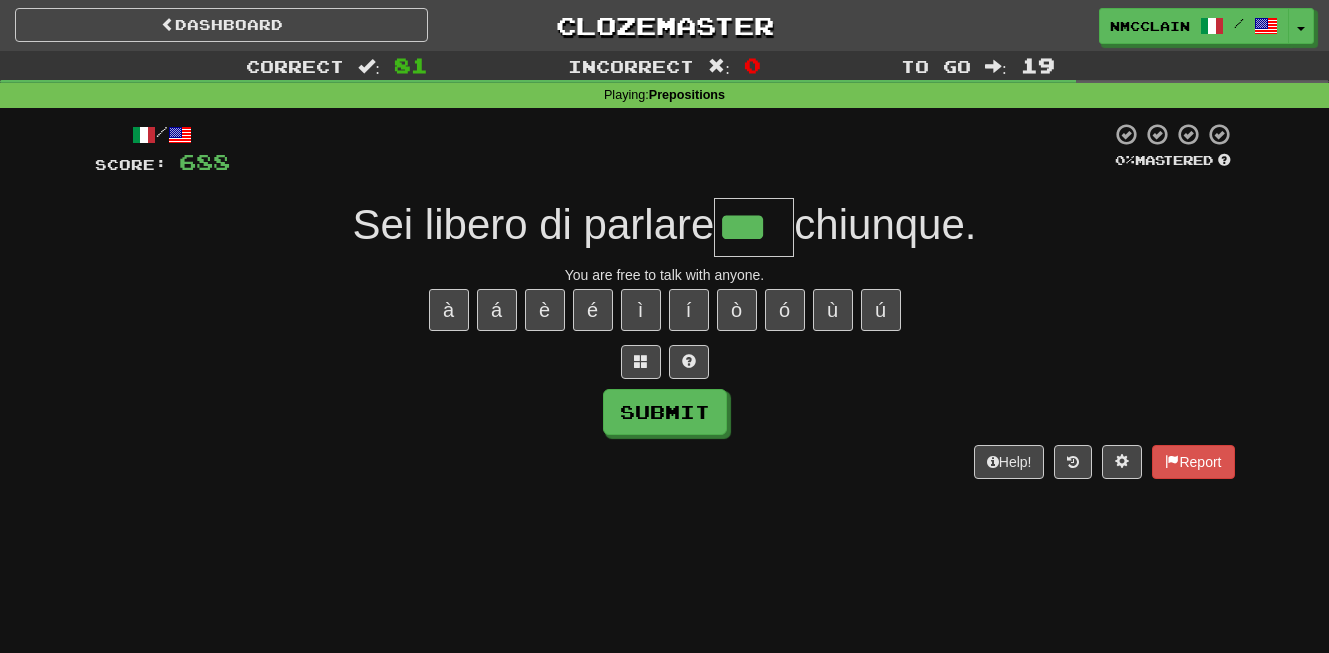 type on "***" 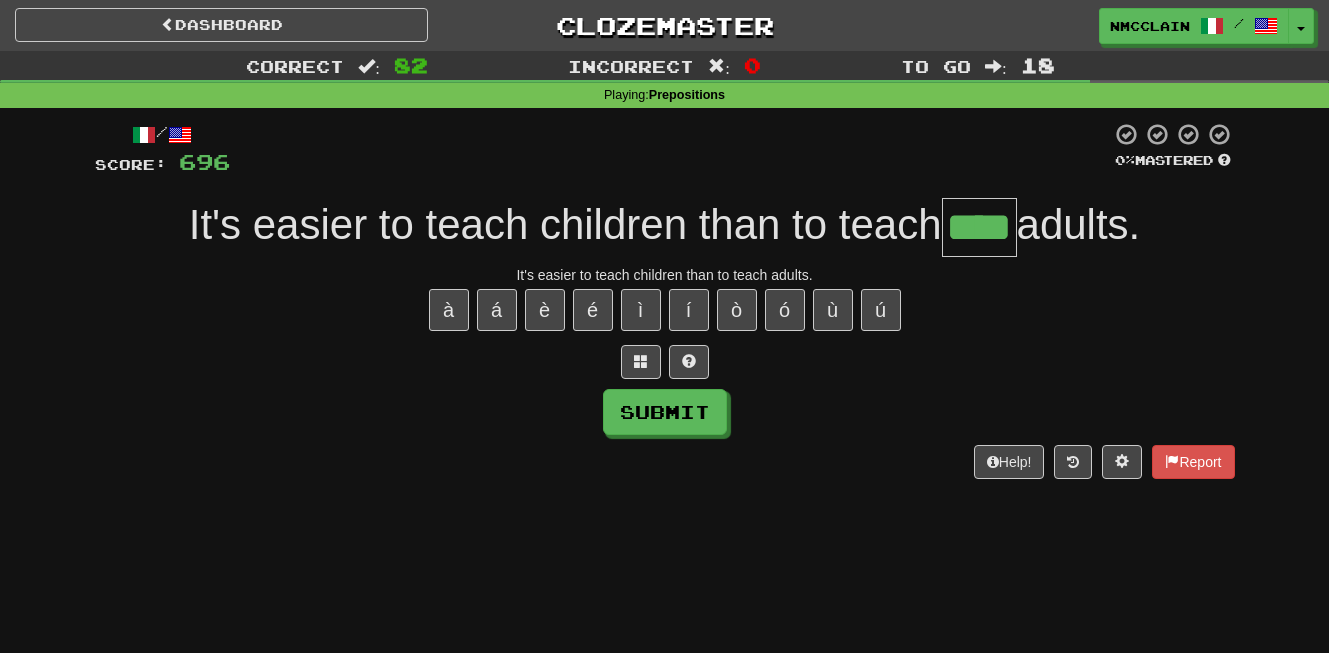 type on "****" 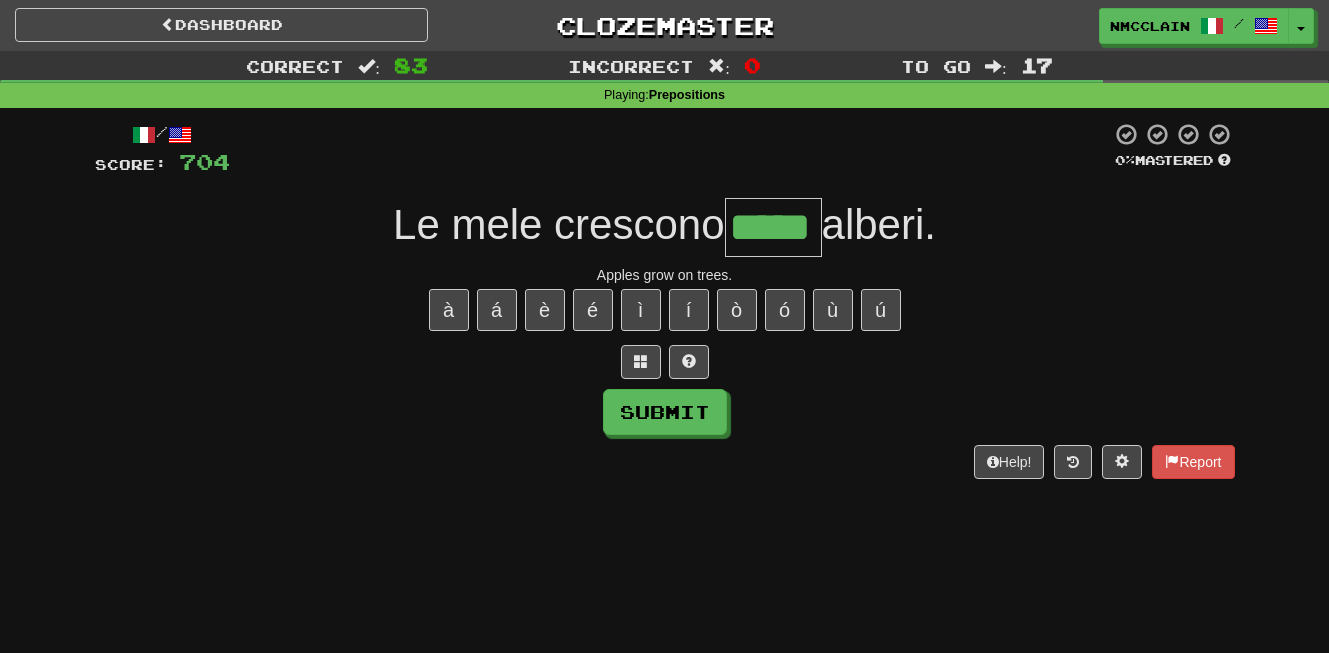 type on "*****" 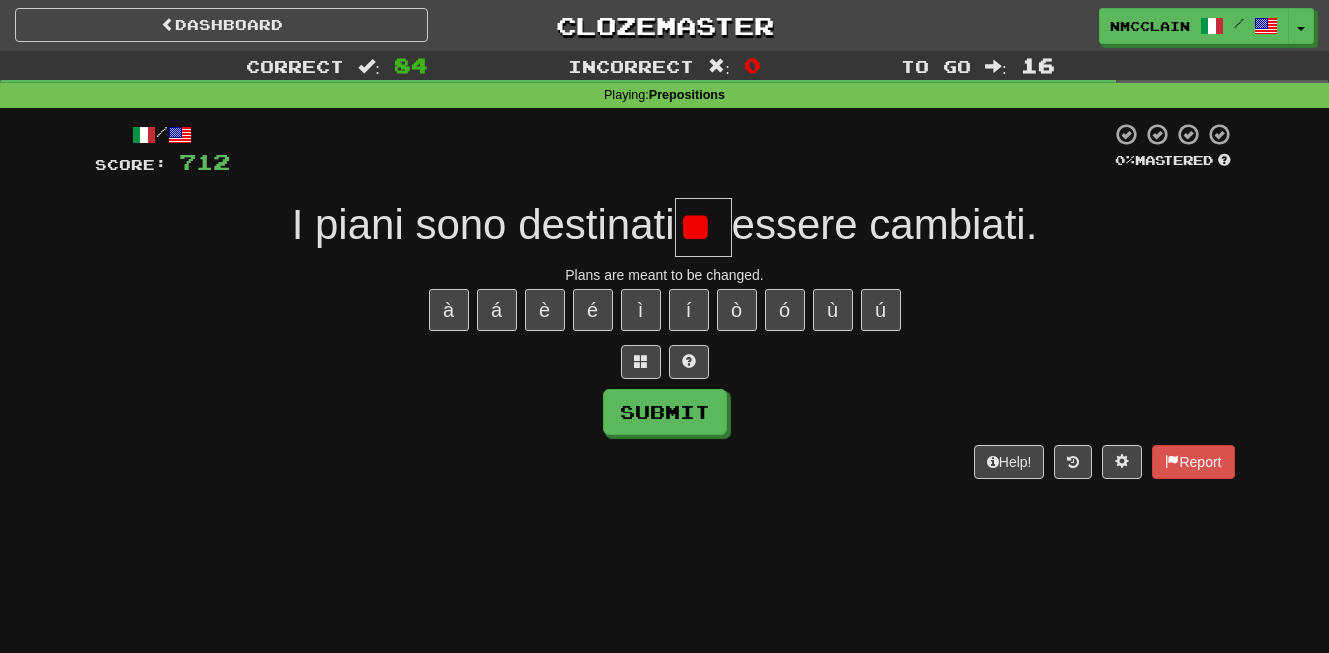 type on "*" 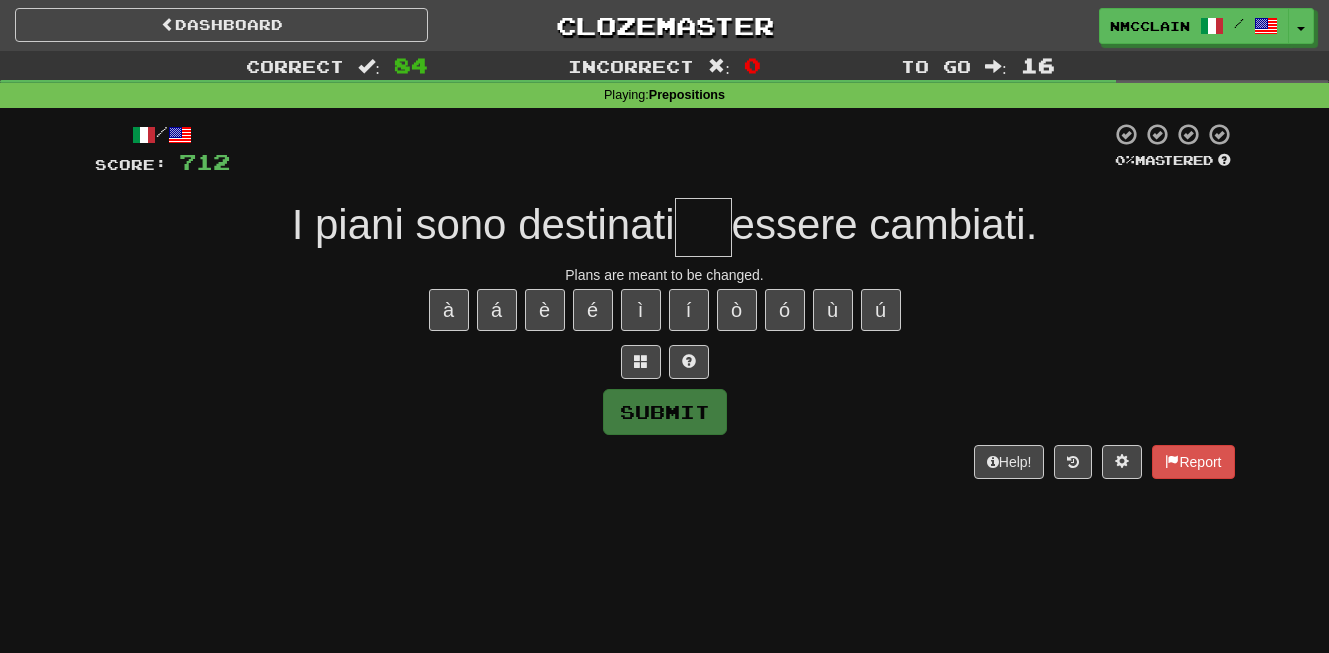 type on "*" 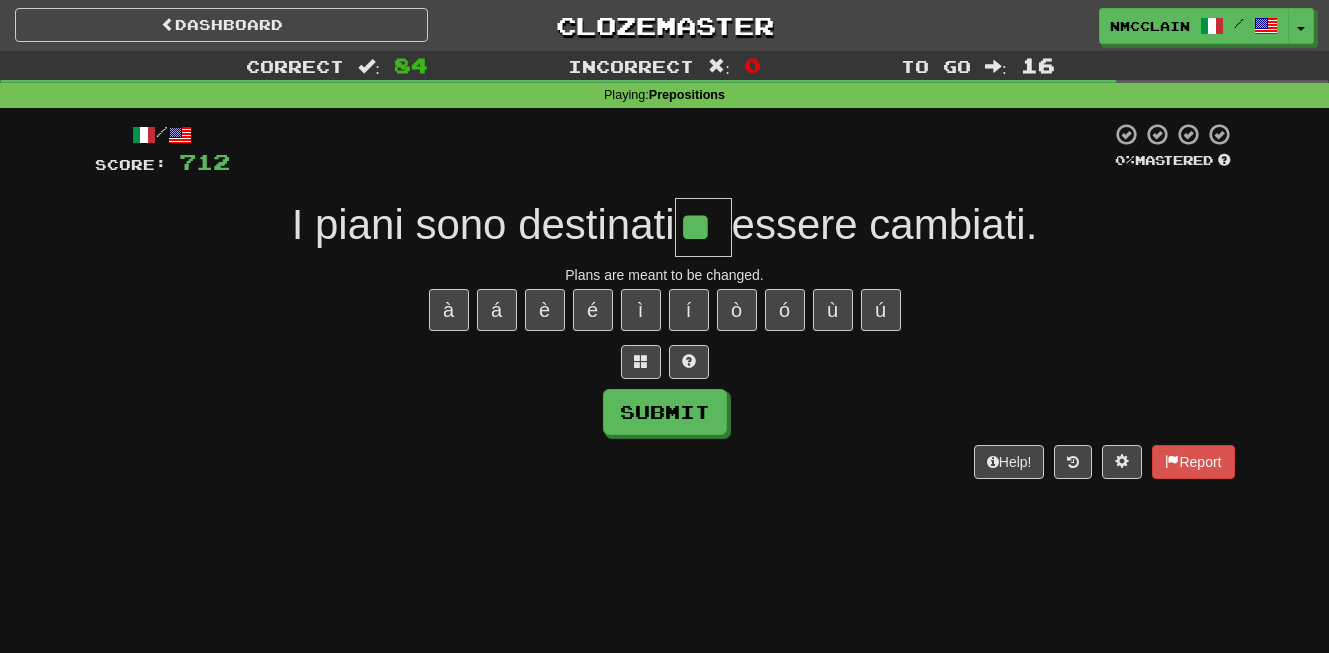 type on "**" 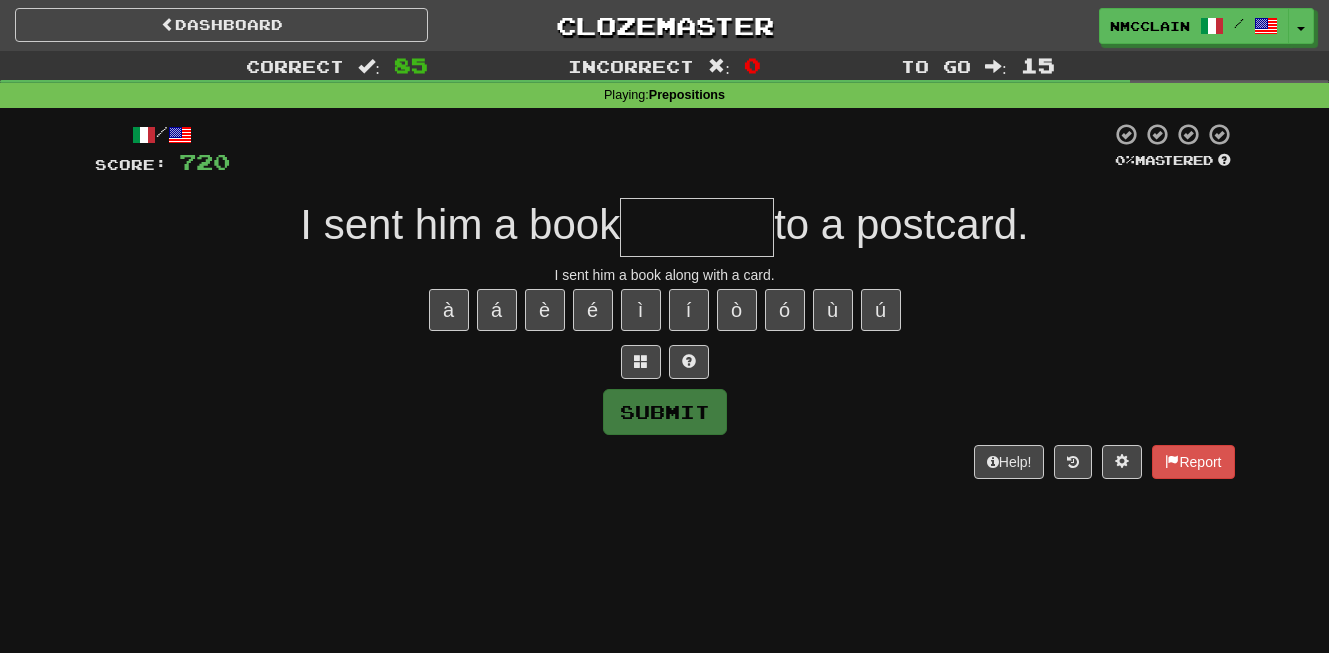 click at bounding box center [697, 227] 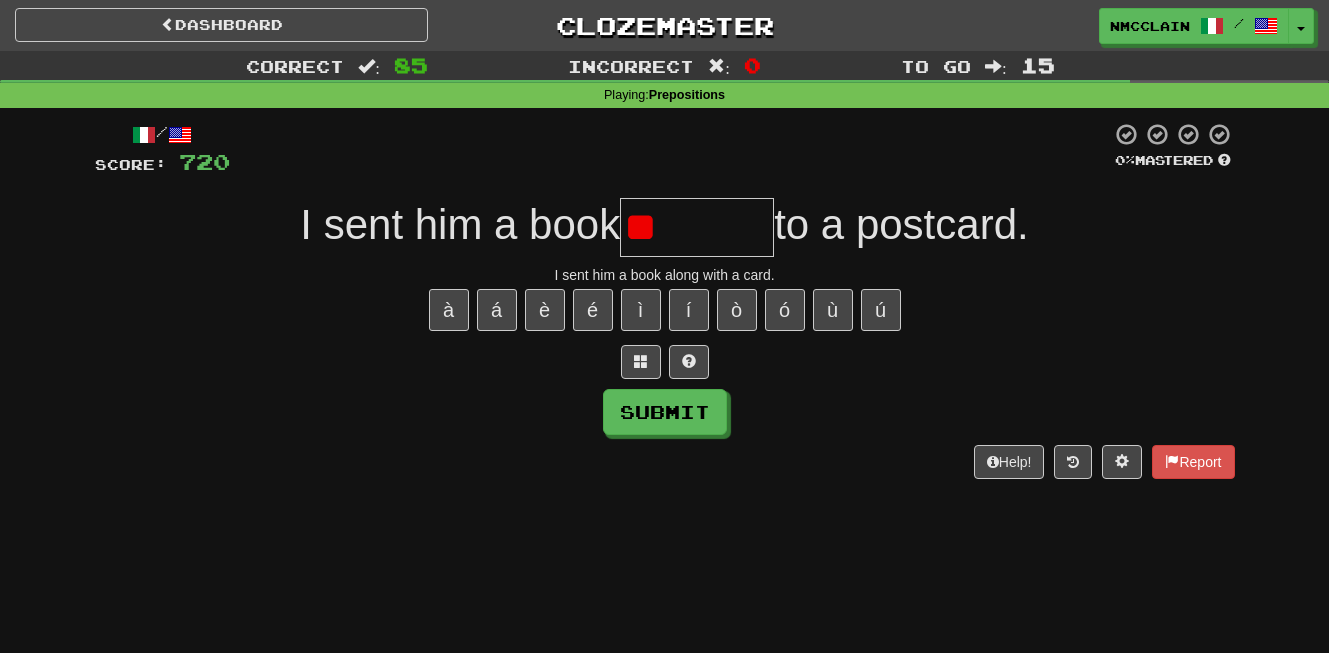 type on "*" 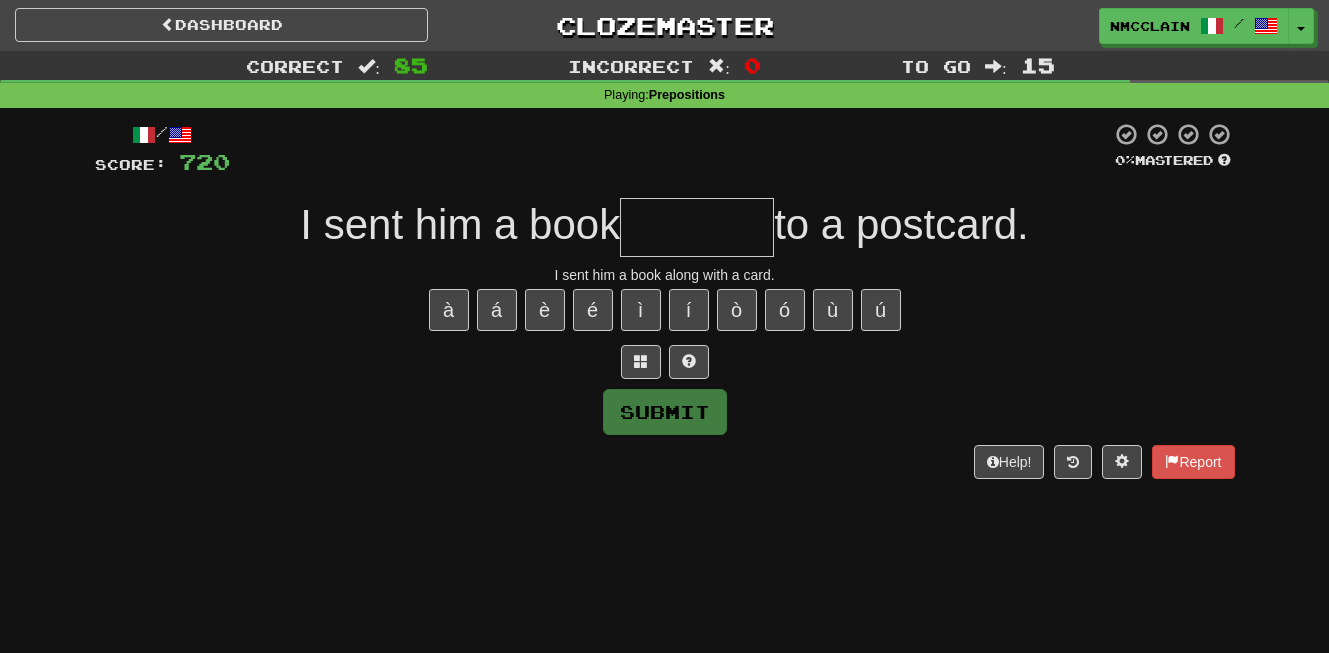 type on "*" 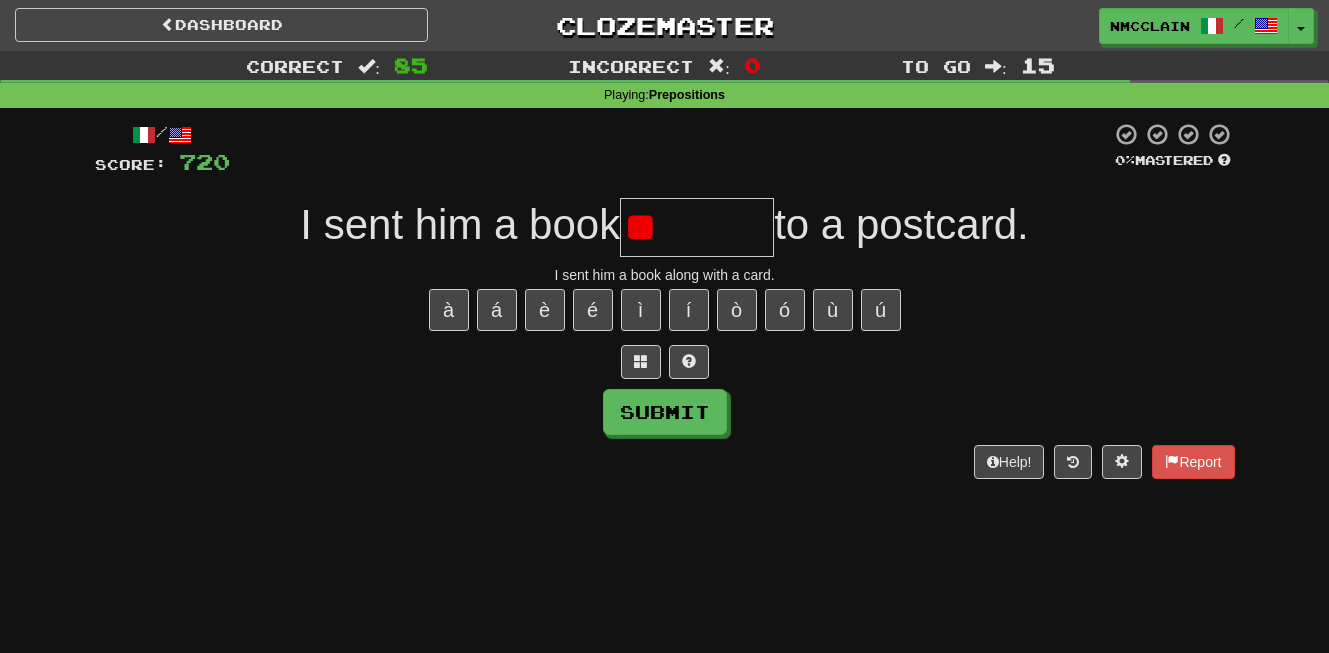 type on "*" 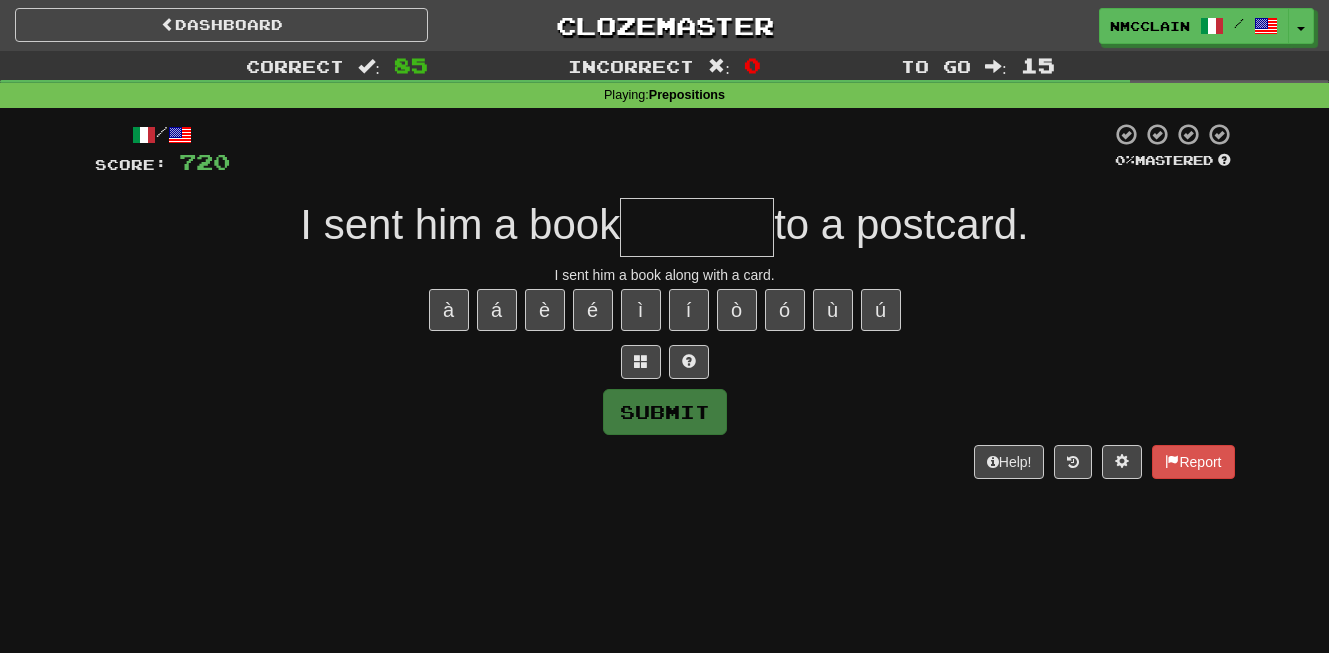 type on "*******" 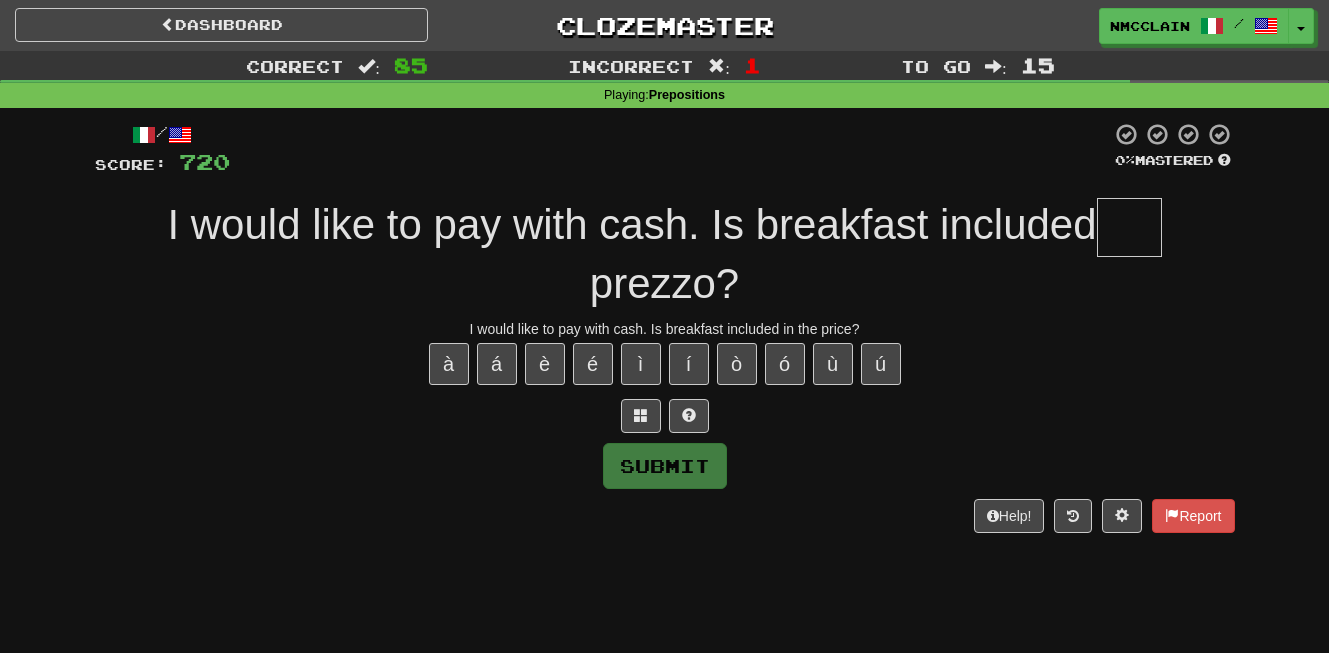type on "*" 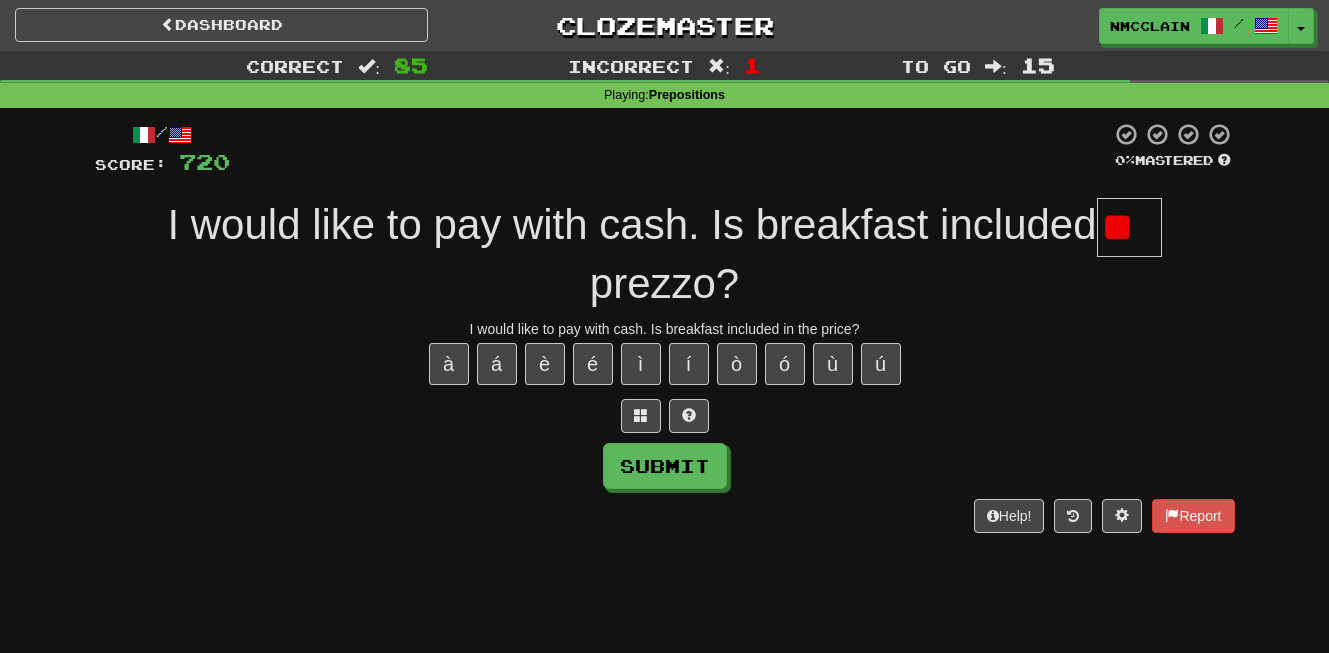 type on "*" 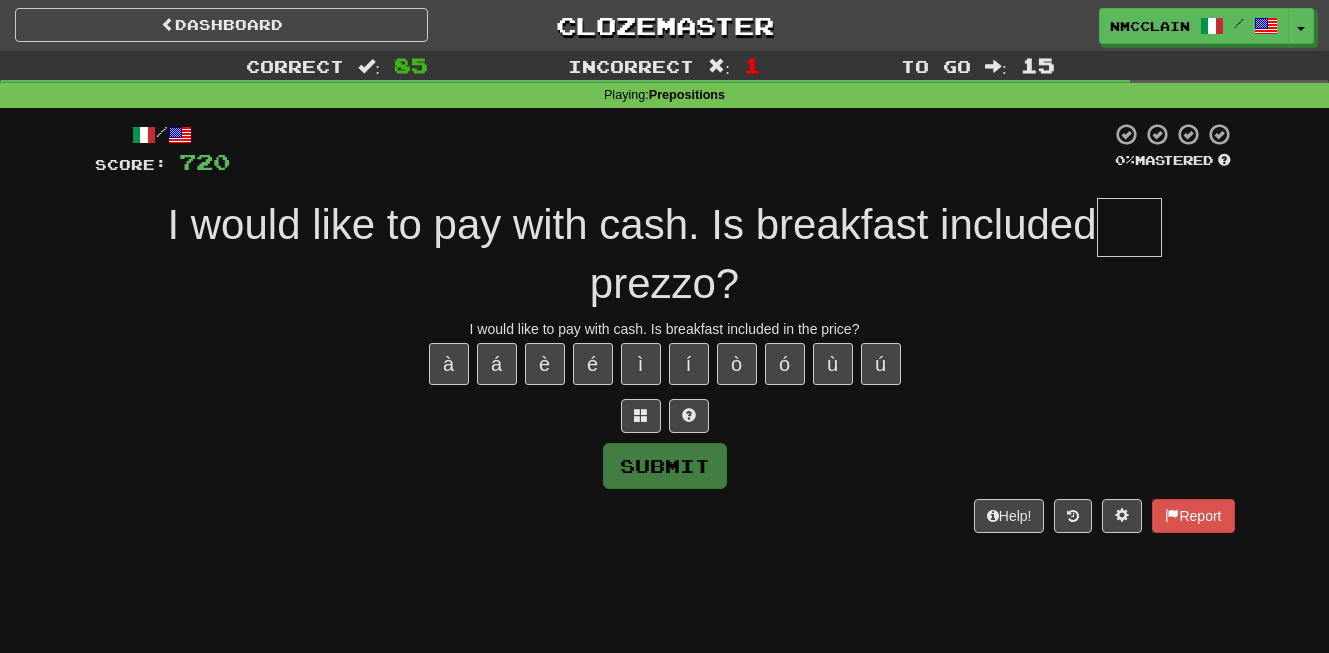 type on "*" 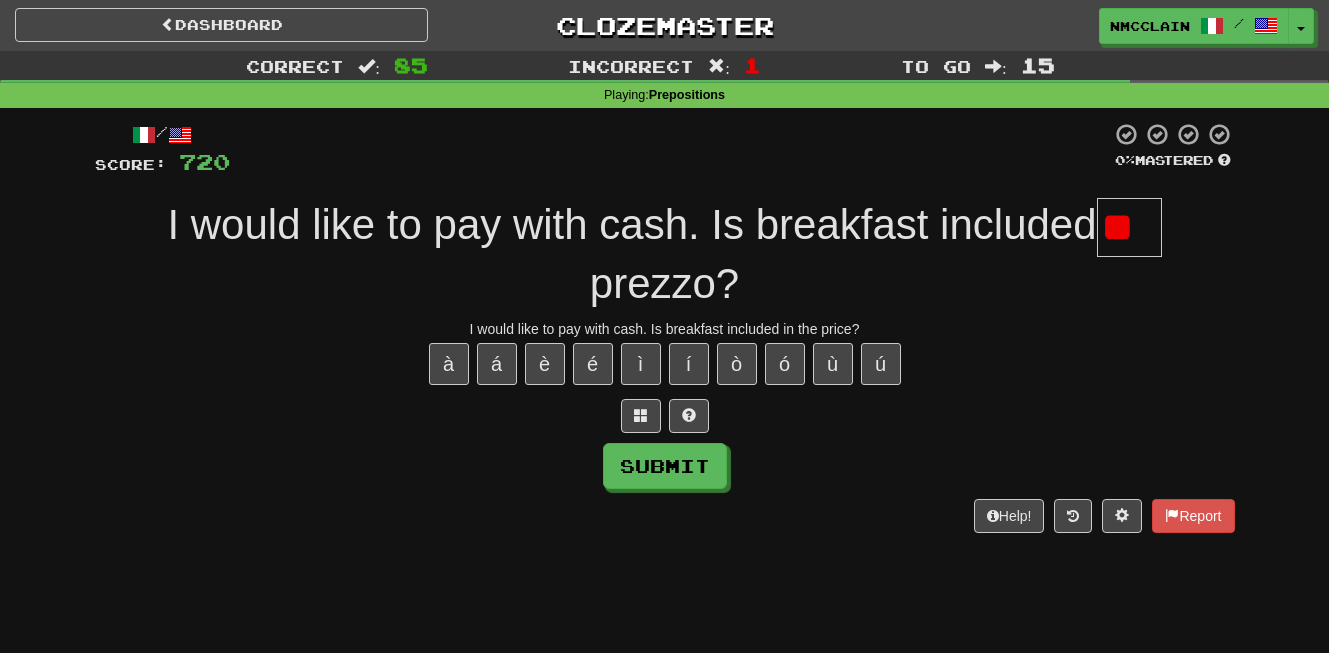 type on "*" 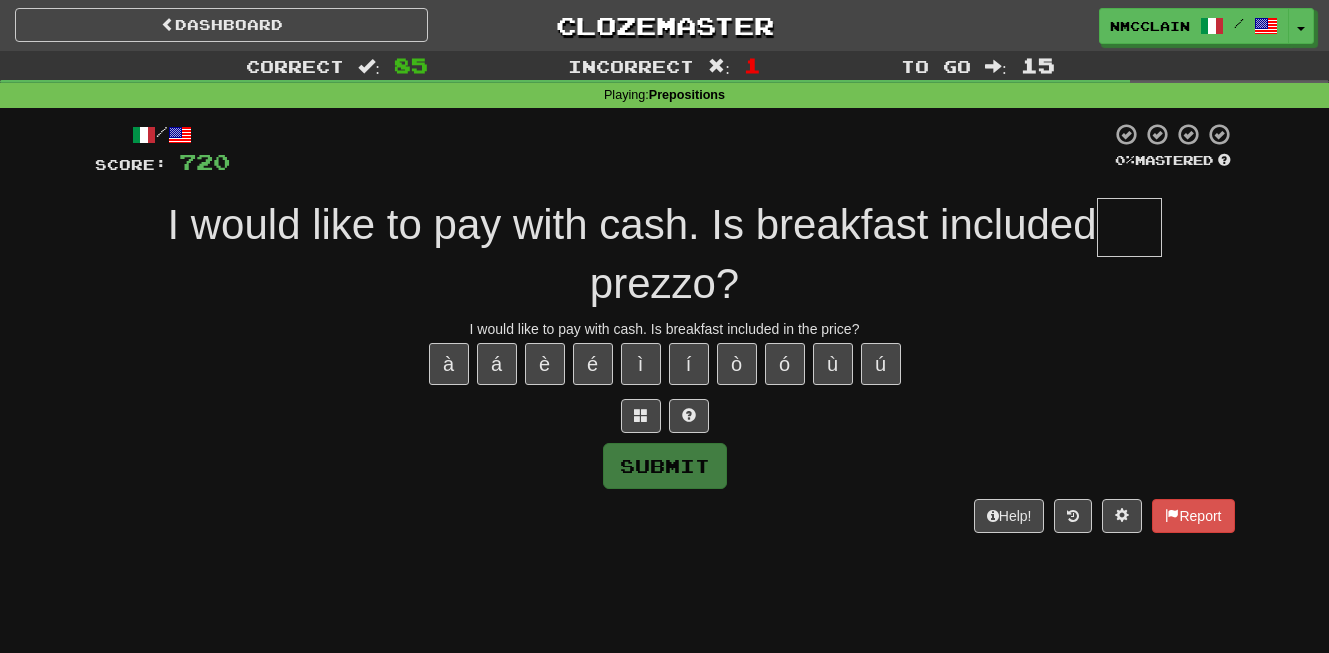 type on "*" 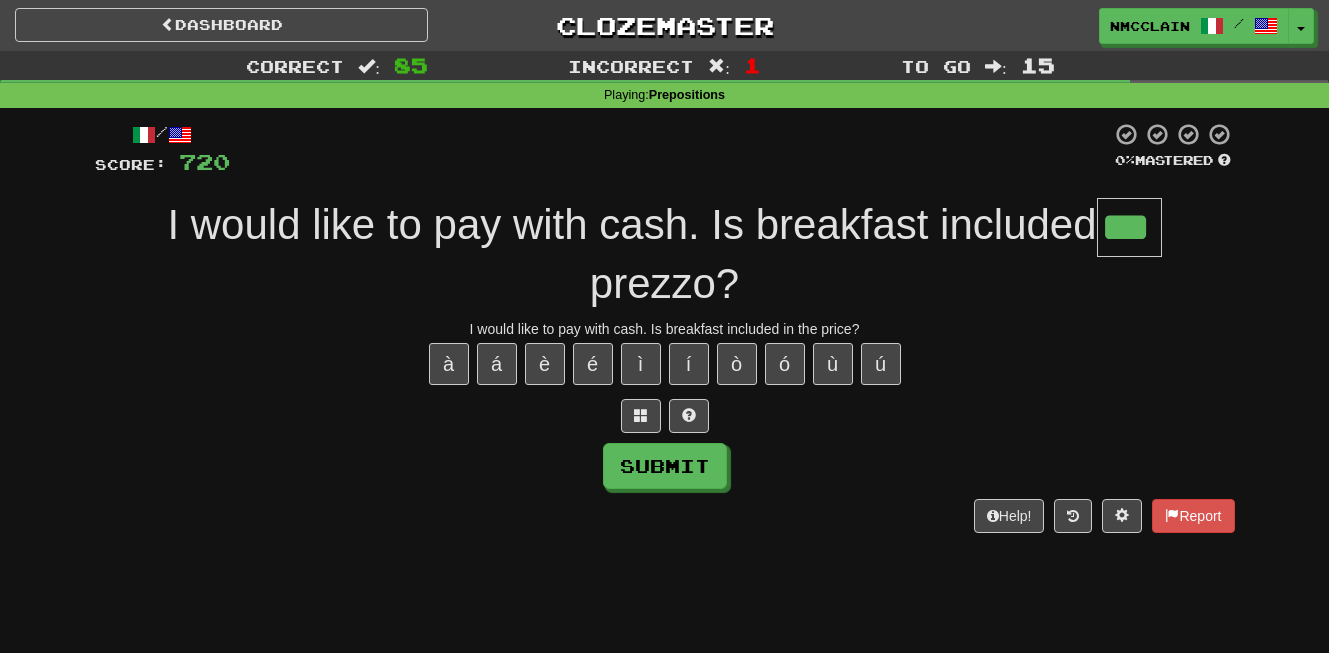 type on "***" 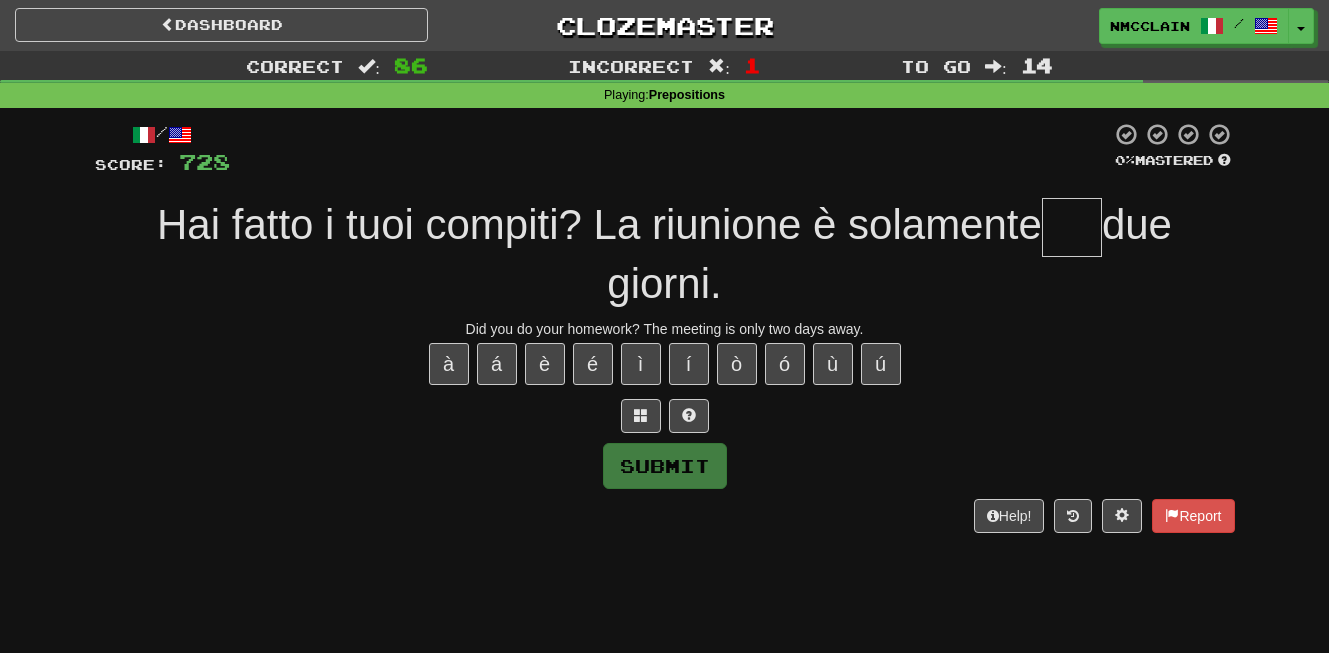 type on "*" 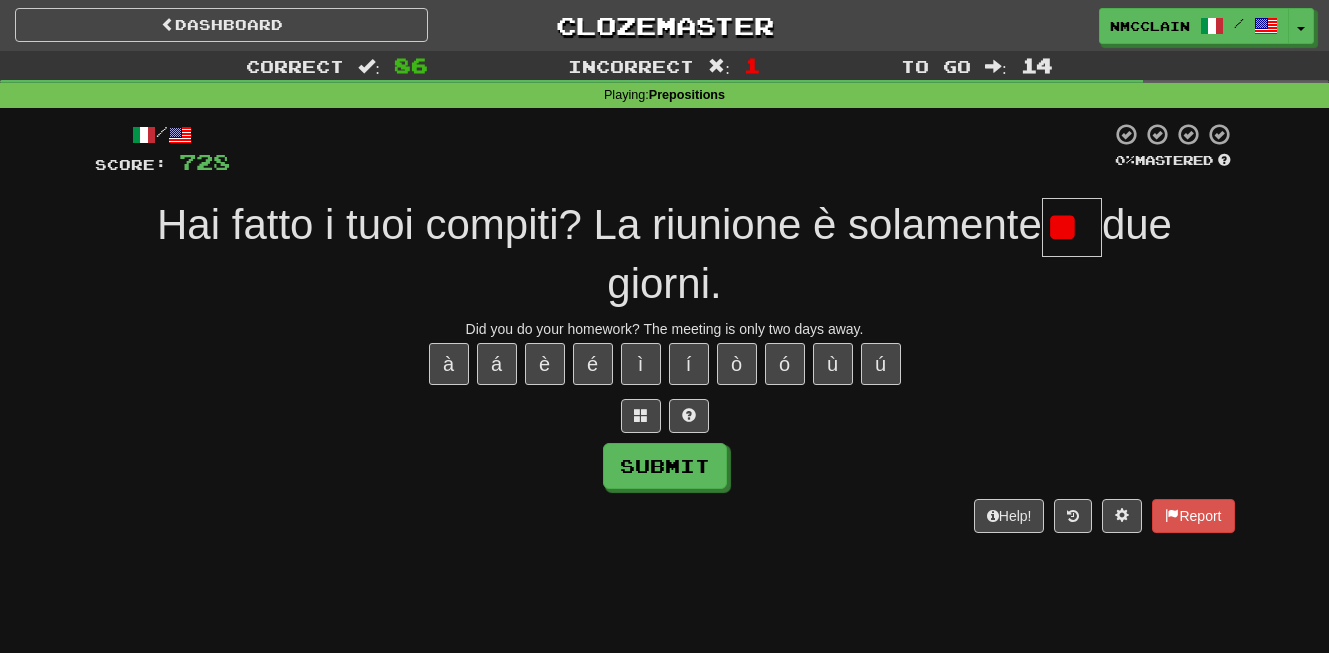 type on "*" 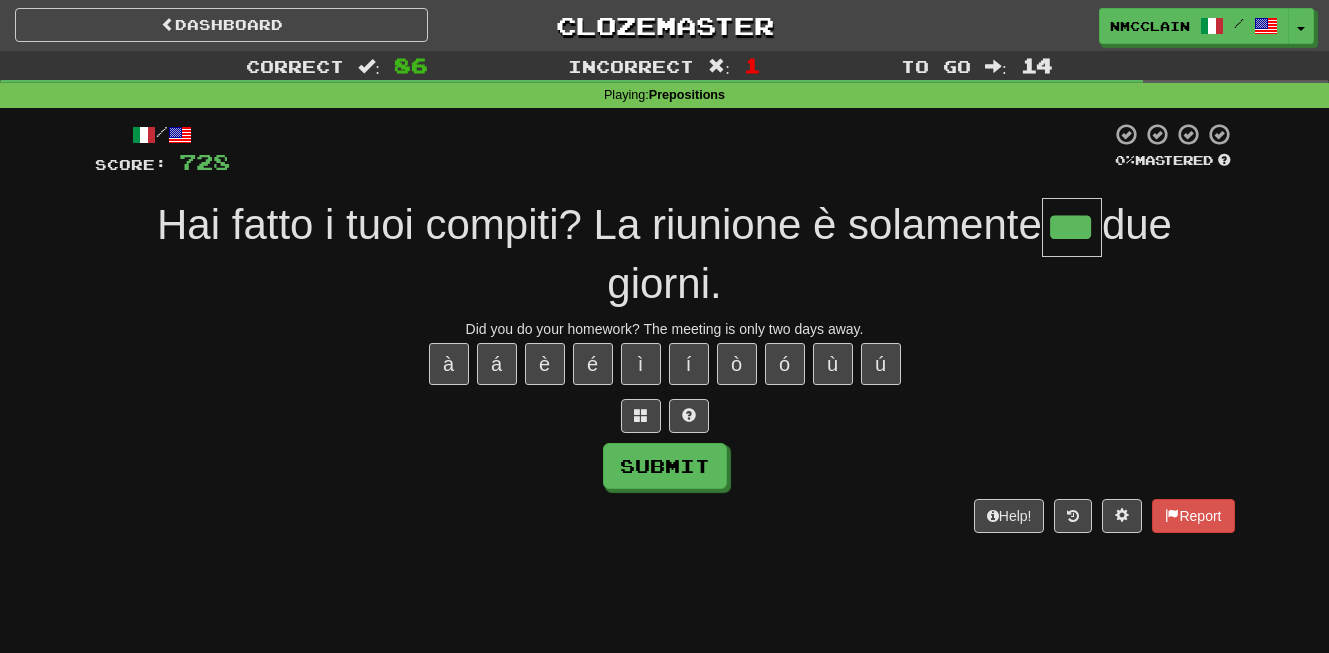 type on "***" 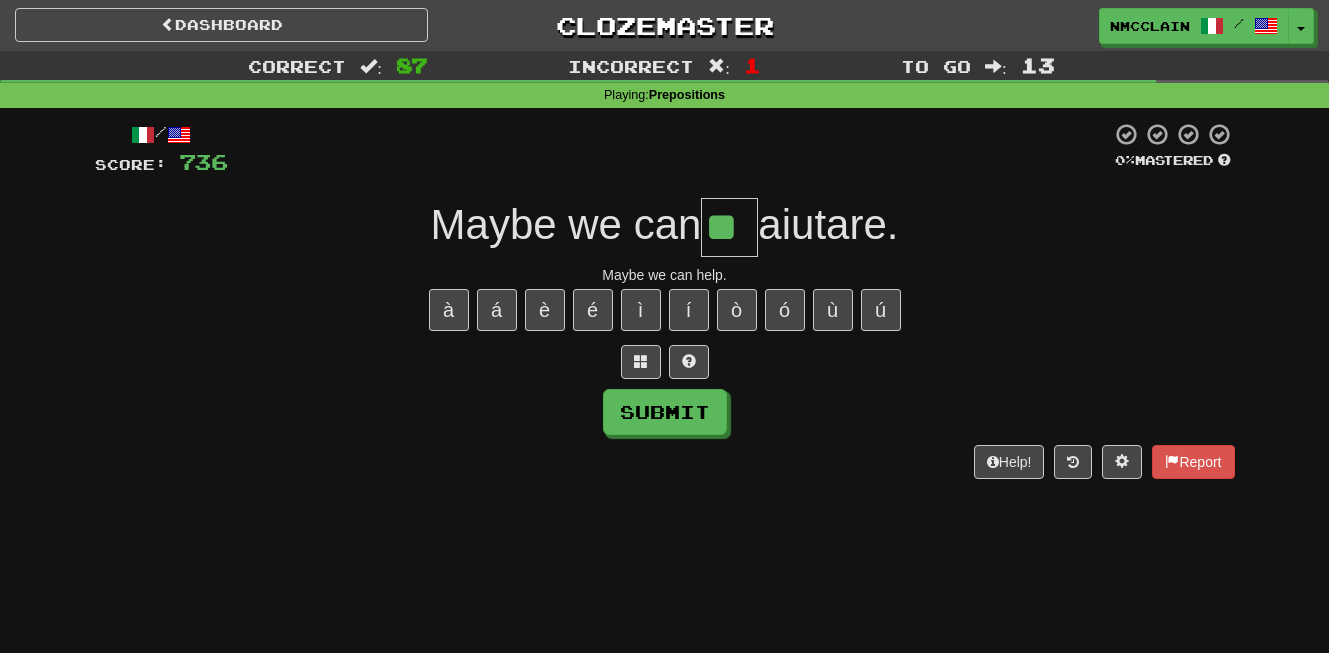 type on "**" 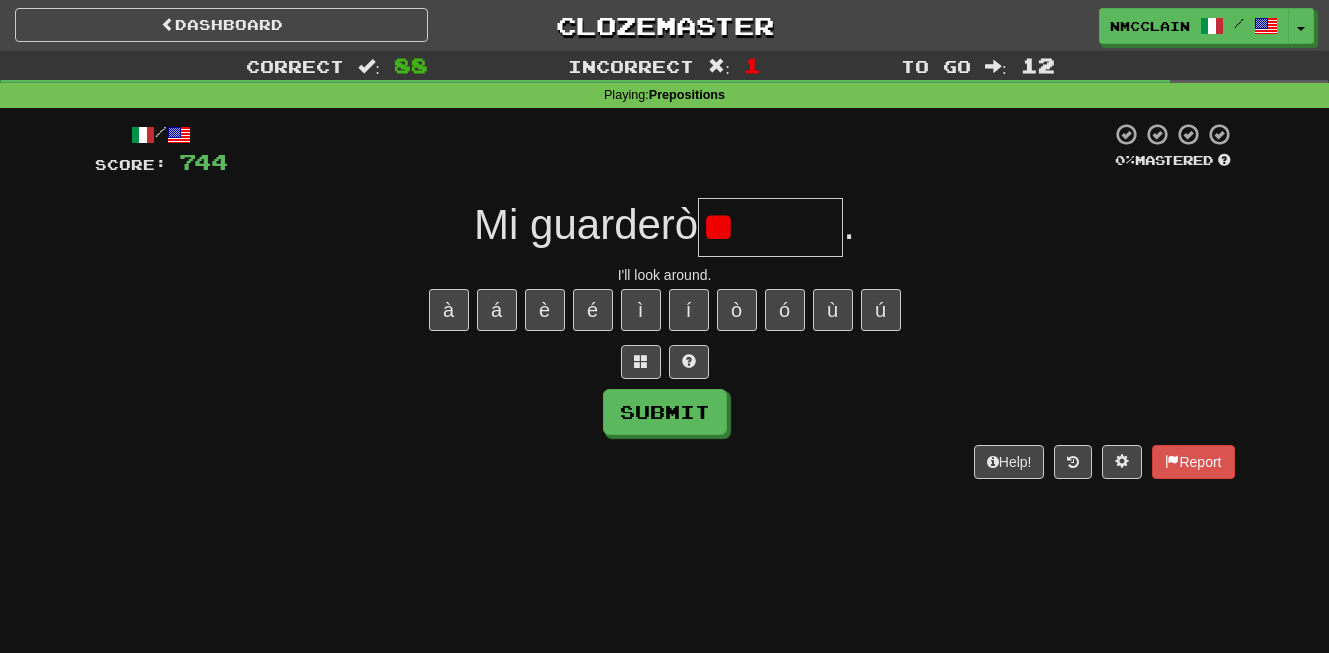 type on "*" 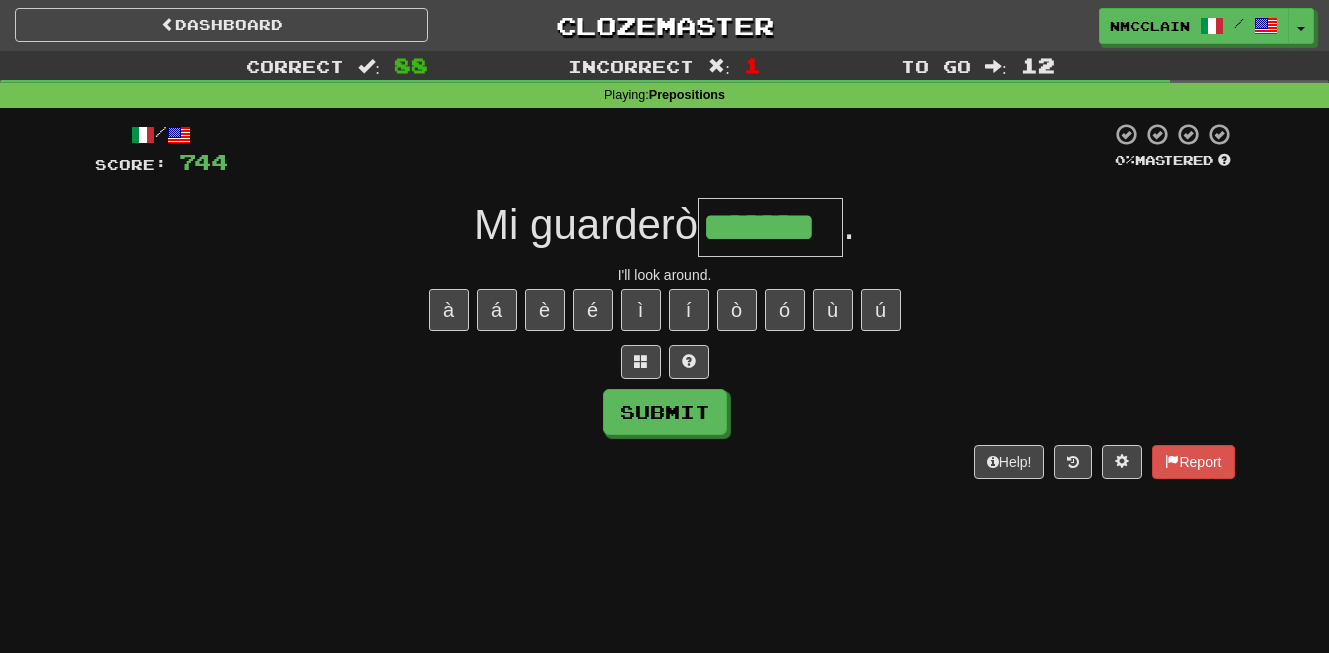 type on "*******" 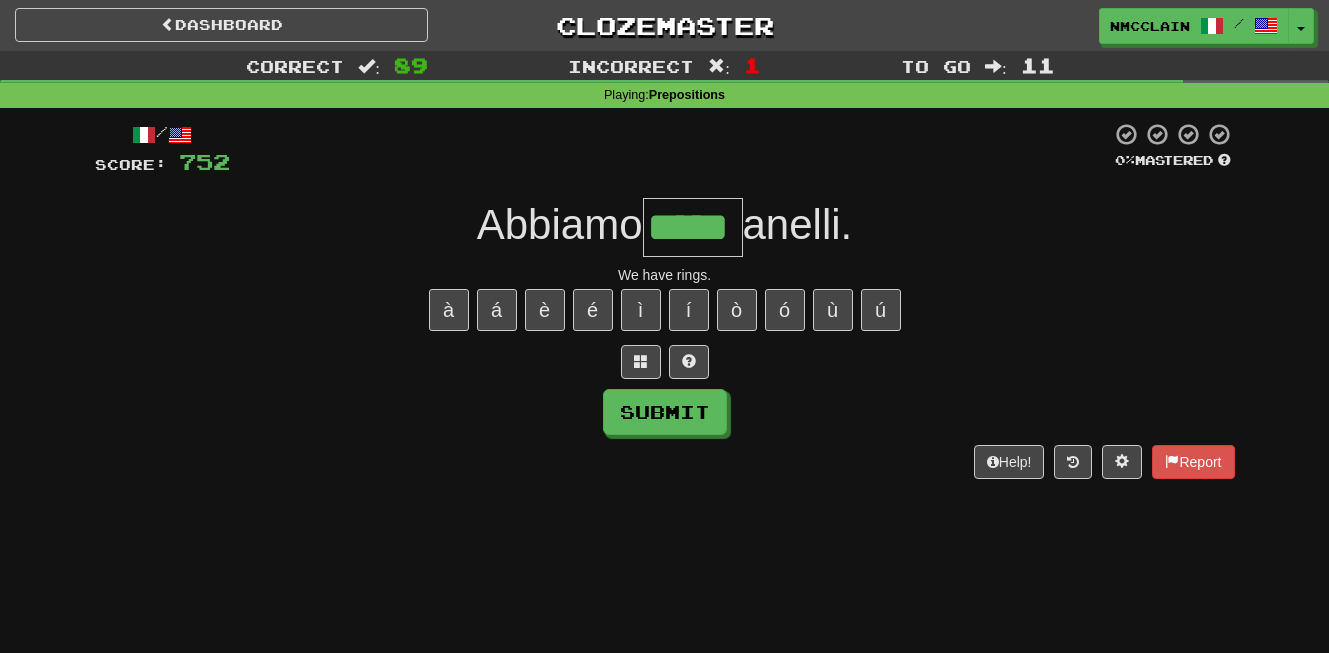 type on "*****" 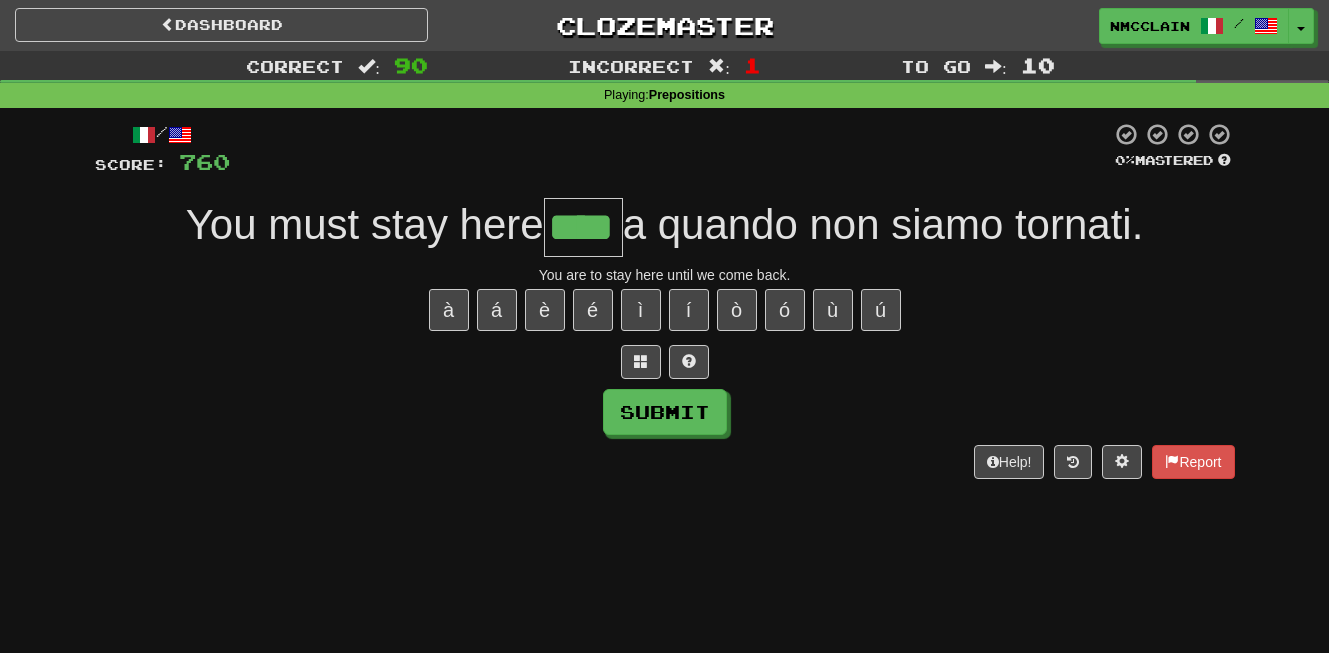 type on "****" 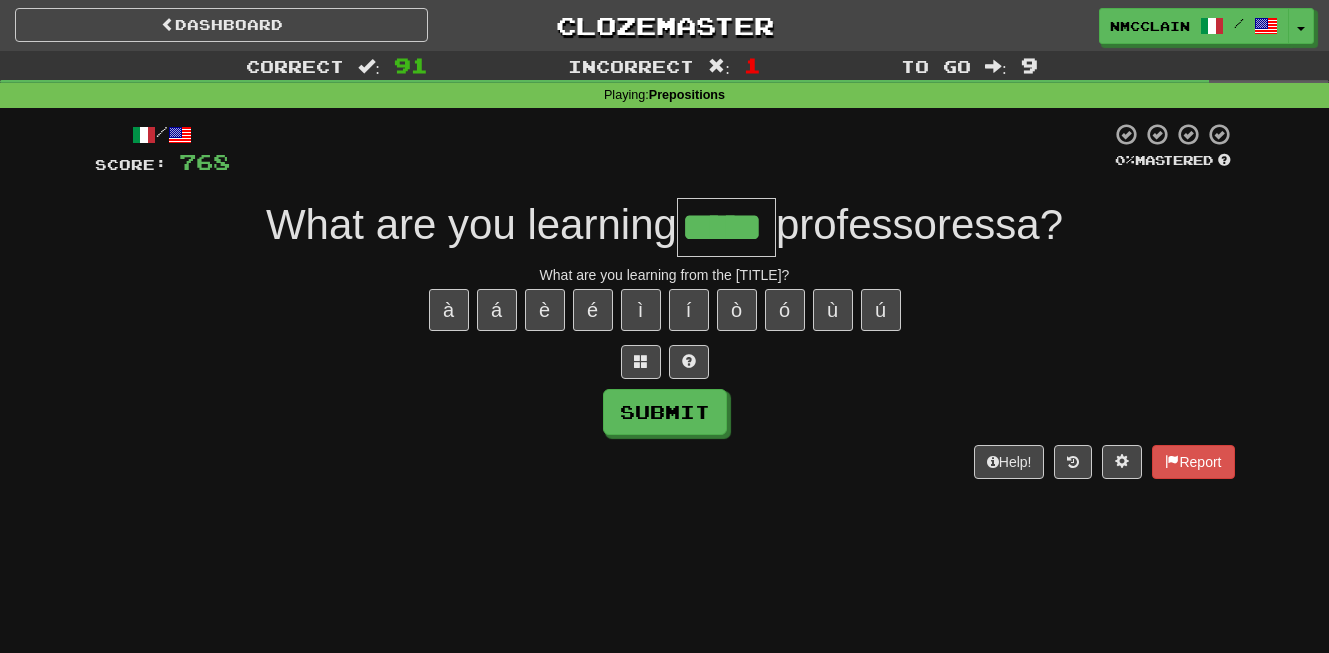 type on "*****" 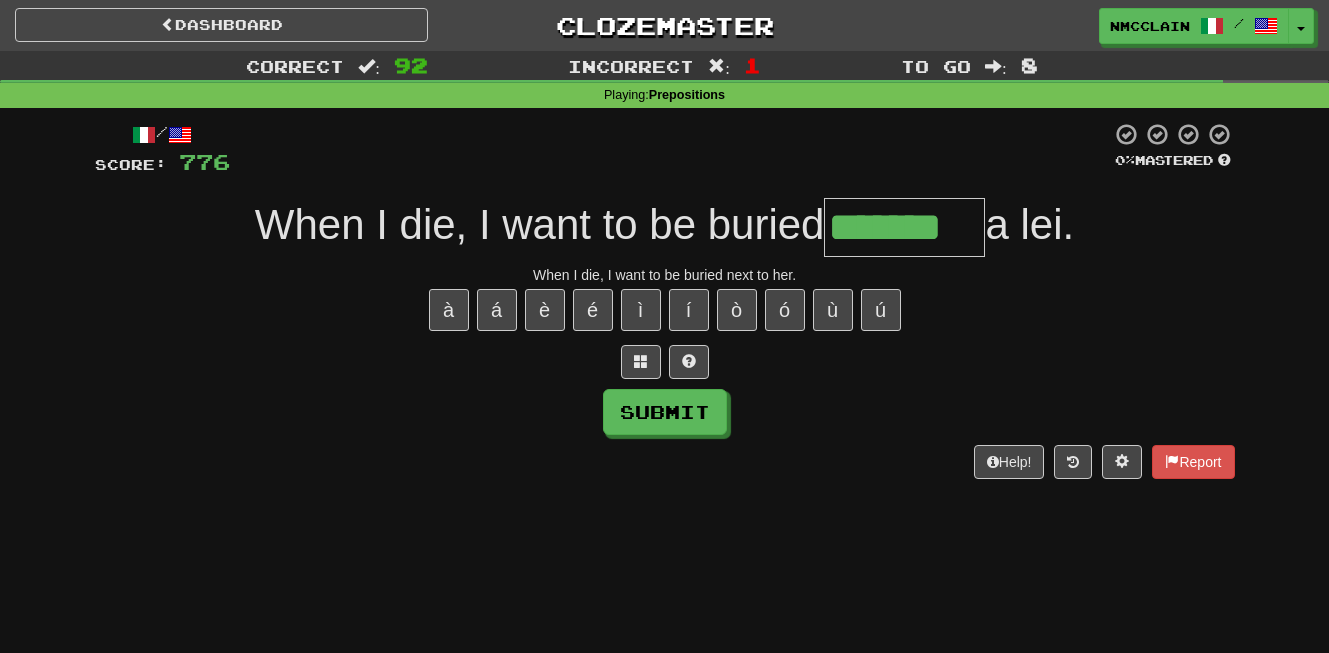 type on "*******" 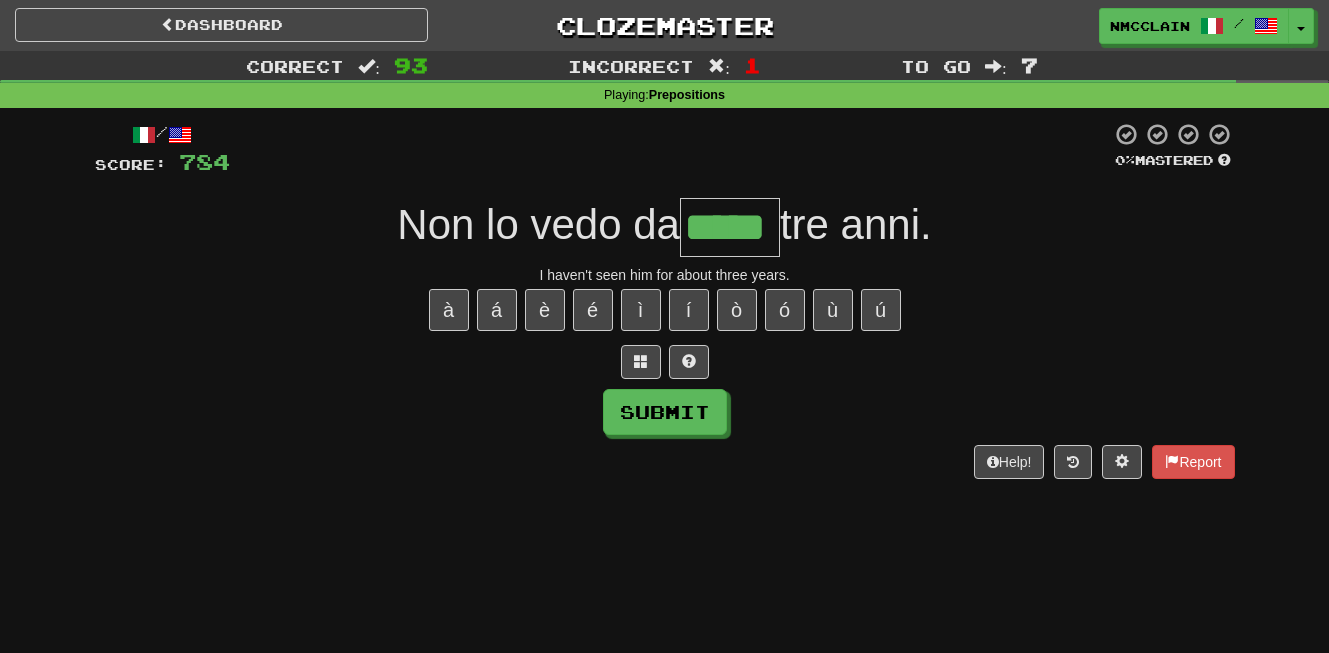 type on "*****" 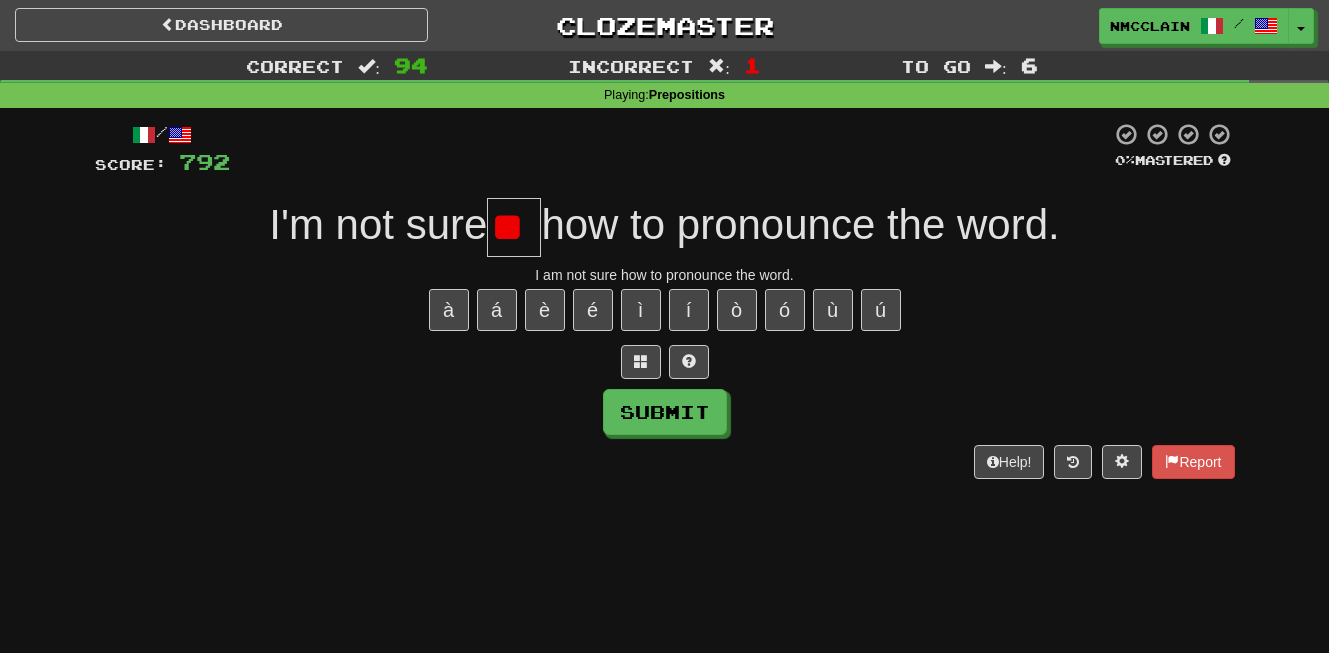 type on "*" 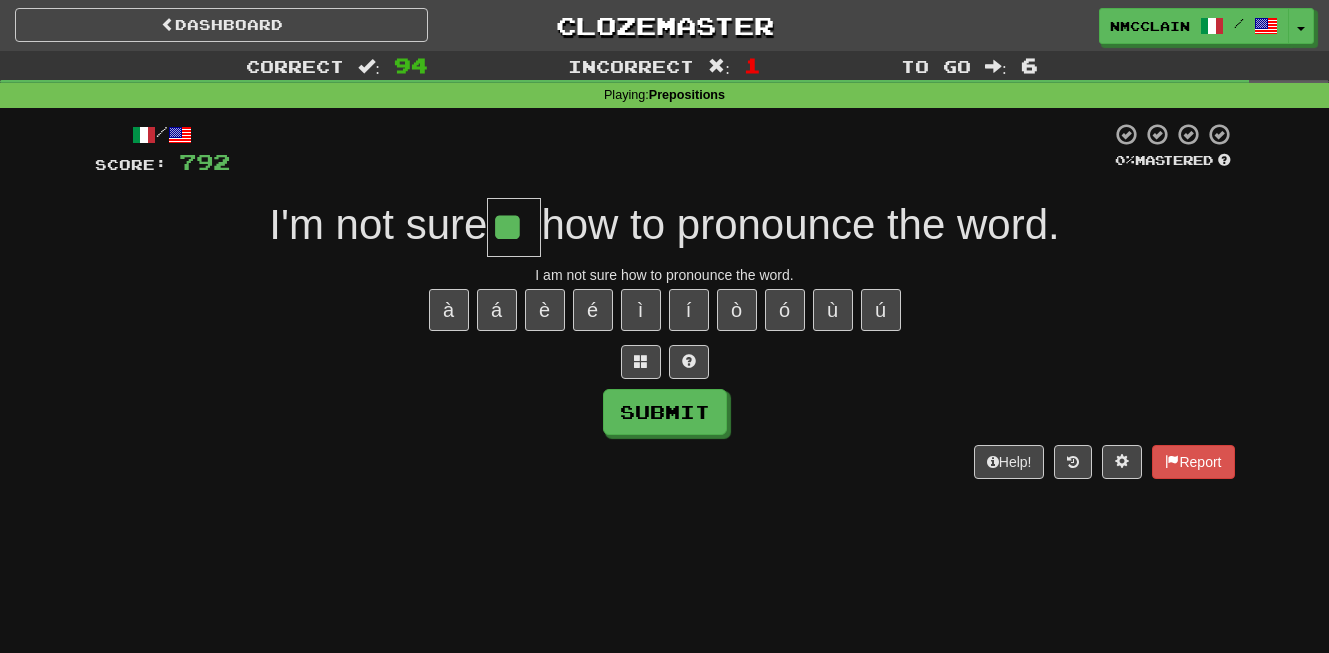 type on "**" 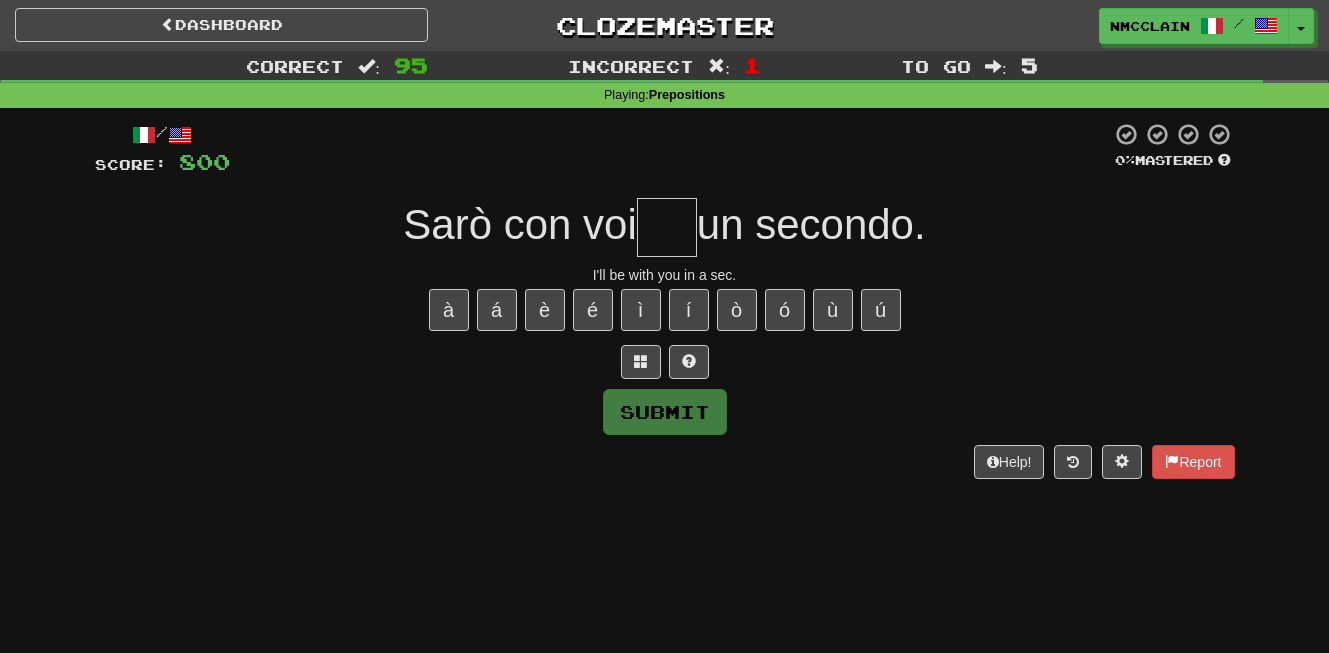 type on "*" 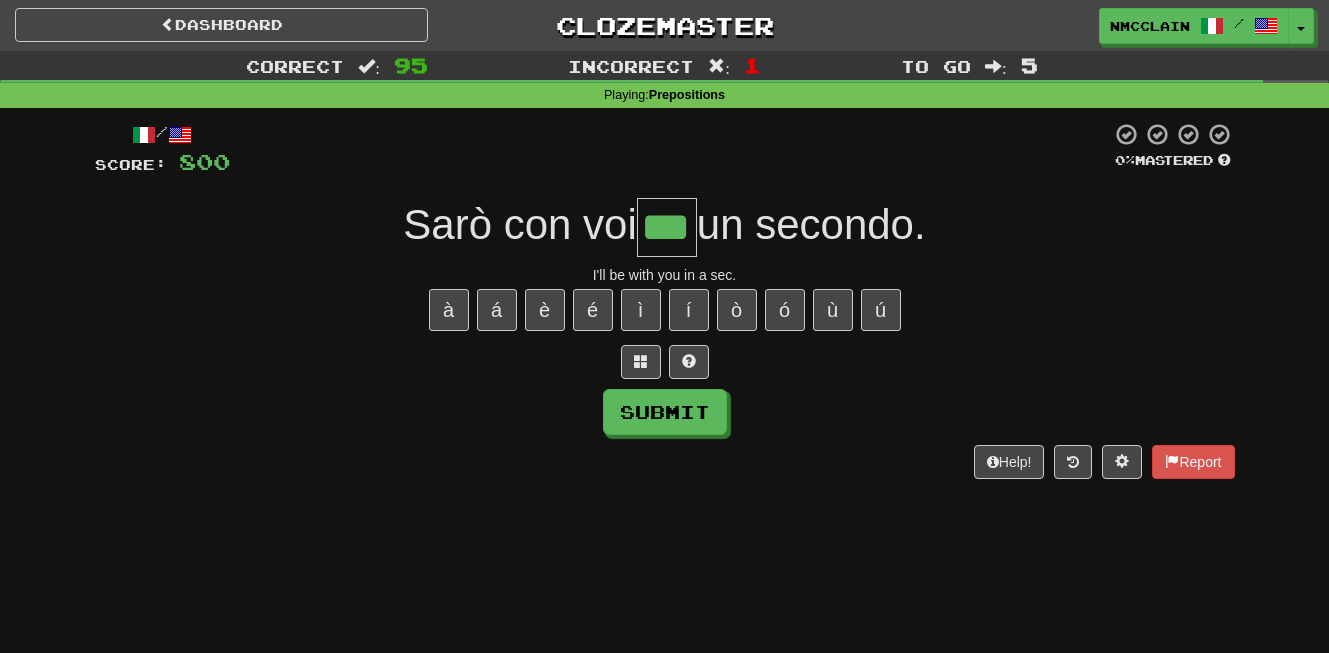 type on "***" 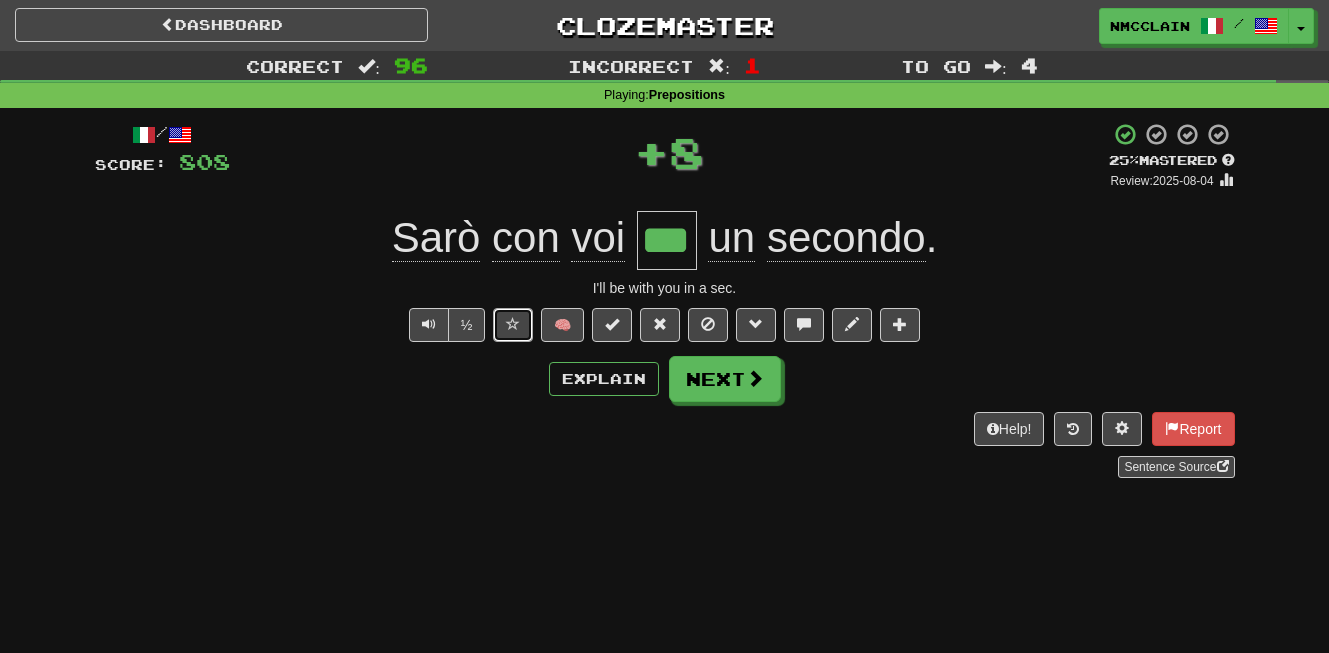 click at bounding box center (513, 325) 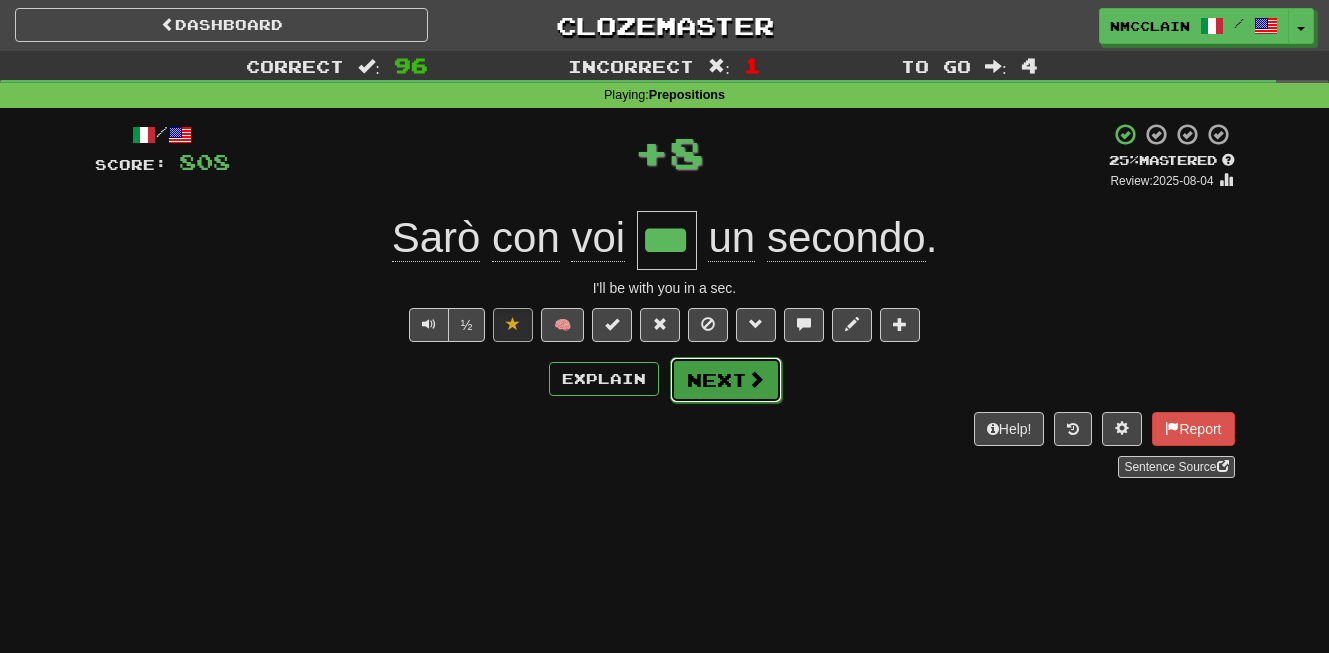 click on "Next" at bounding box center (726, 380) 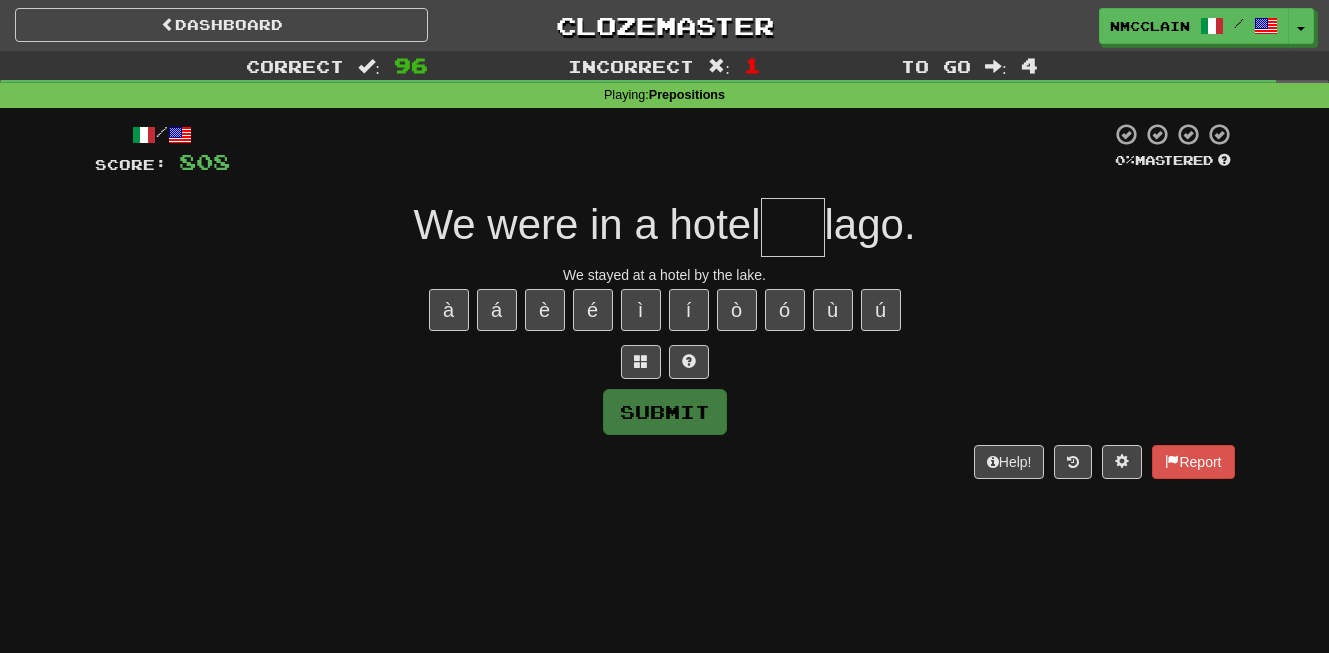 type on "*" 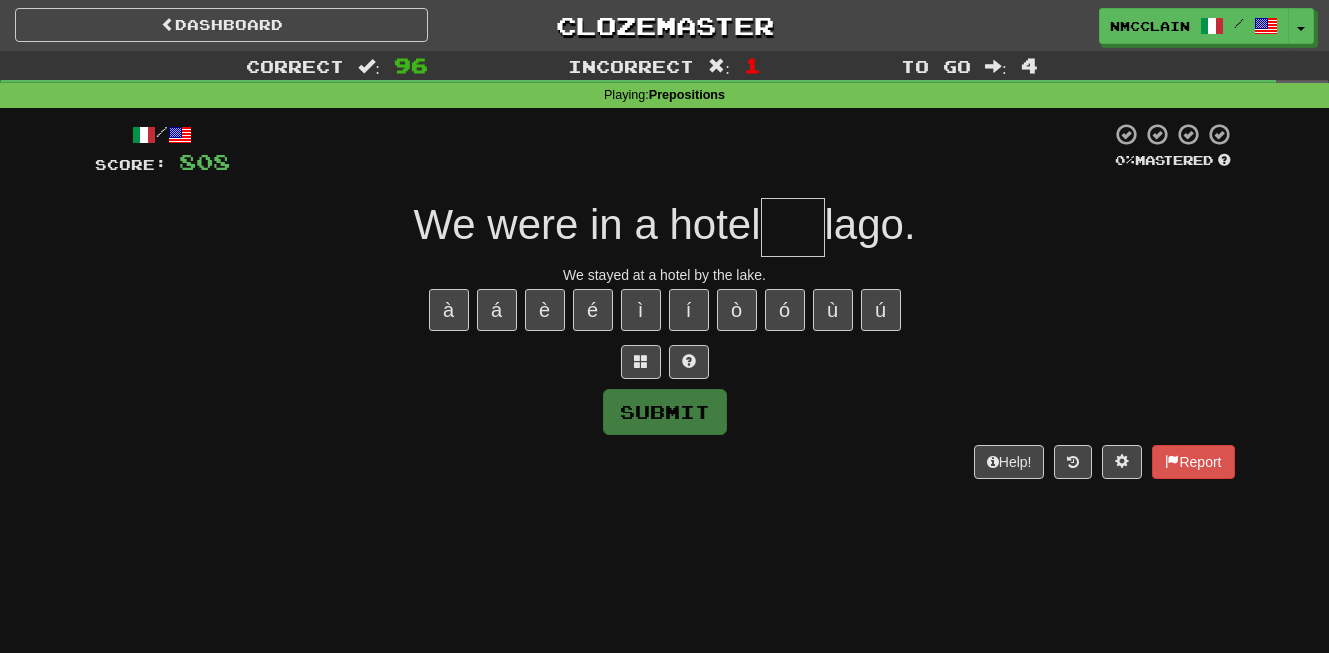 type on "*" 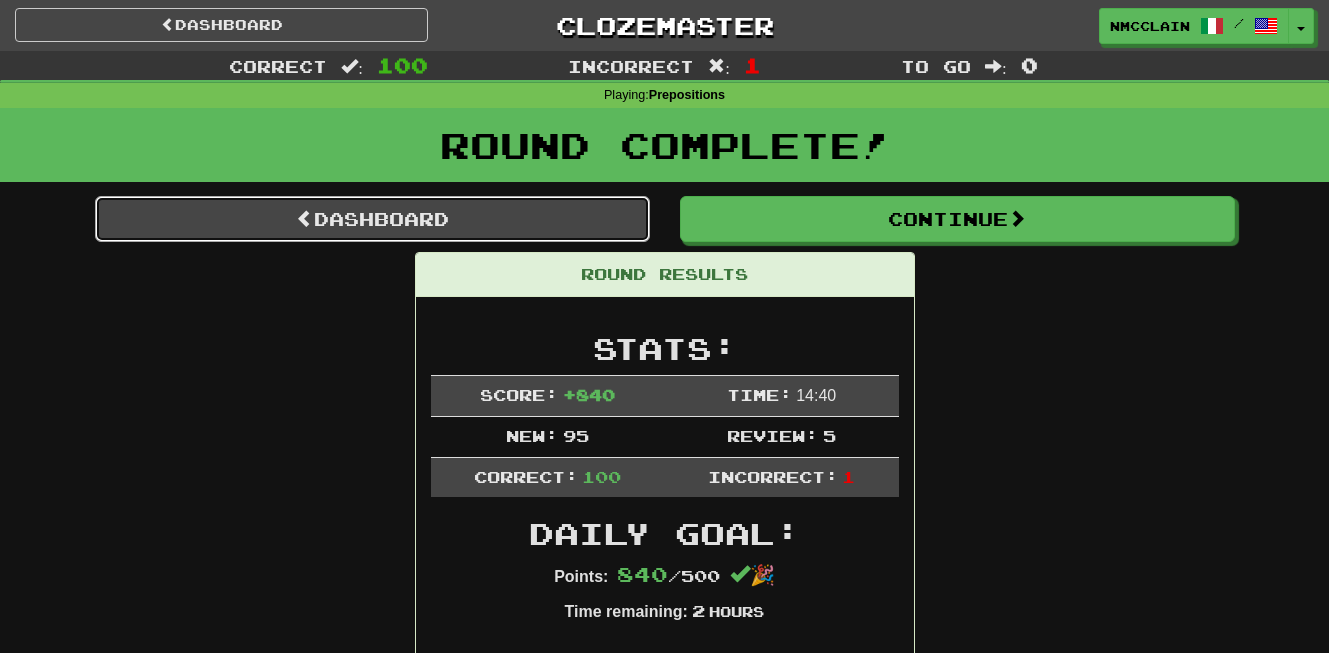 click on "Dashboard" at bounding box center [372, 219] 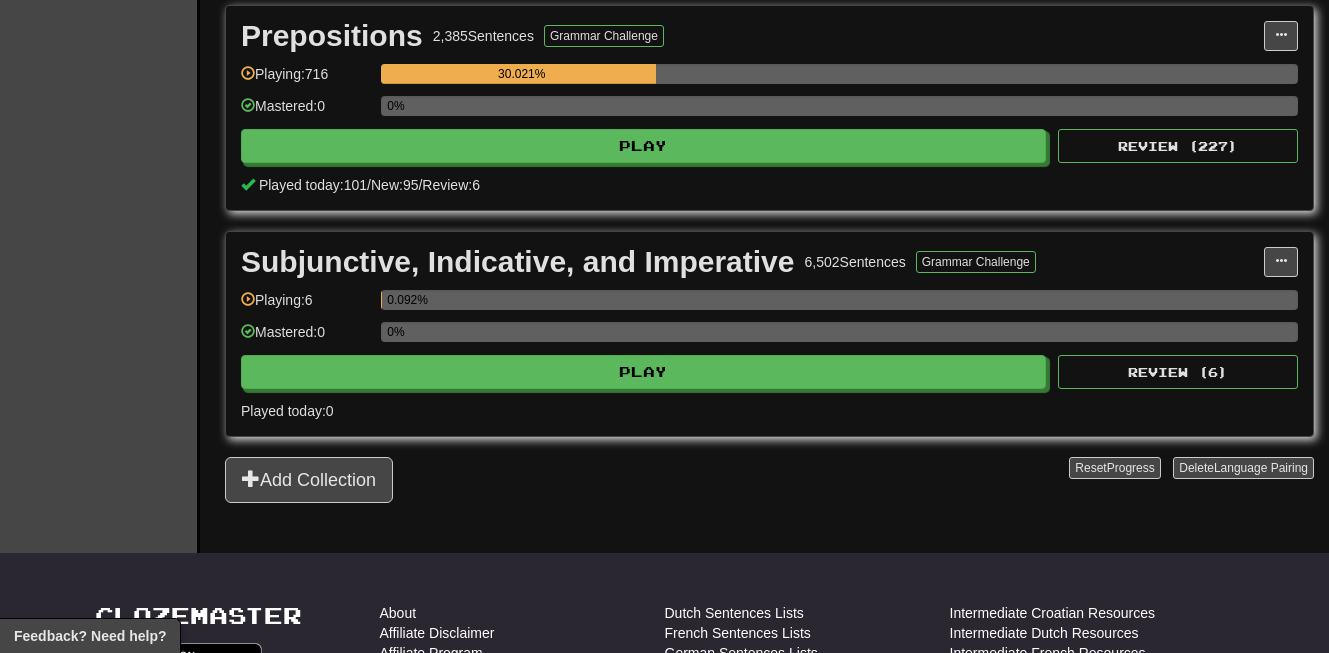 scroll, scrollTop: 720, scrollLeft: 0, axis: vertical 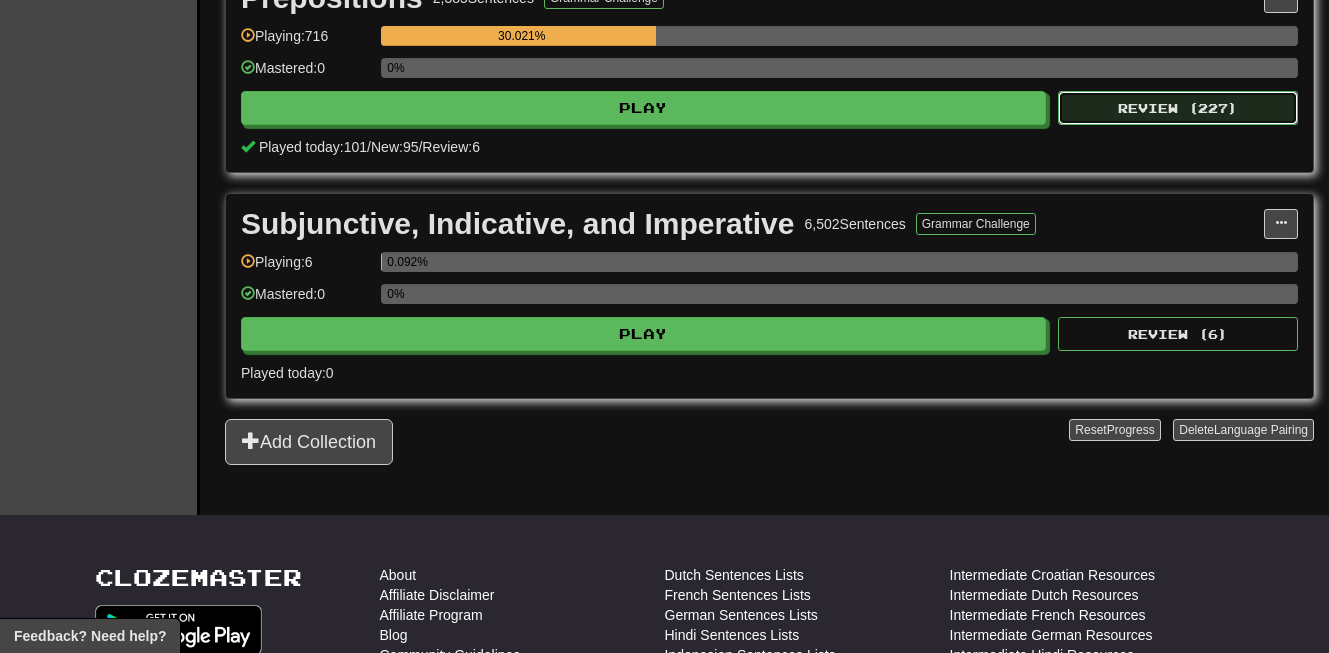 click on "Review ( 227 )" at bounding box center (1178, 108) 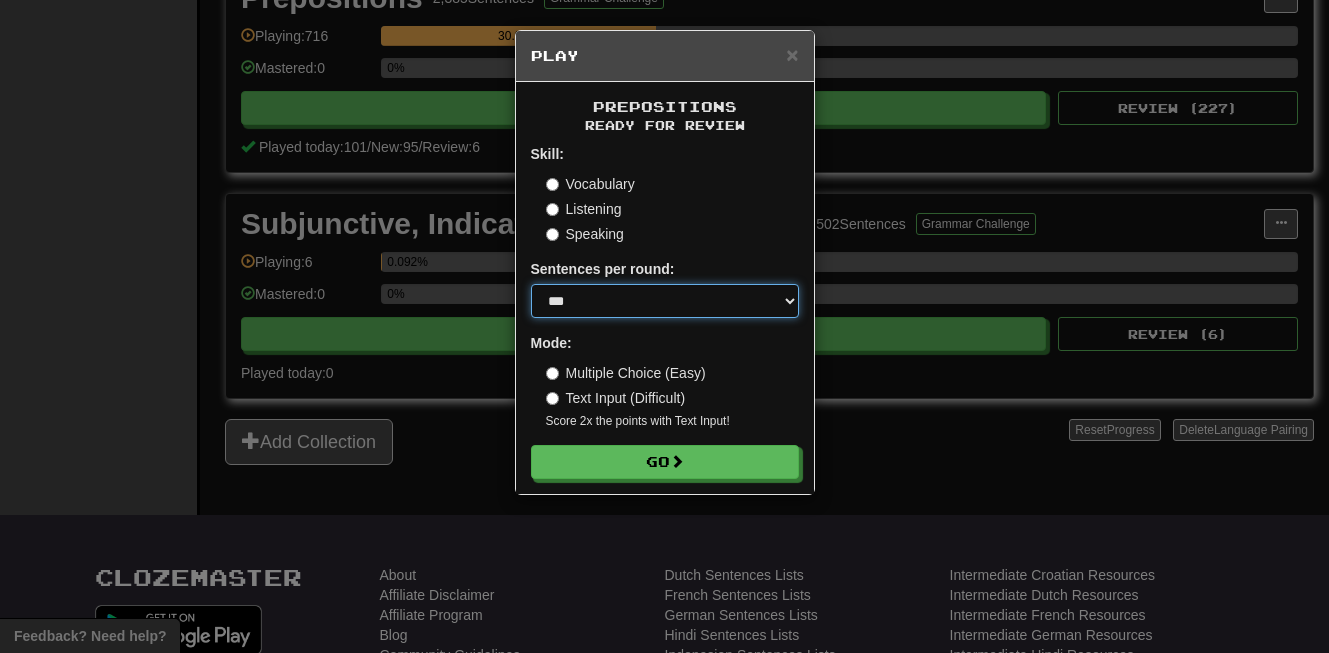 click on "* ** ** ** ** ** *** ********" at bounding box center (665, 301) 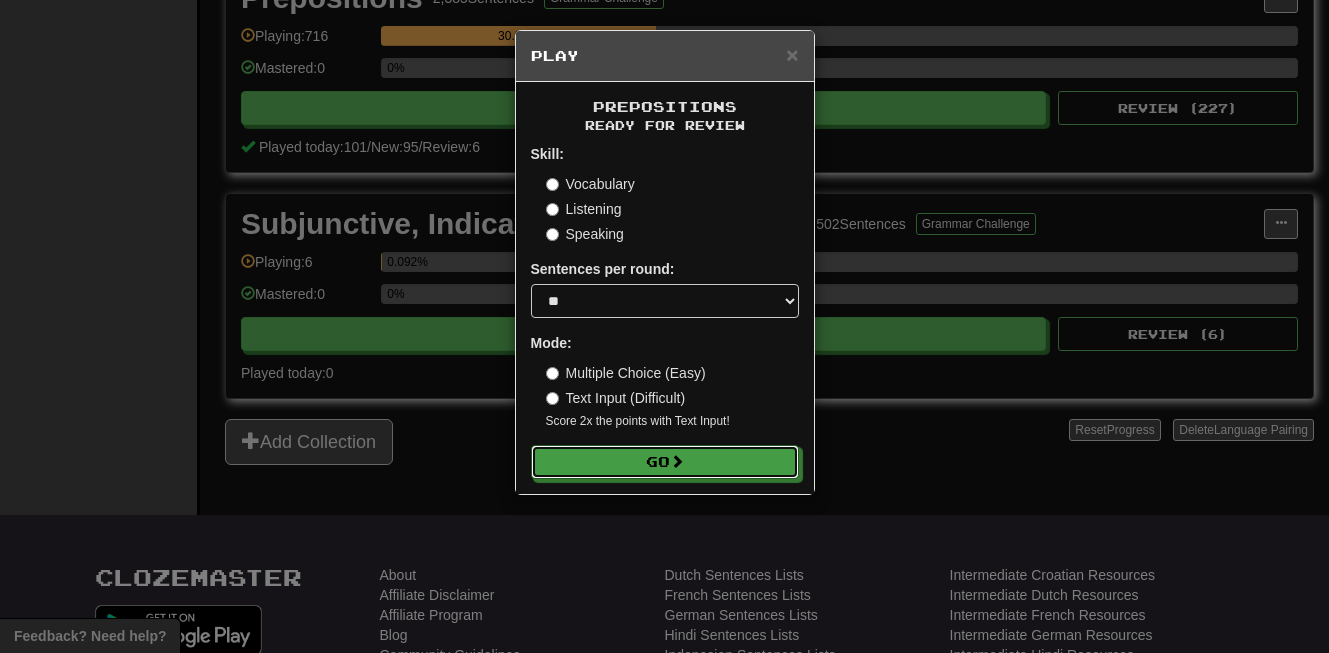 drag, startPoint x: 642, startPoint y: 469, endPoint x: 793, endPoint y: 332, distance: 203.88722 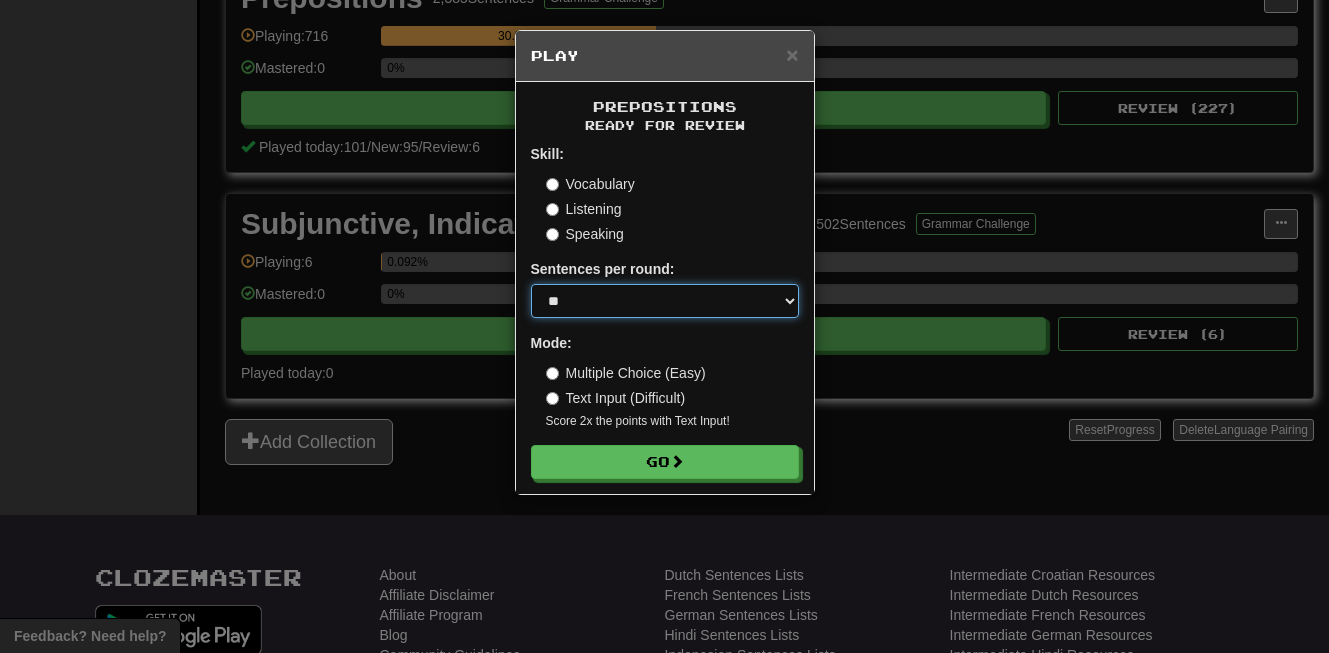 click on "* ** ** ** ** ** *** ********" at bounding box center [665, 301] 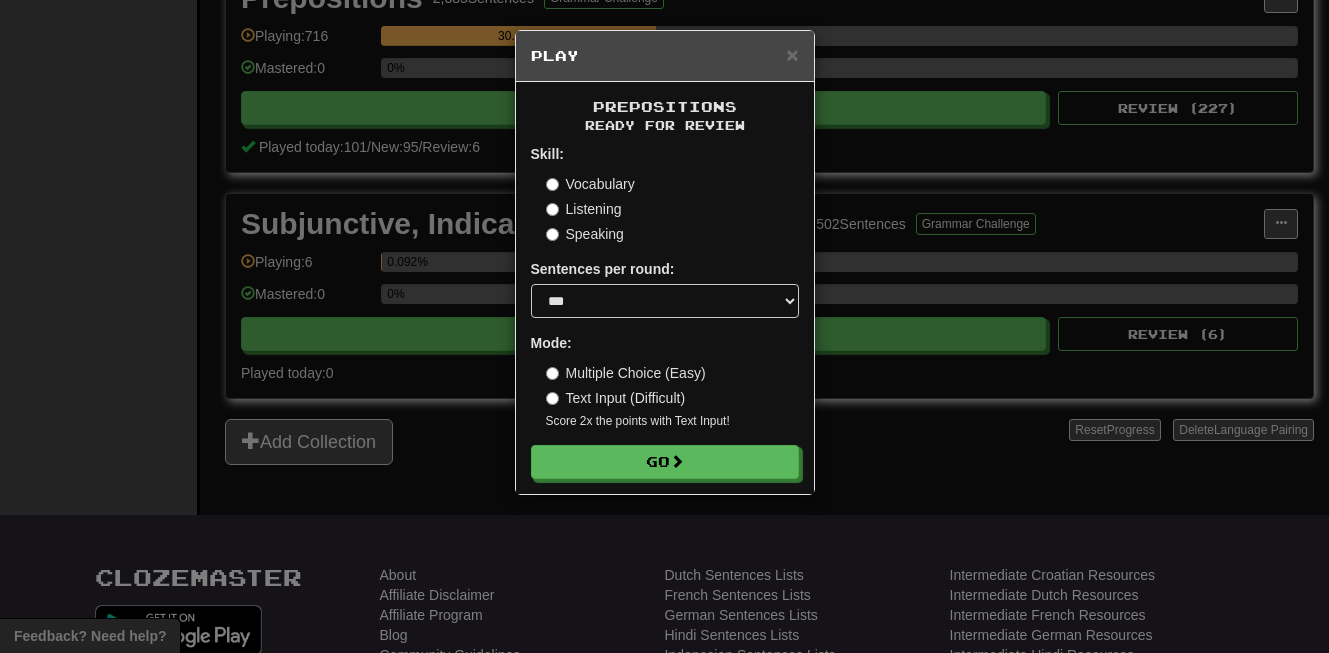 click on "Multiple Choice (Easy)" at bounding box center (626, 373) 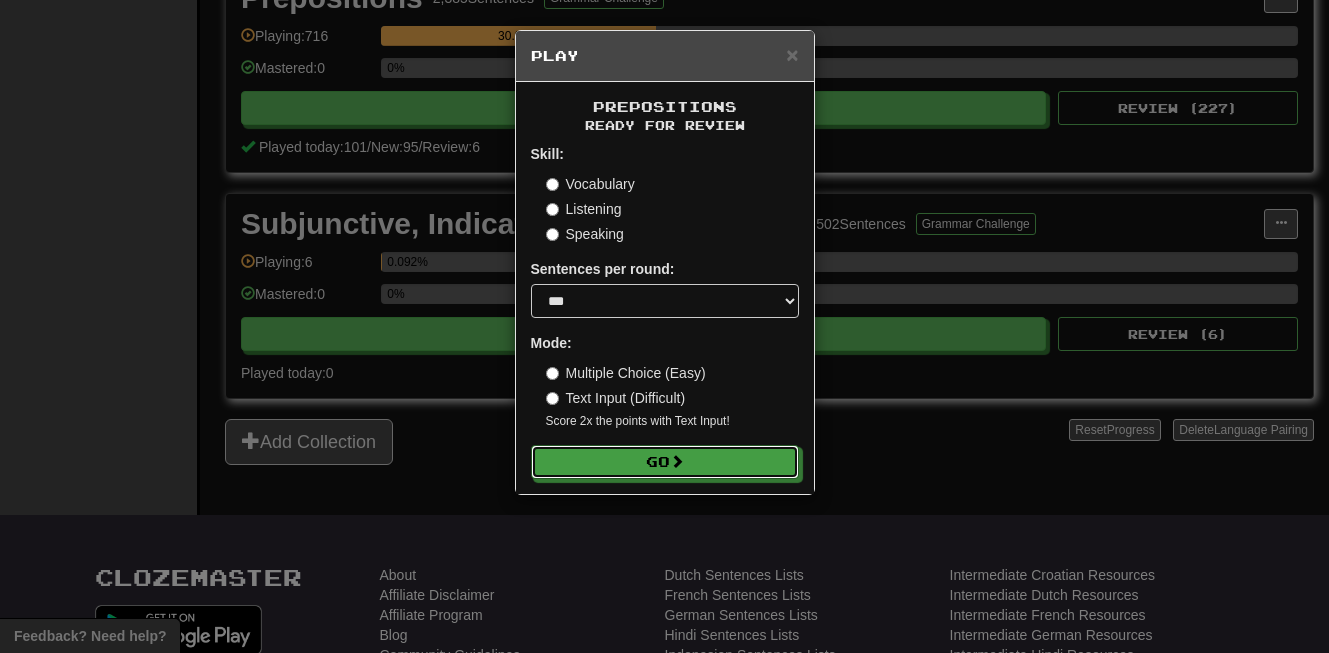 drag, startPoint x: 599, startPoint y: 470, endPoint x: 767, endPoint y: 326, distance: 221.26907 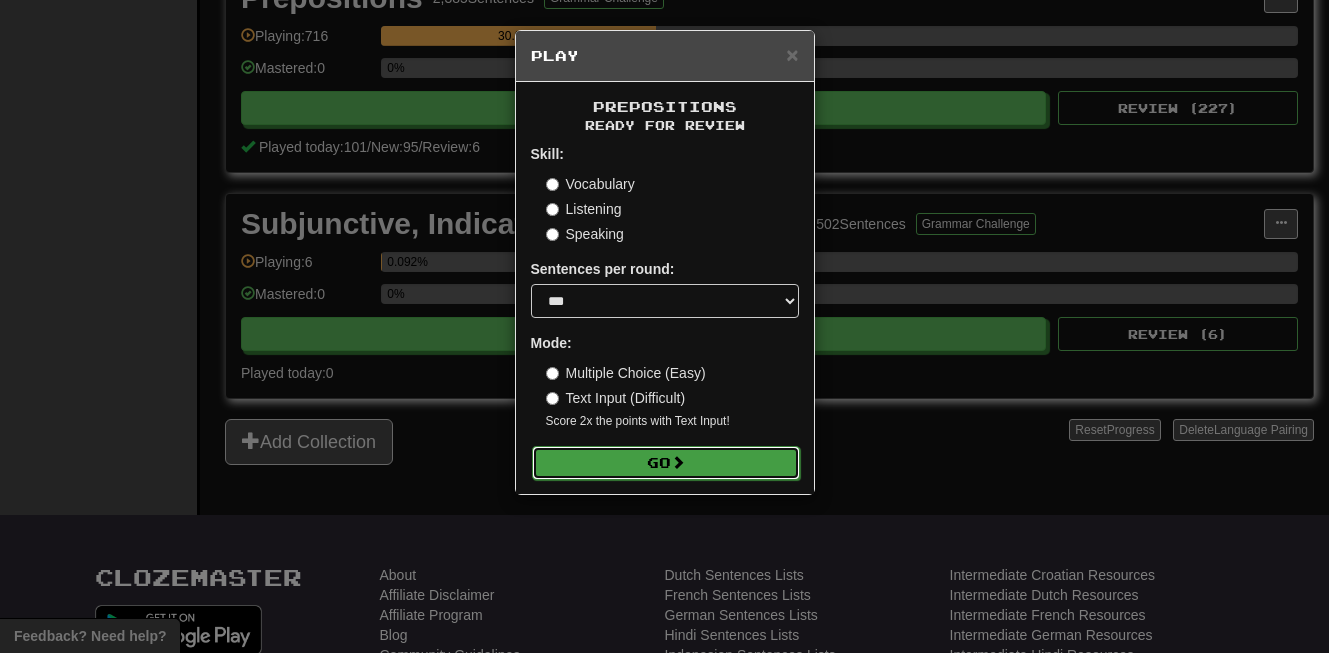 click on "Go" at bounding box center [666, 463] 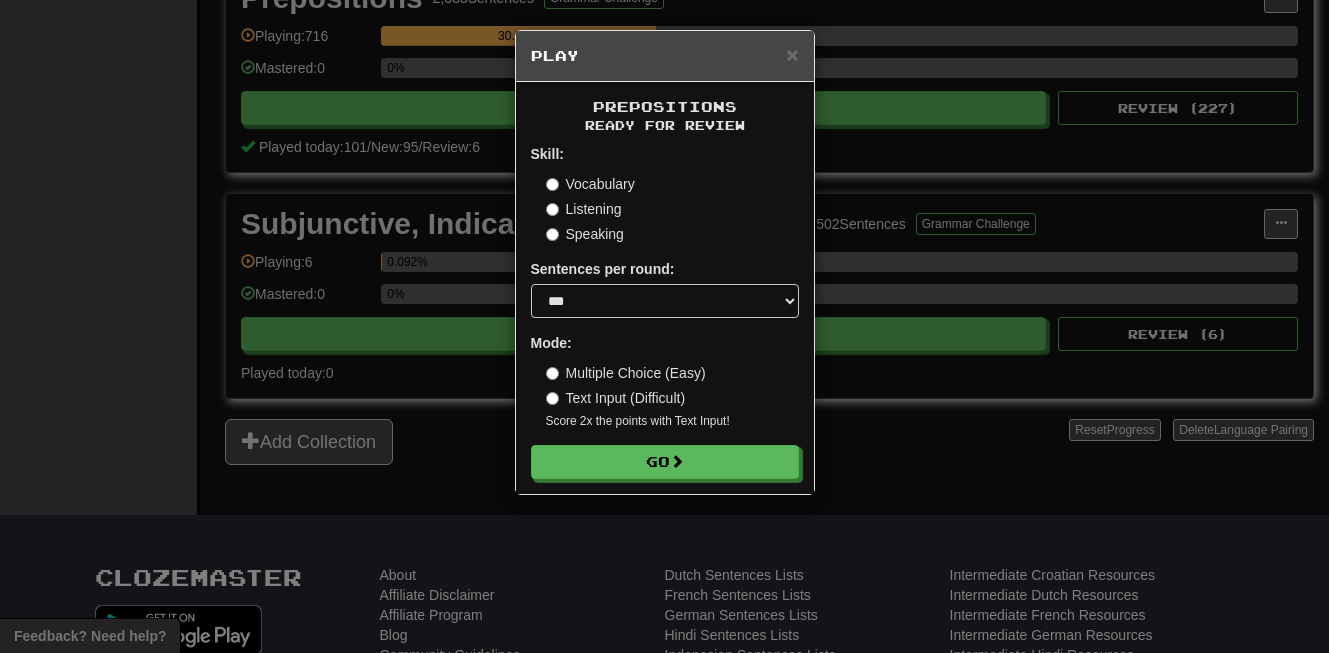 click on "Text Input (Difficult)" at bounding box center [616, 398] 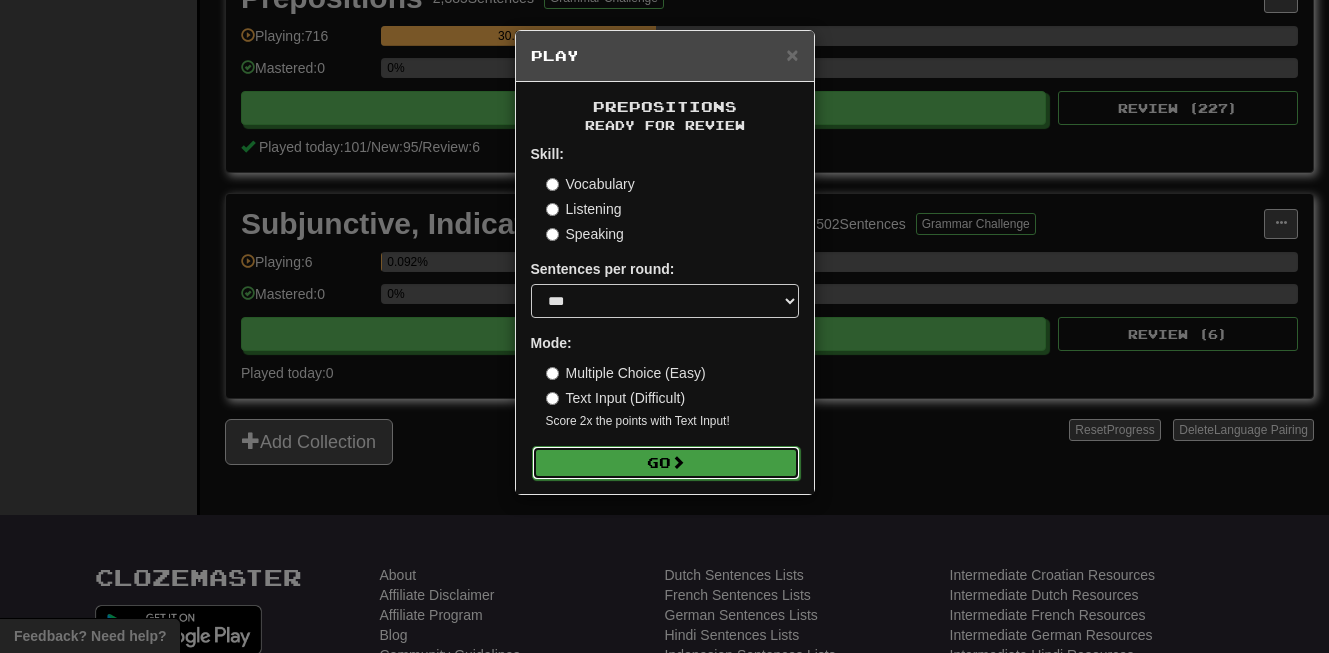 click on "Go" at bounding box center [666, 463] 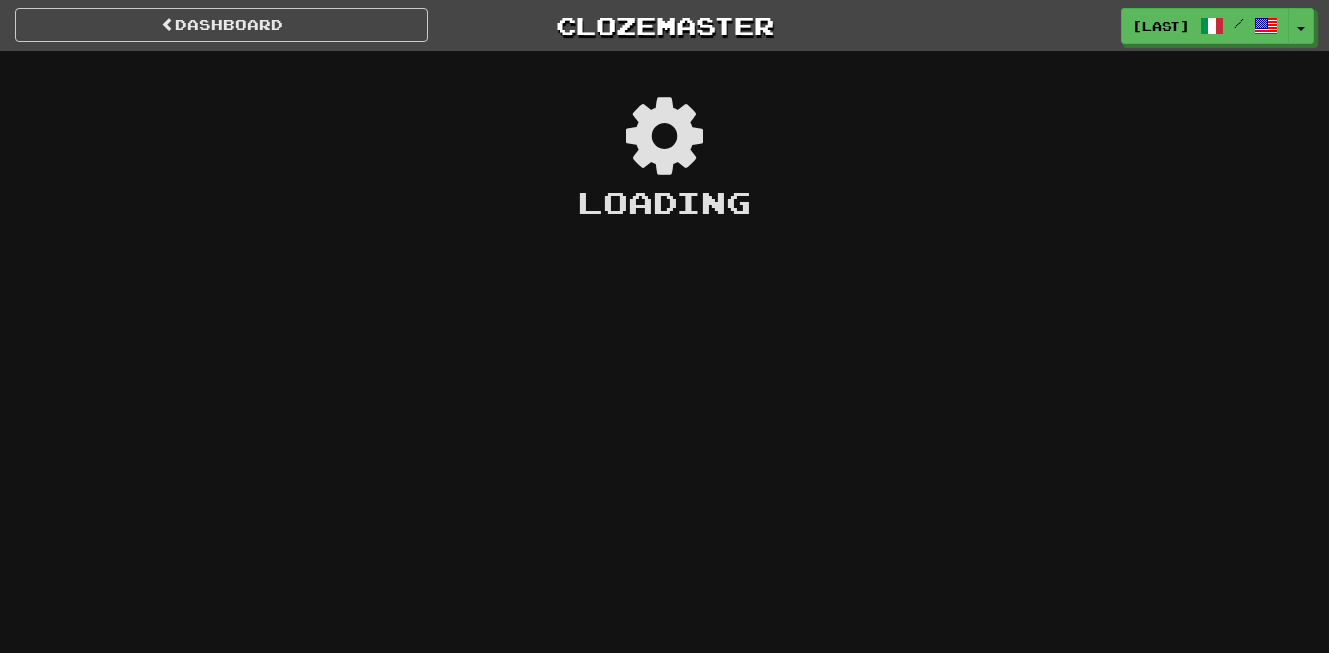 scroll, scrollTop: 0, scrollLeft: 0, axis: both 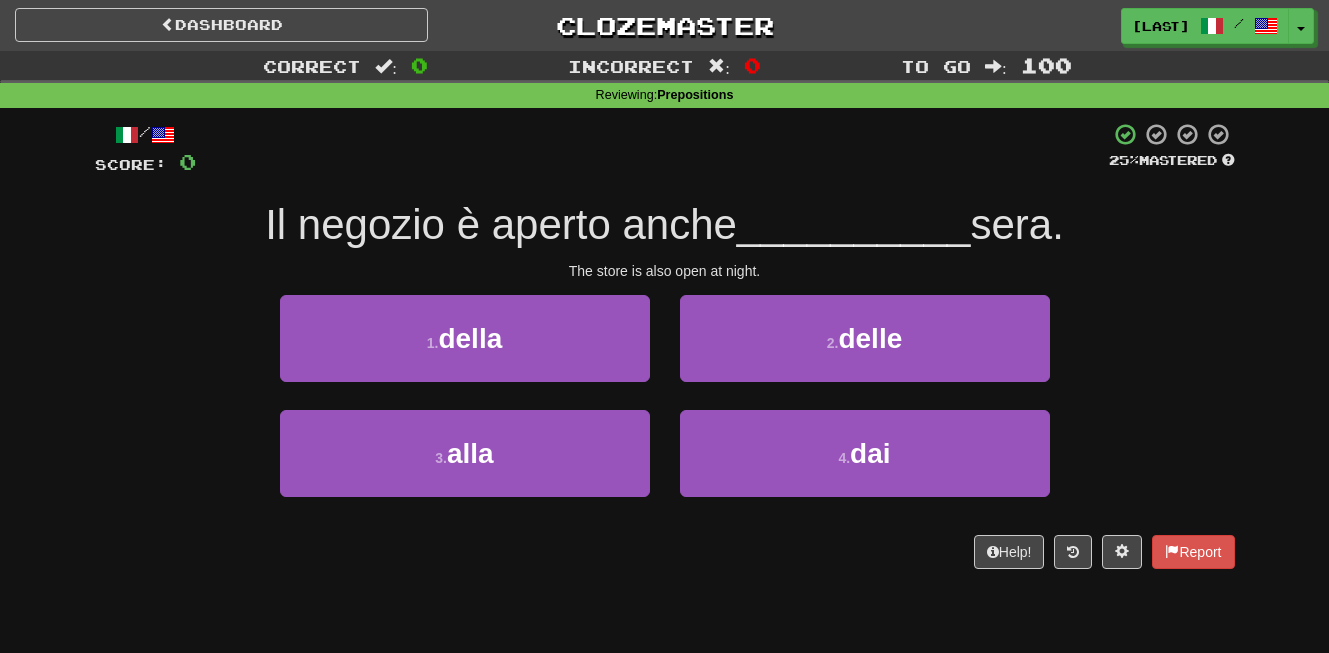 click on "Il negozio è aperto anche __________ sera." at bounding box center (665, 225) 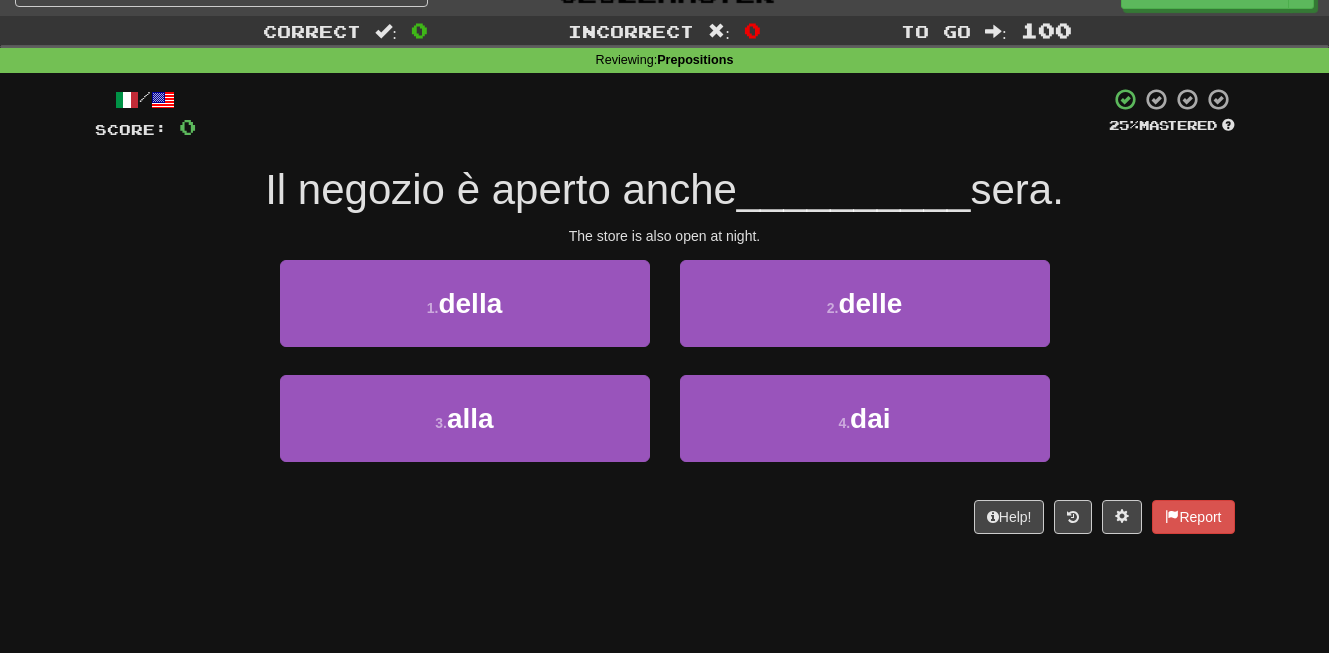 scroll, scrollTop: 40, scrollLeft: 0, axis: vertical 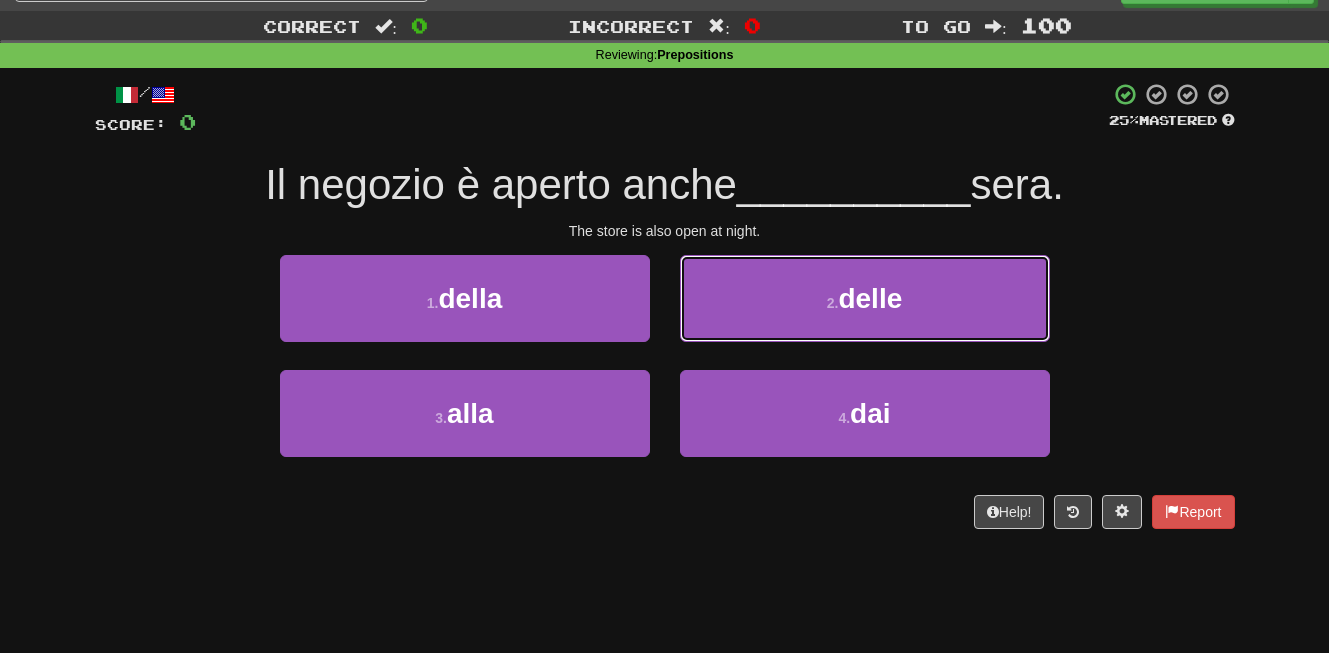 drag, startPoint x: 835, startPoint y: 329, endPoint x: 1195, endPoint y: 292, distance: 361.8964 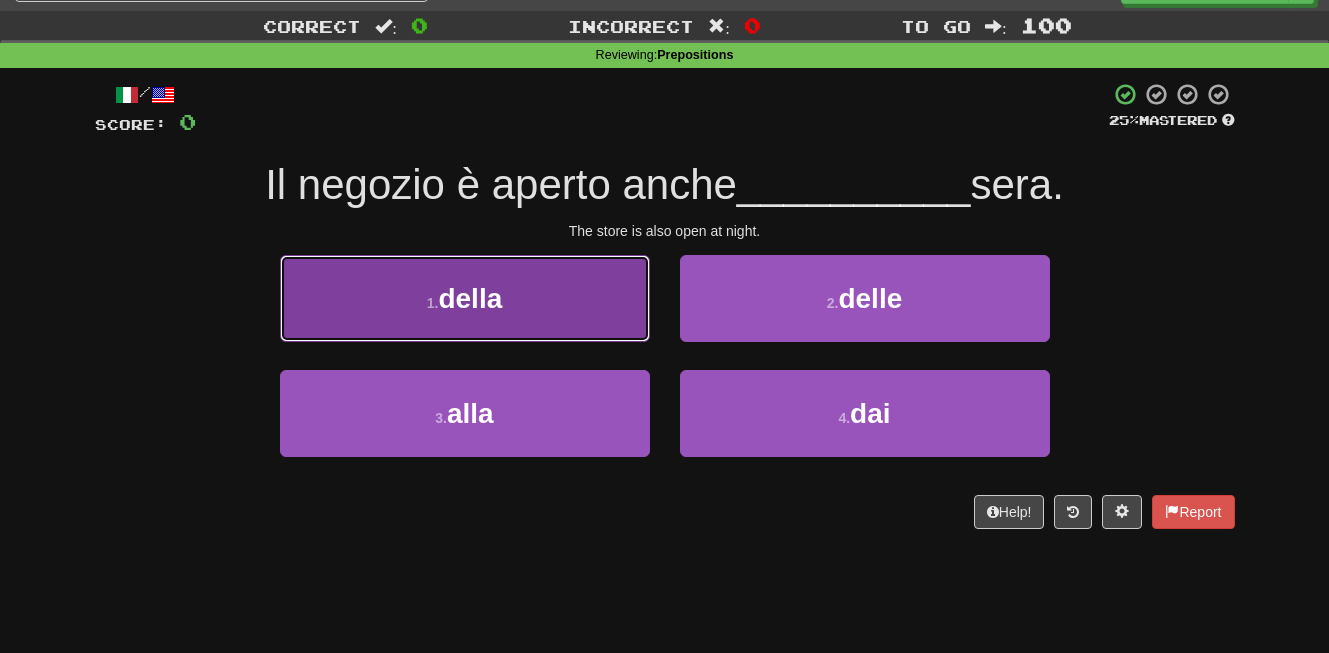 click on "1 .  della" at bounding box center (465, 298) 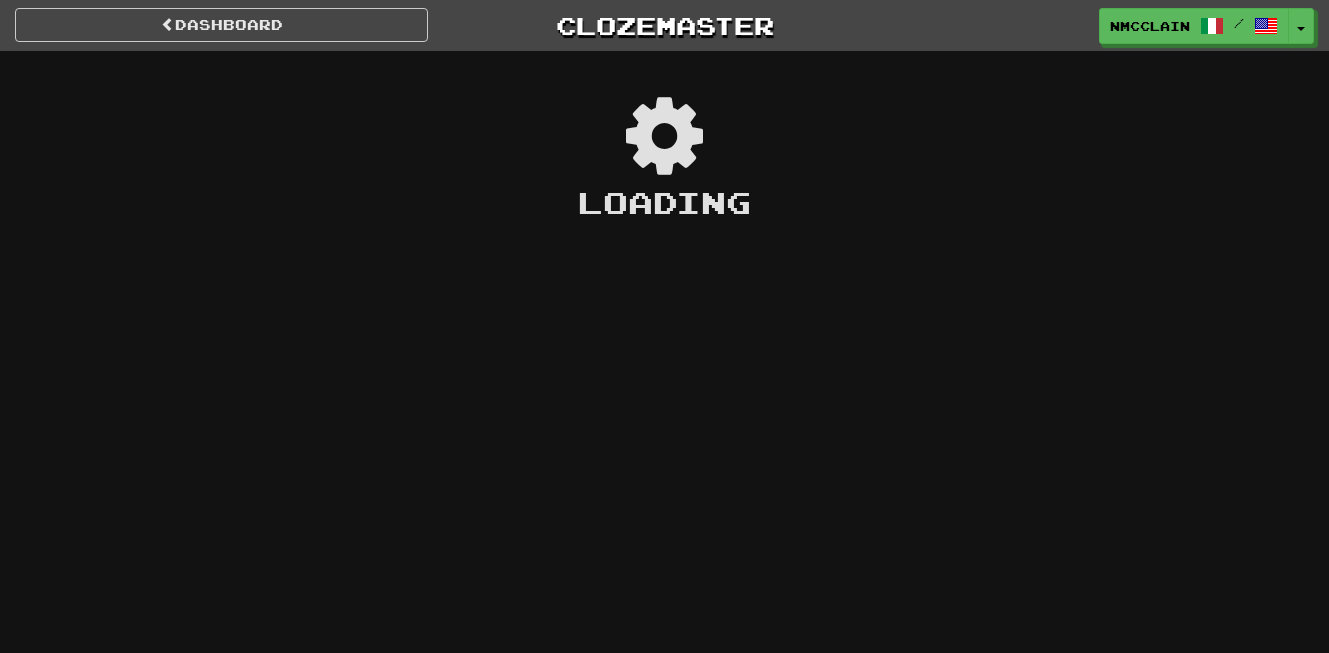 scroll, scrollTop: 0, scrollLeft: 0, axis: both 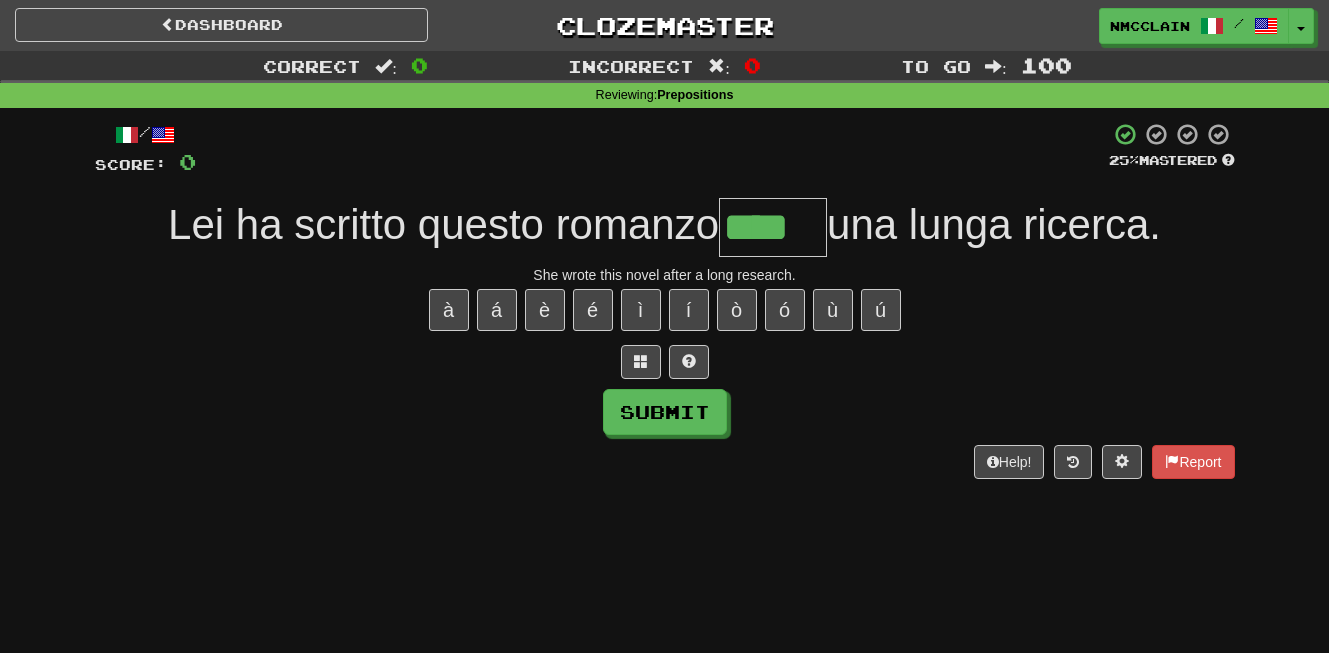 type on "****" 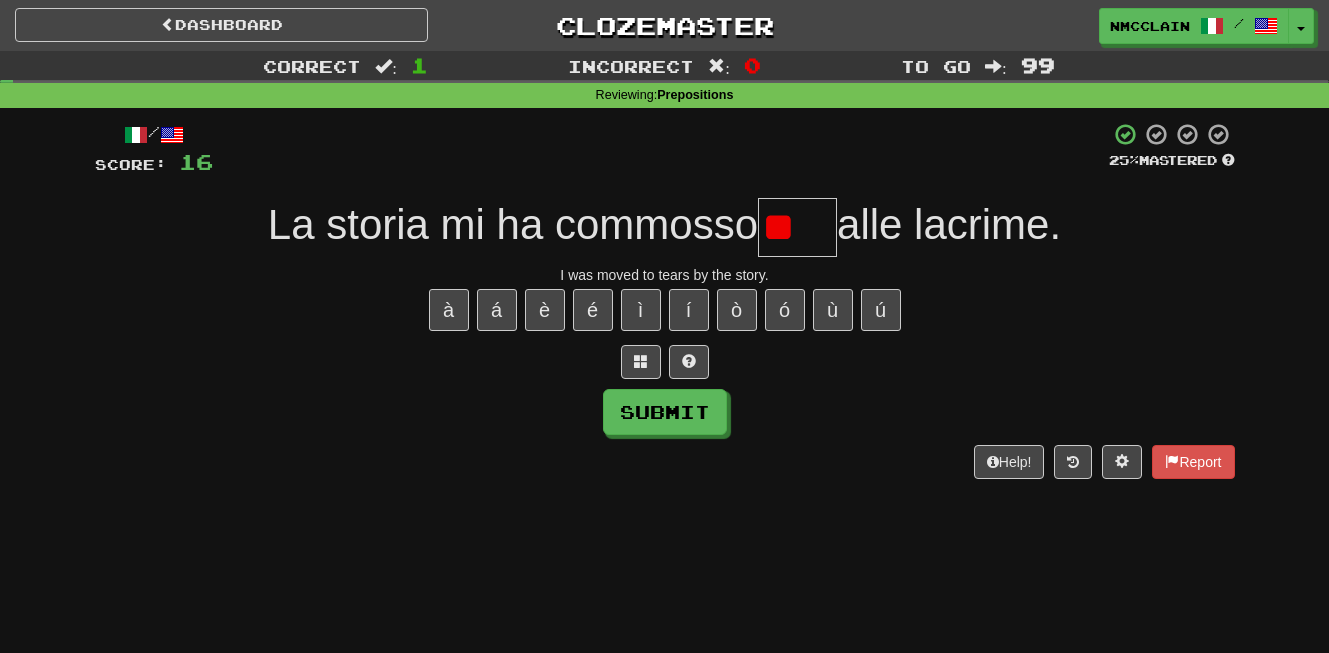 type on "*" 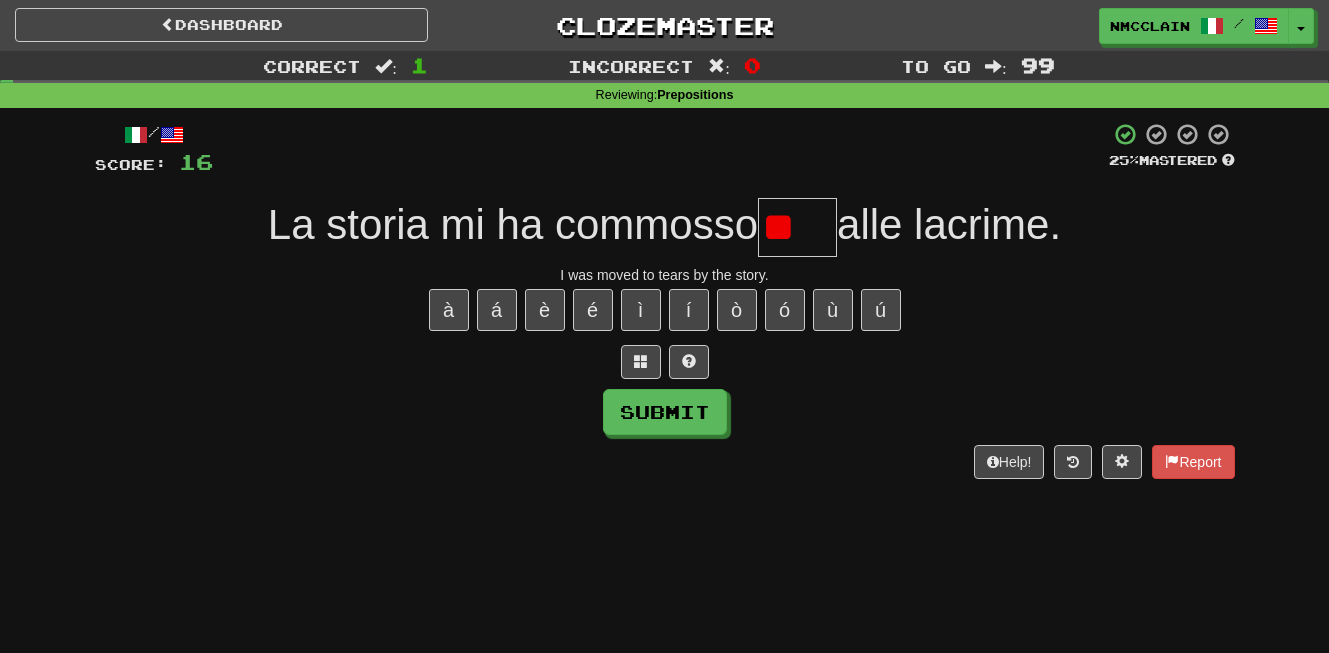 type on "*" 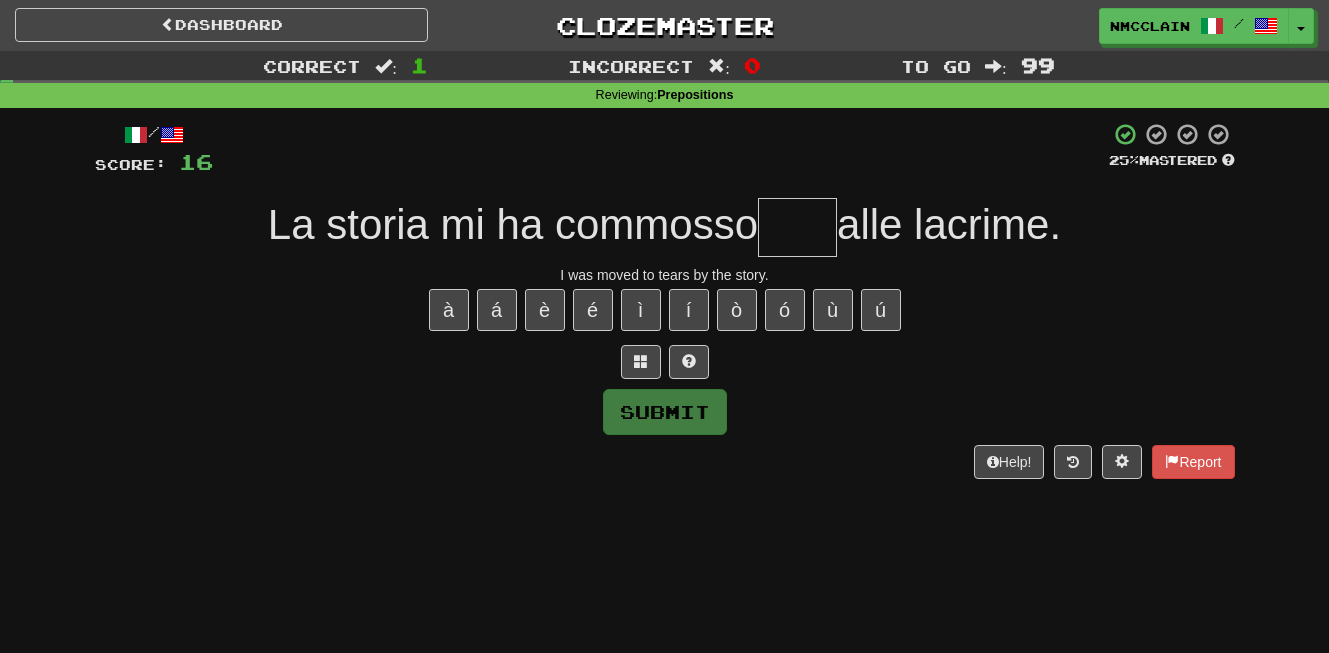 type on "*" 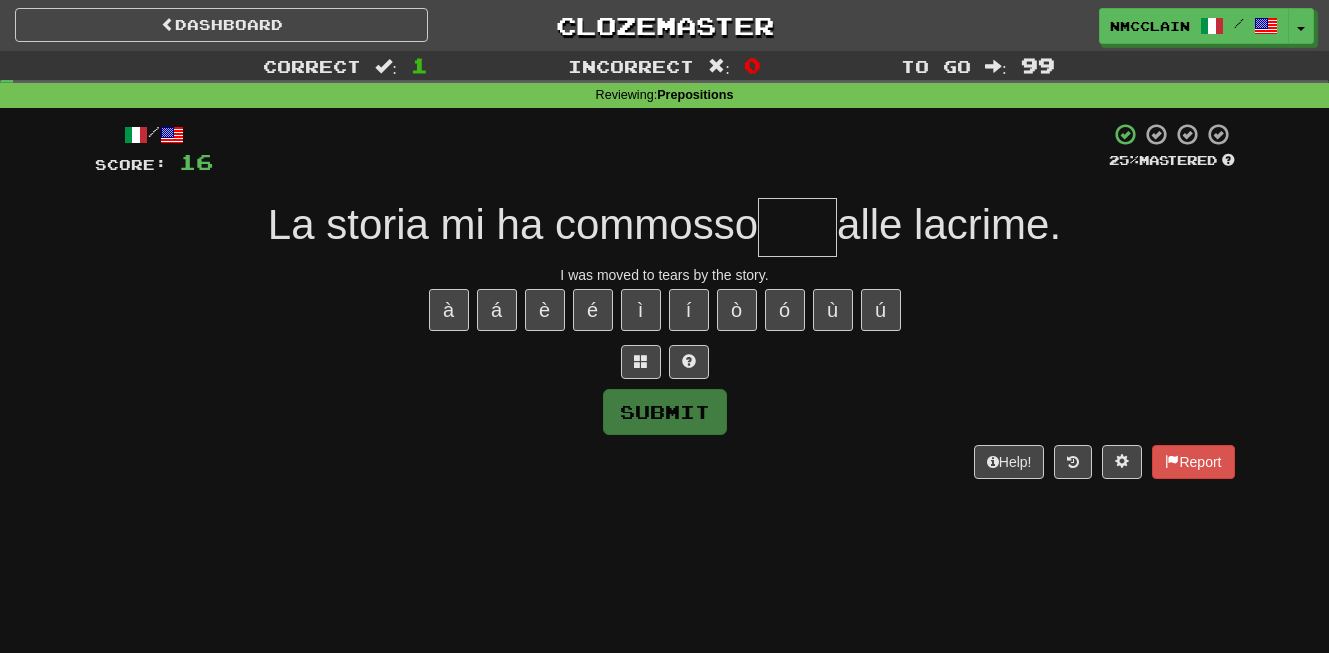type on "*" 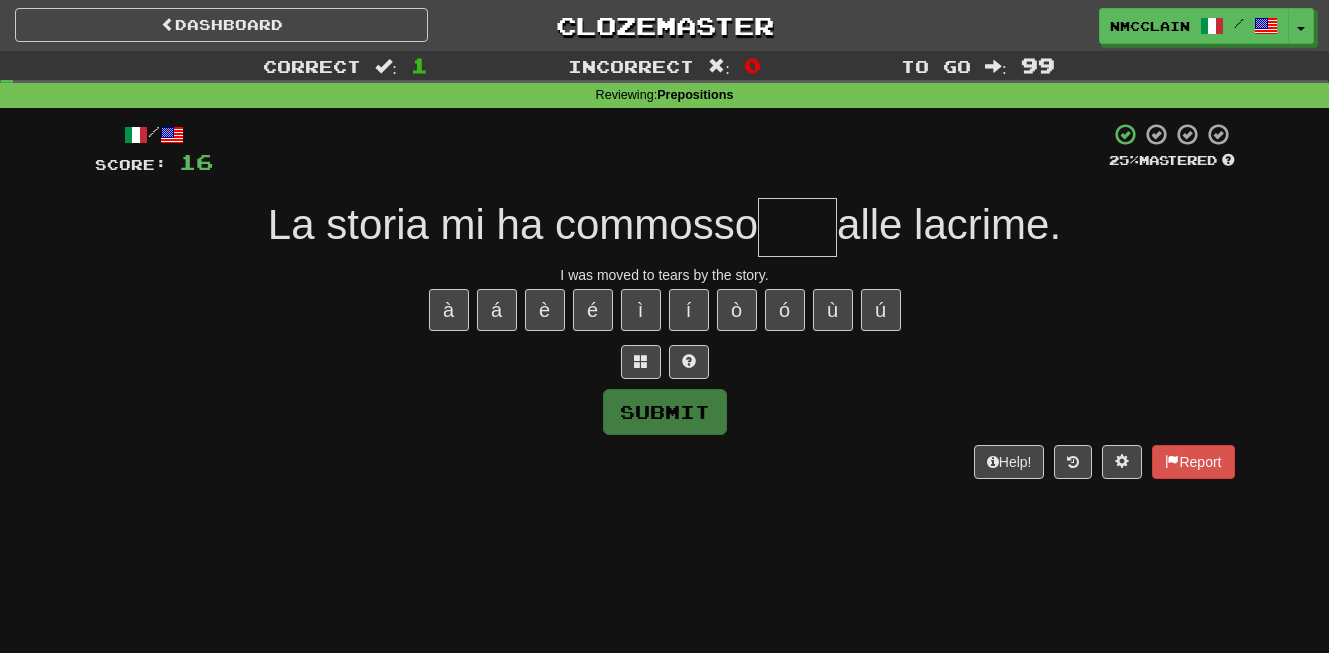type on "*" 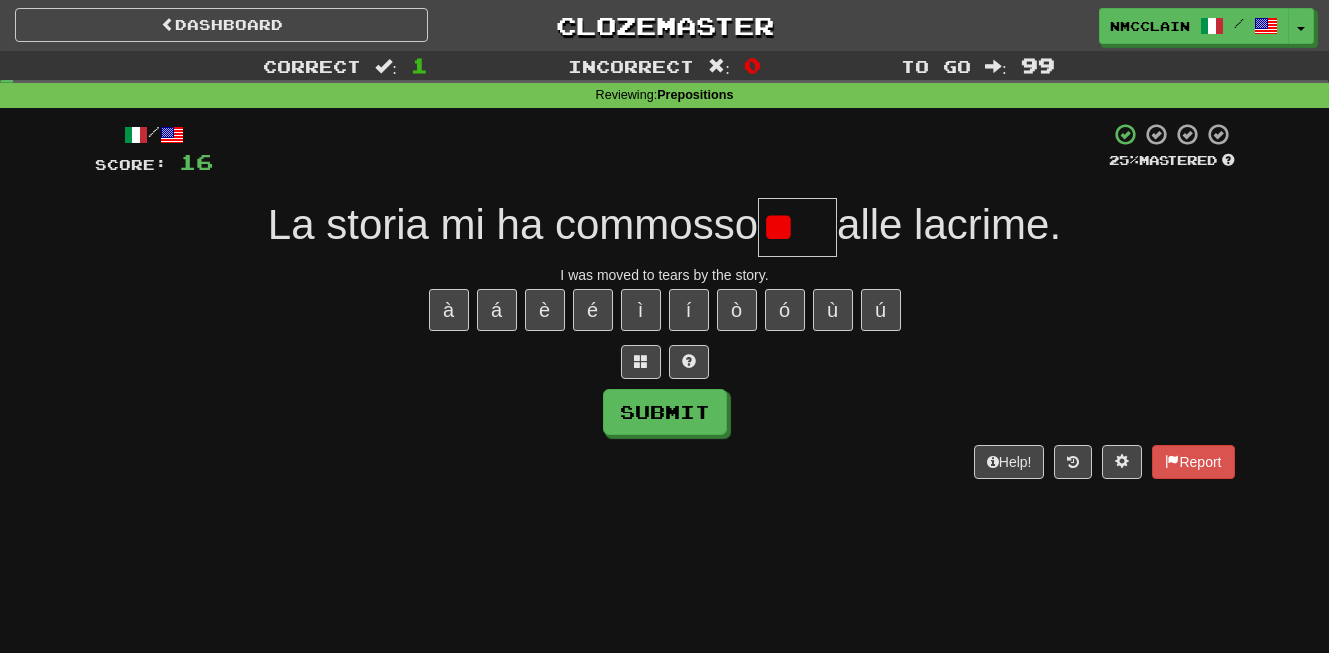 type on "*" 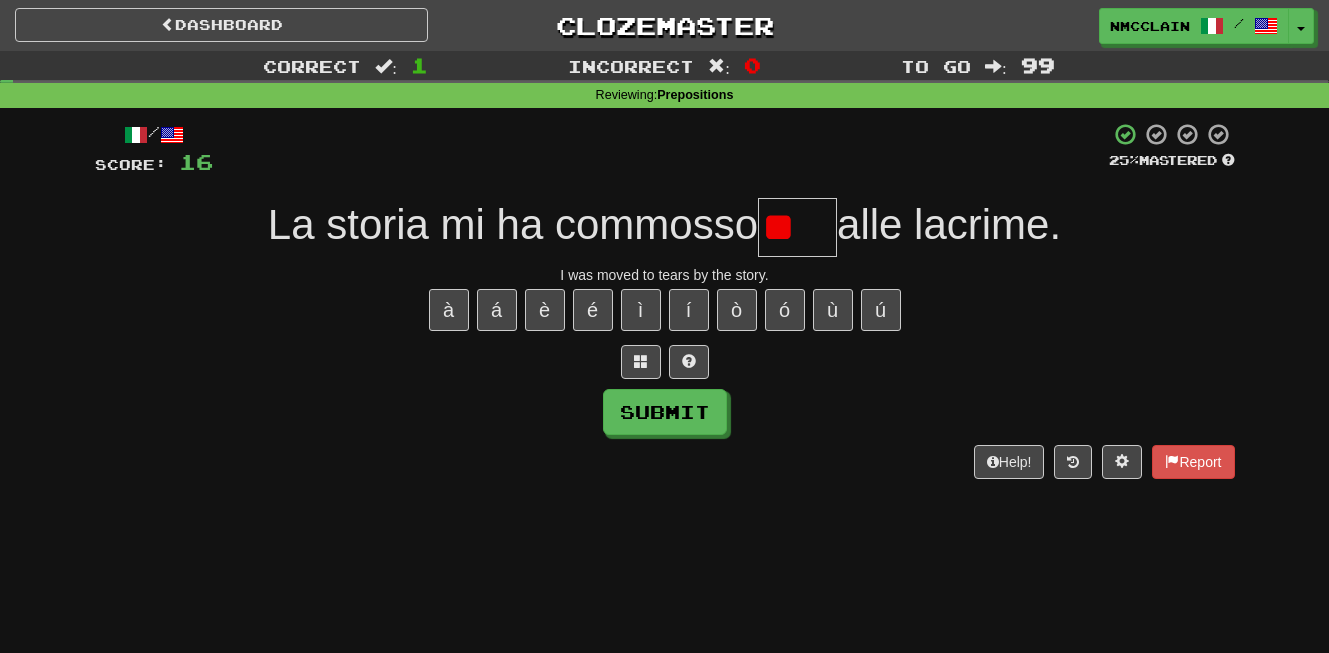 type on "*" 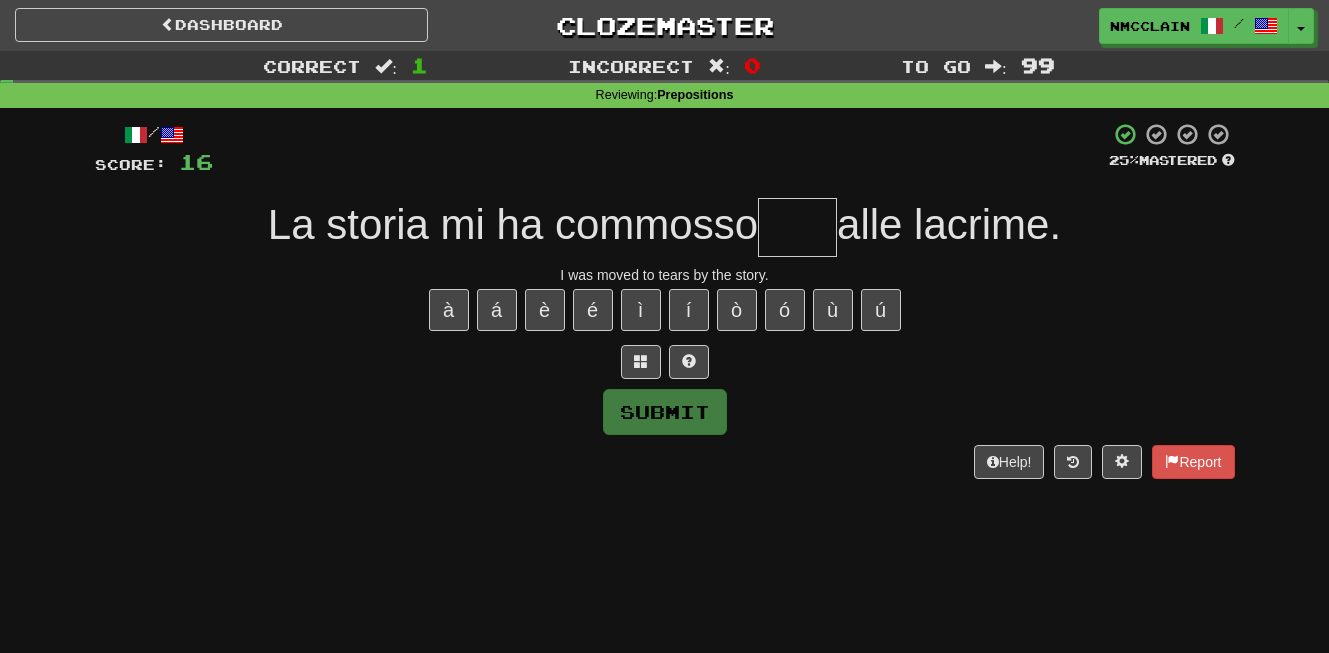 type on "****" 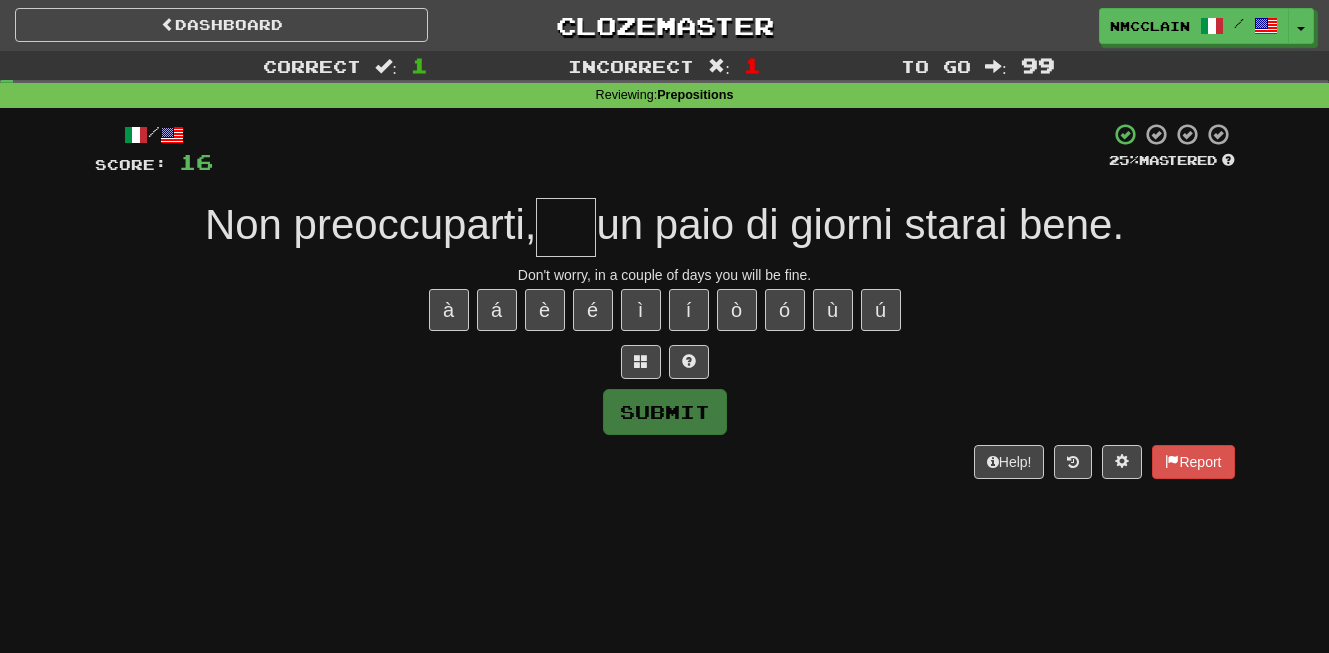 type on "*" 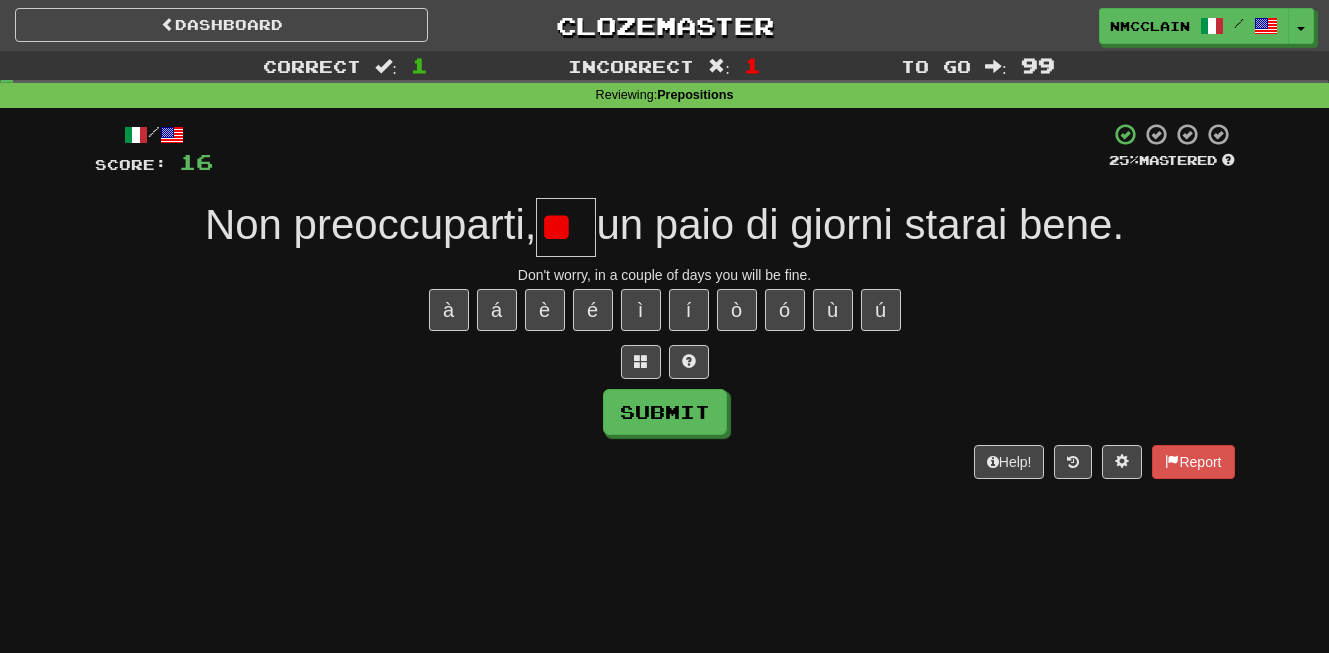 type on "*" 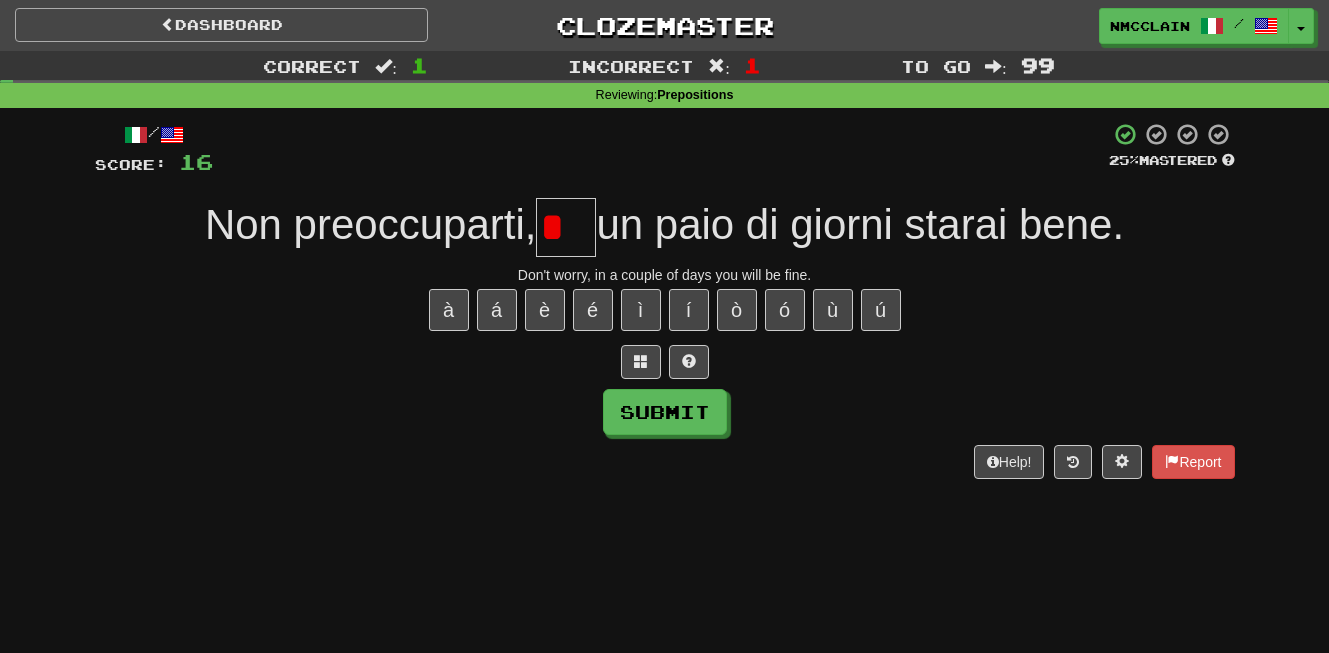 type on "*" 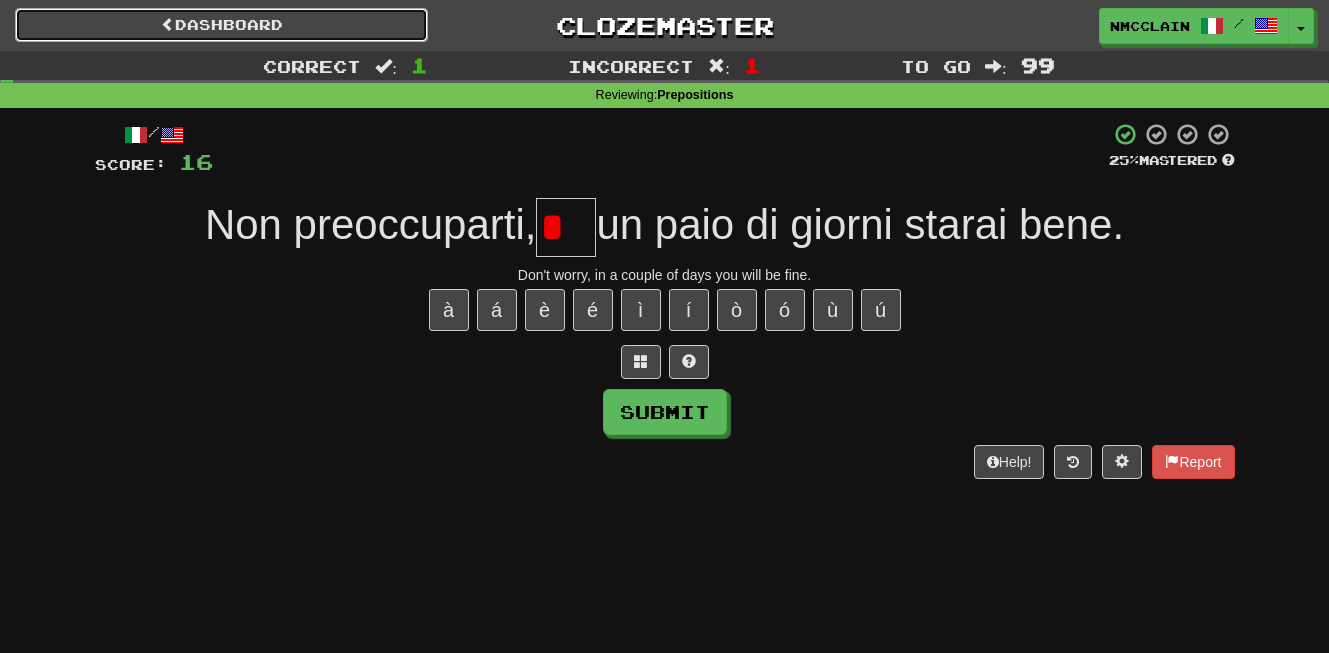 click on "Dashboard" at bounding box center (221, 25) 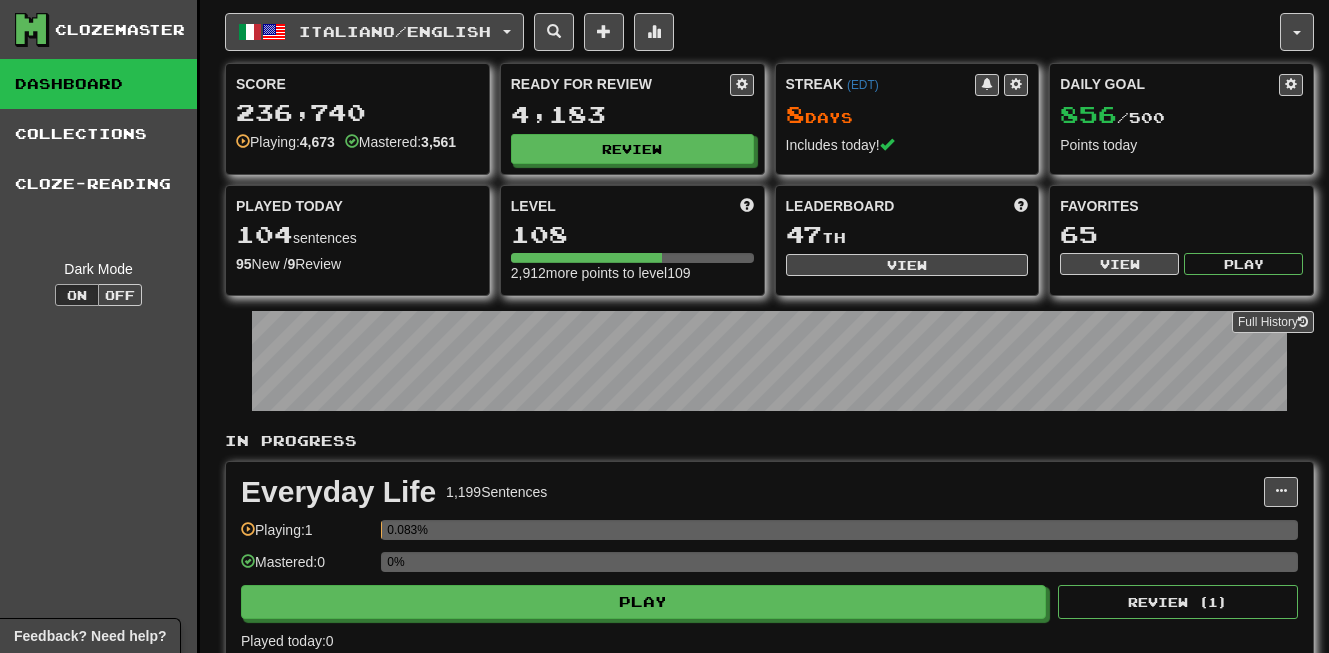 scroll, scrollTop: 0, scrollLeft: 0, axis: both 